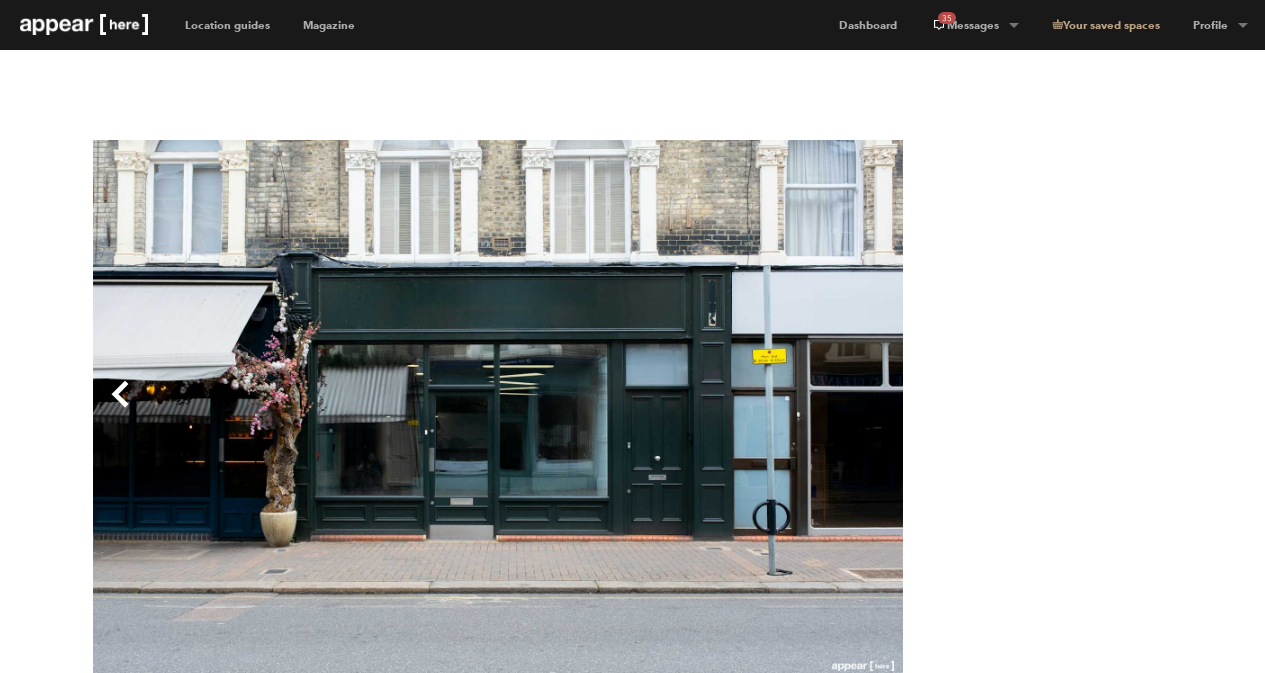 scroll, scrollTop: 301, scrollLeft: 0, axis: vertical 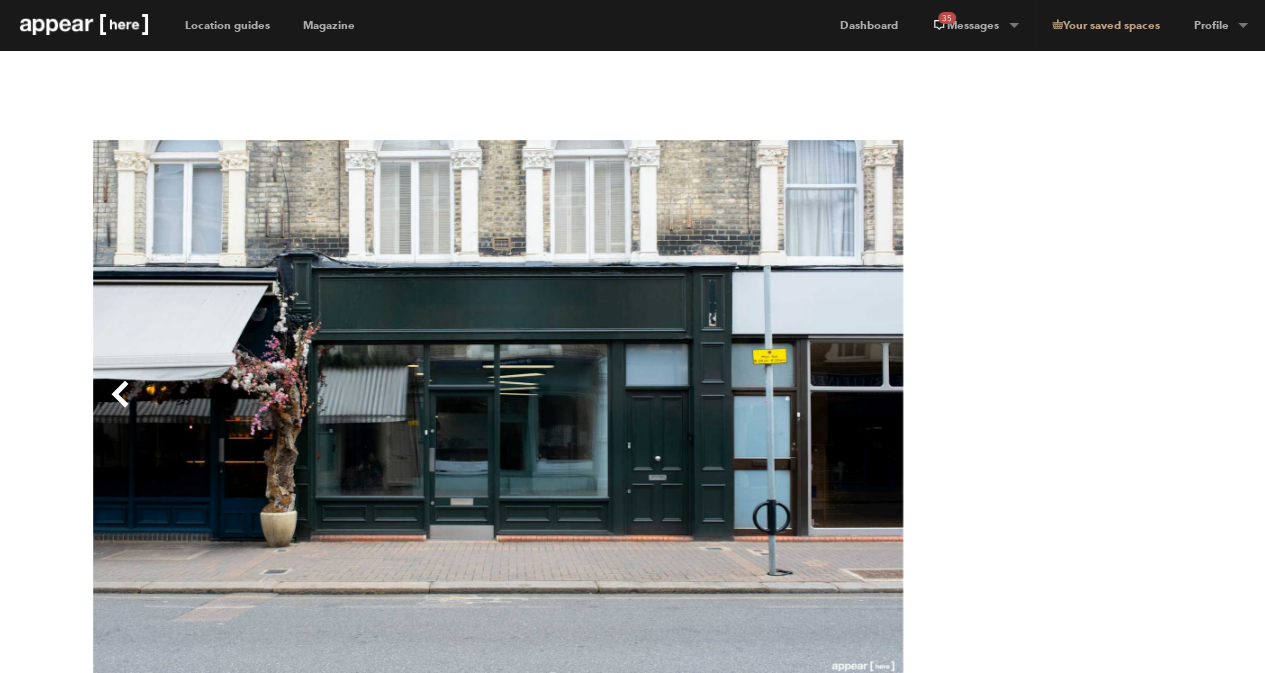 click at bounding box center [84, 24] 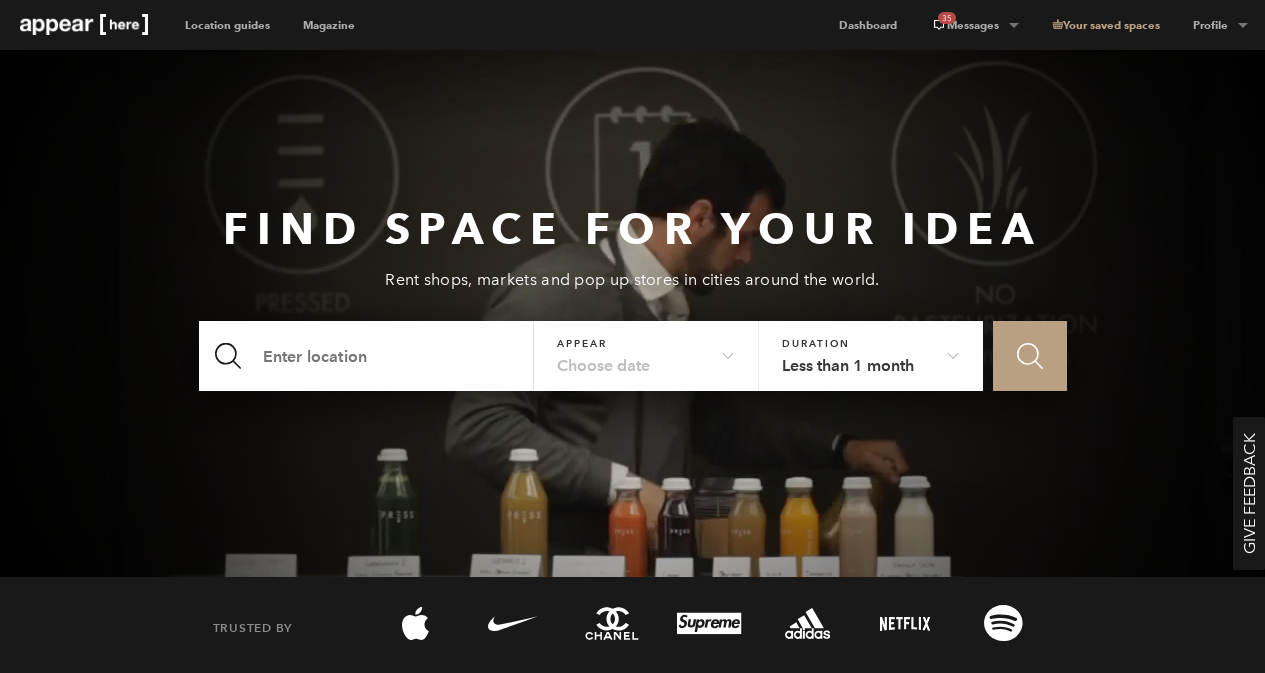 scroll, scrollTop: 0, scrollLeft: 0, axis: both 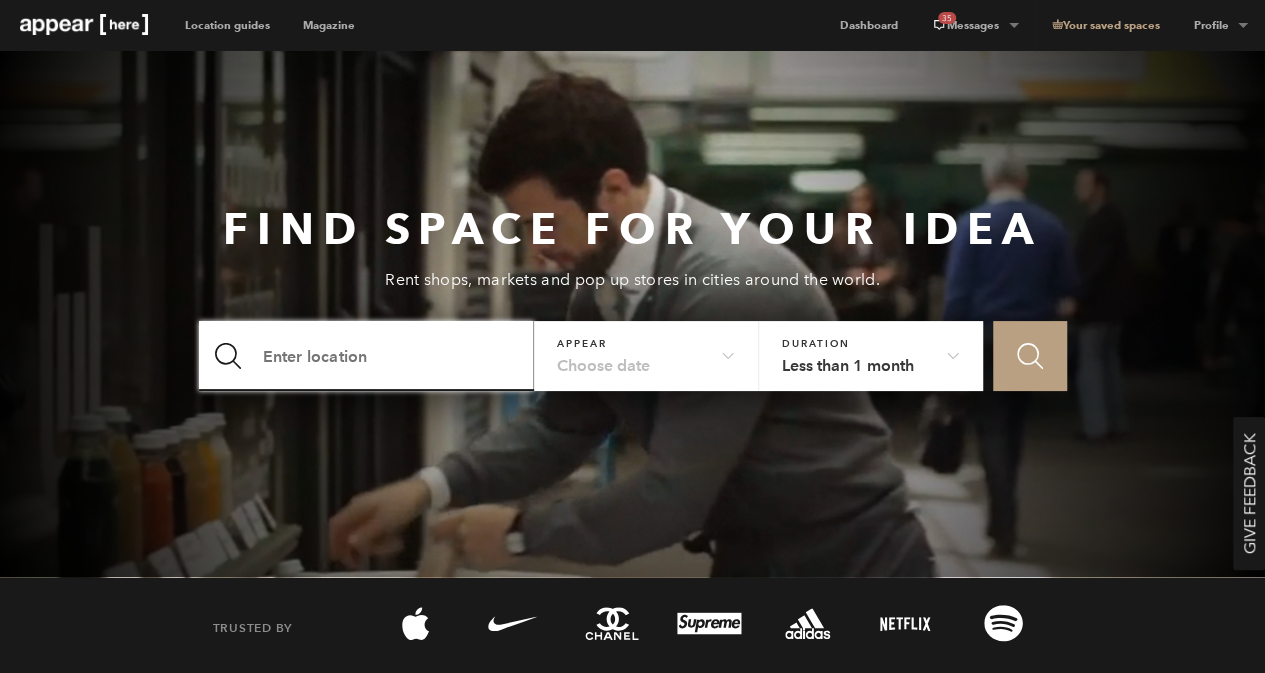 click at bounding box center [367, 356] 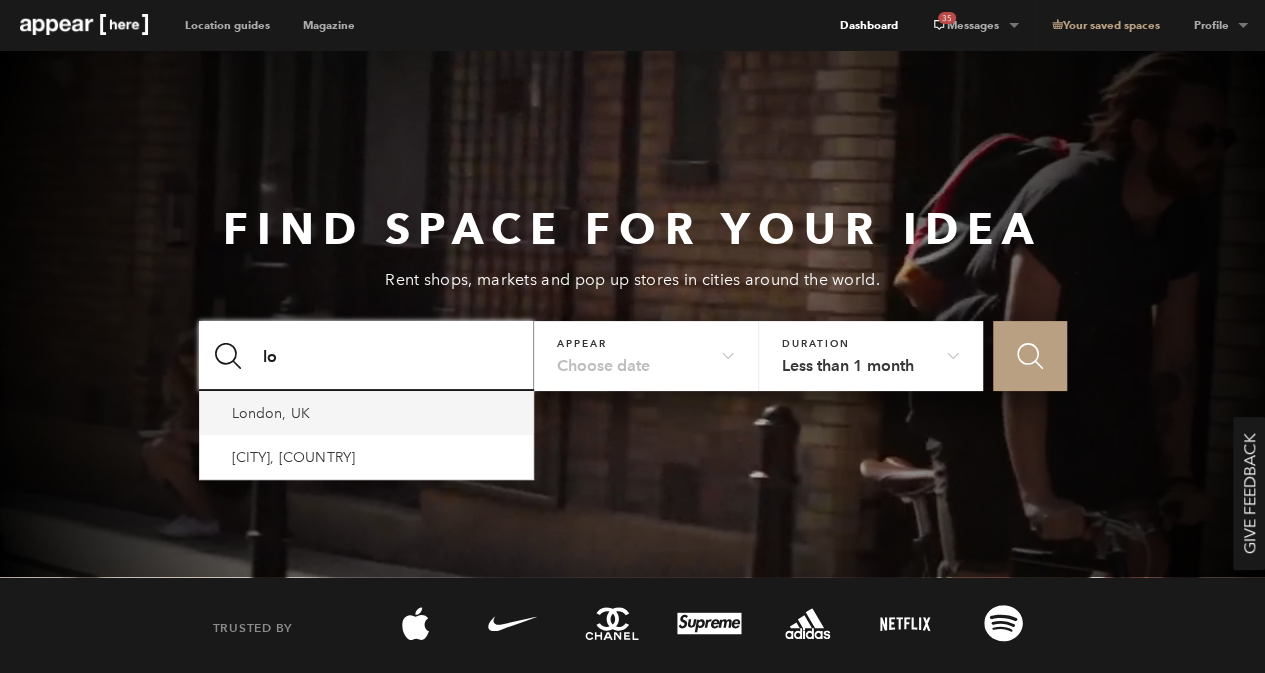 type on "lo" 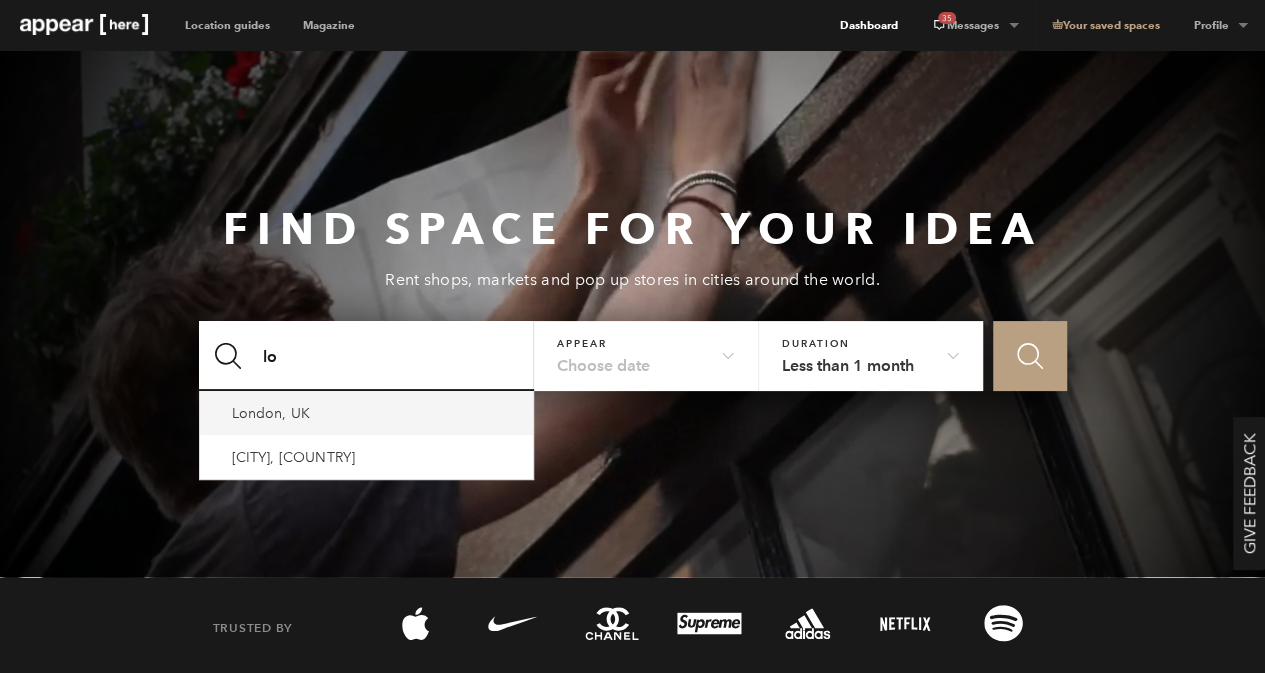 click on "Dashboard" at bounding box center [868, 25] 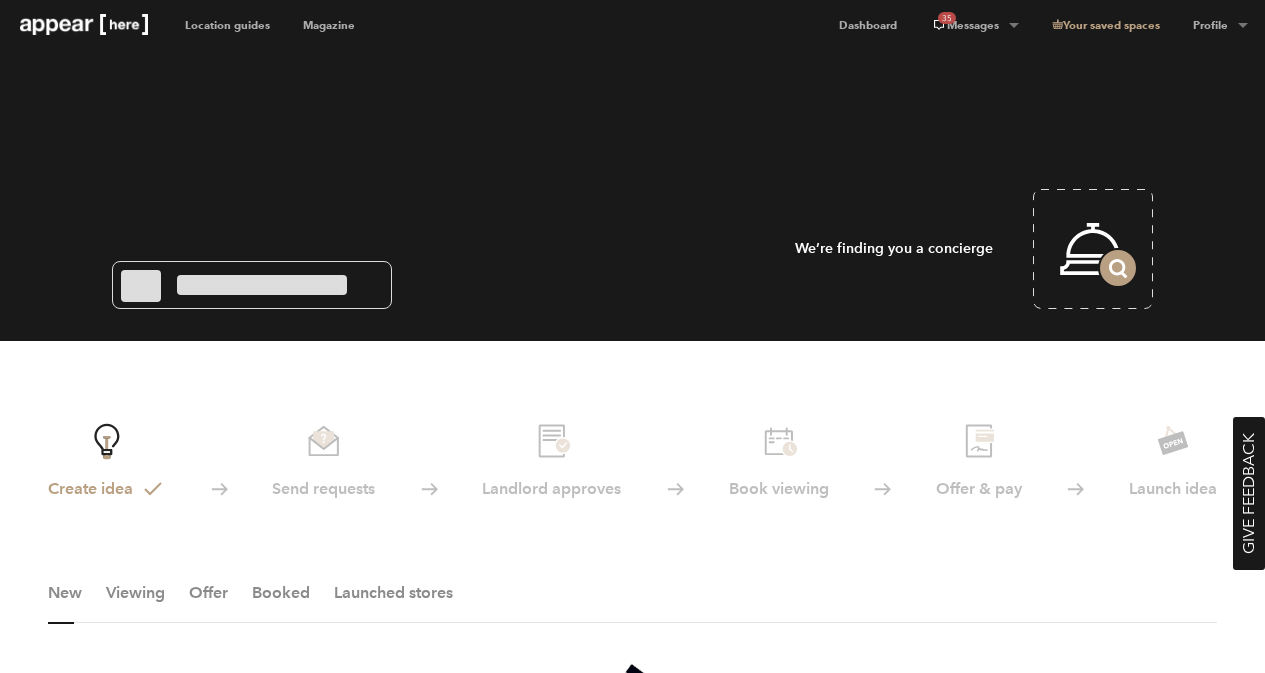 scroll, scrollTop: 0, scrollLeft: 0, axis: both 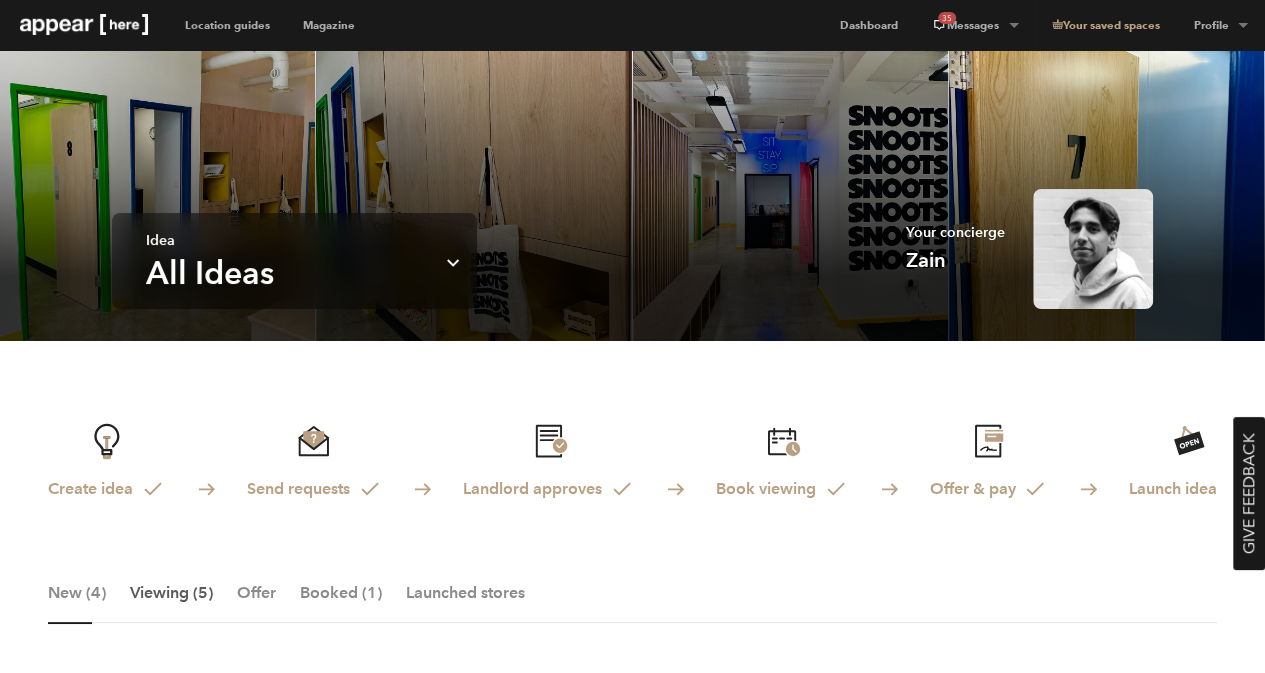 click on "Viewing   (5)" at bounding box center (171, 603) 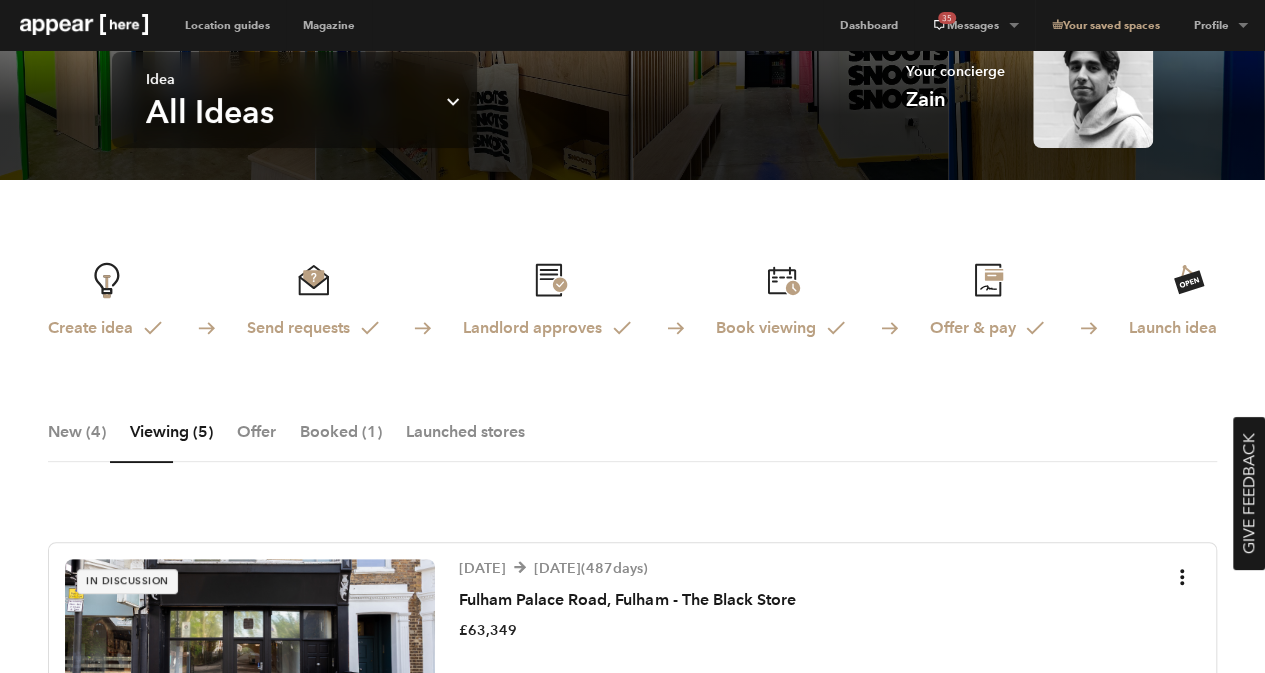scroll, scrollTop: 300, scrollLeft: 0, axis: vertical 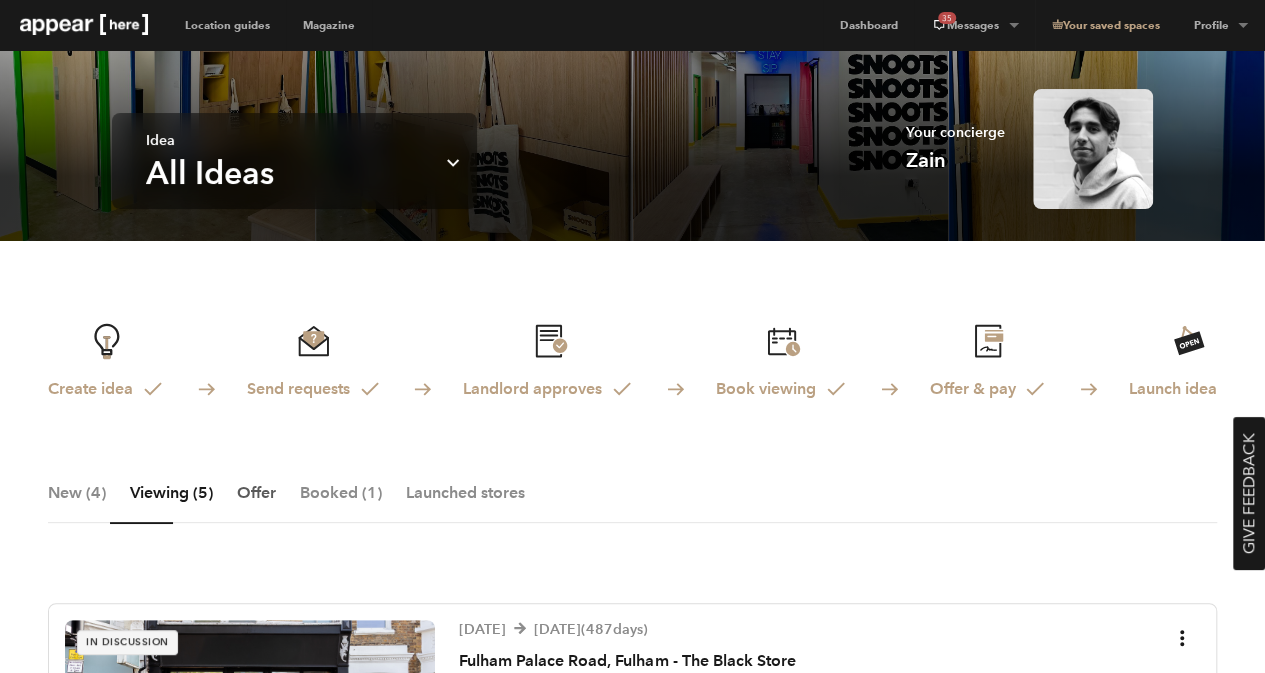 click on "Offer" at bounding box center [256, 503] 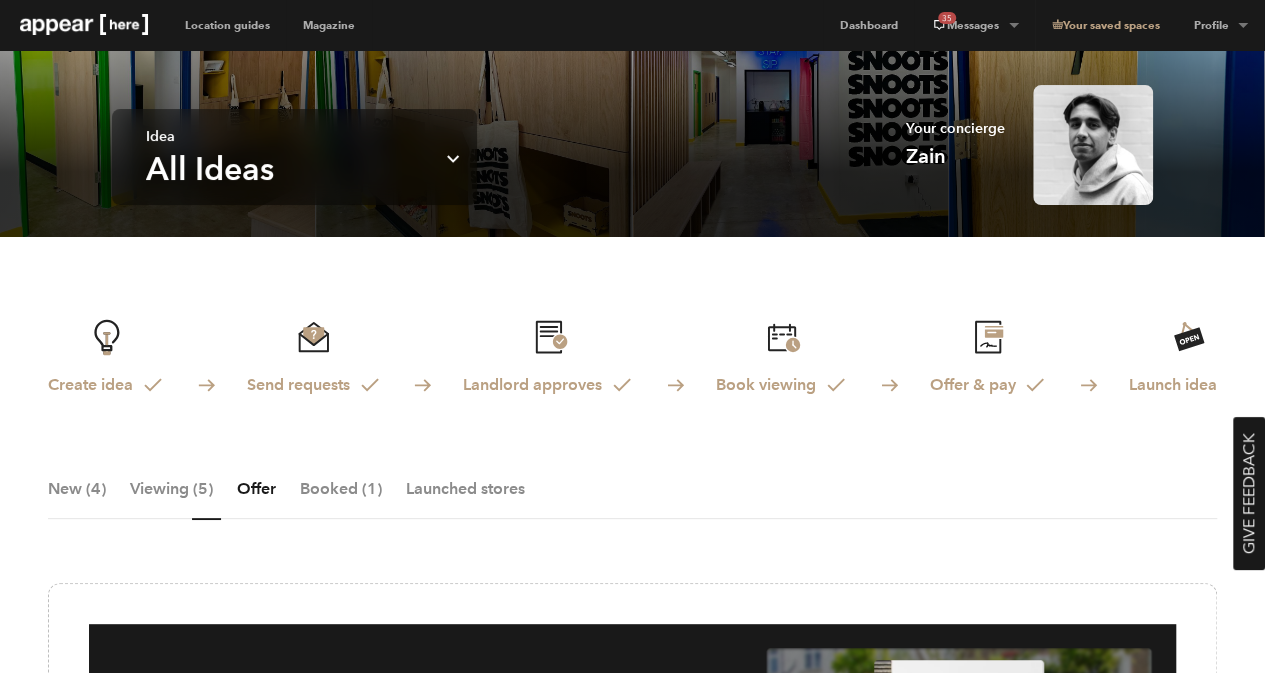 scroll, scrollTop: 100, scrollLeft: 0, axis: vertical 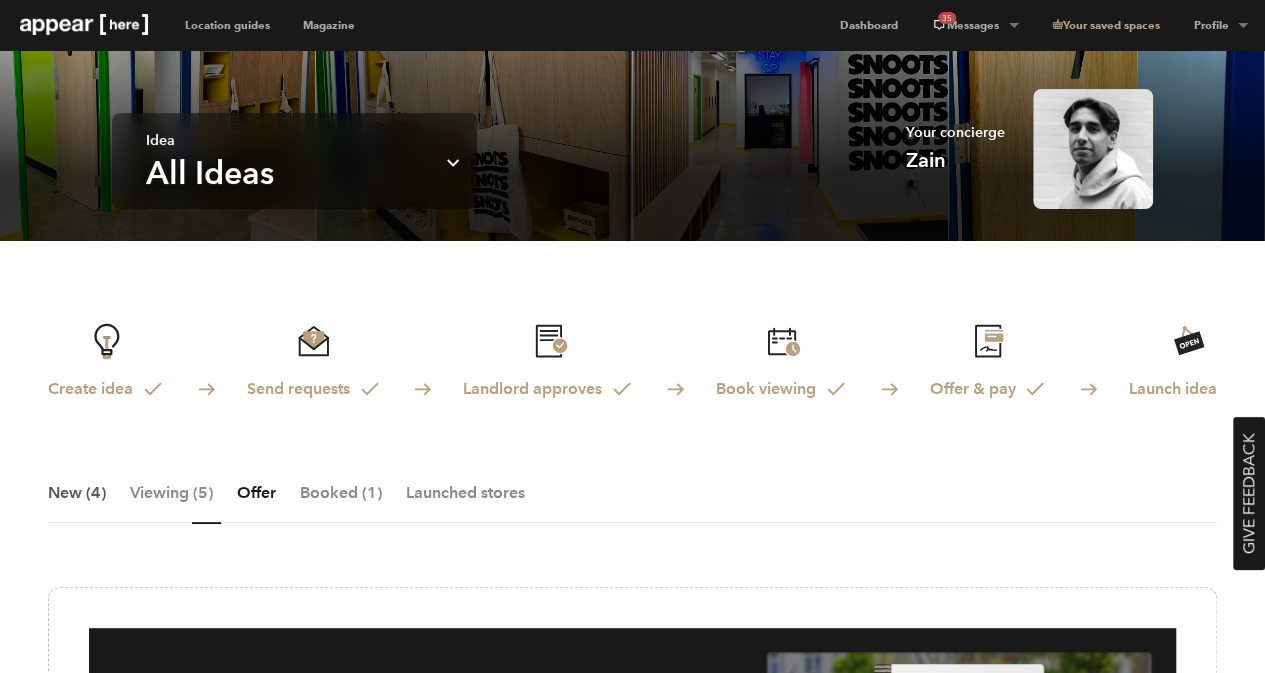 click on "New   (4)" at bounding box center [77, 503] 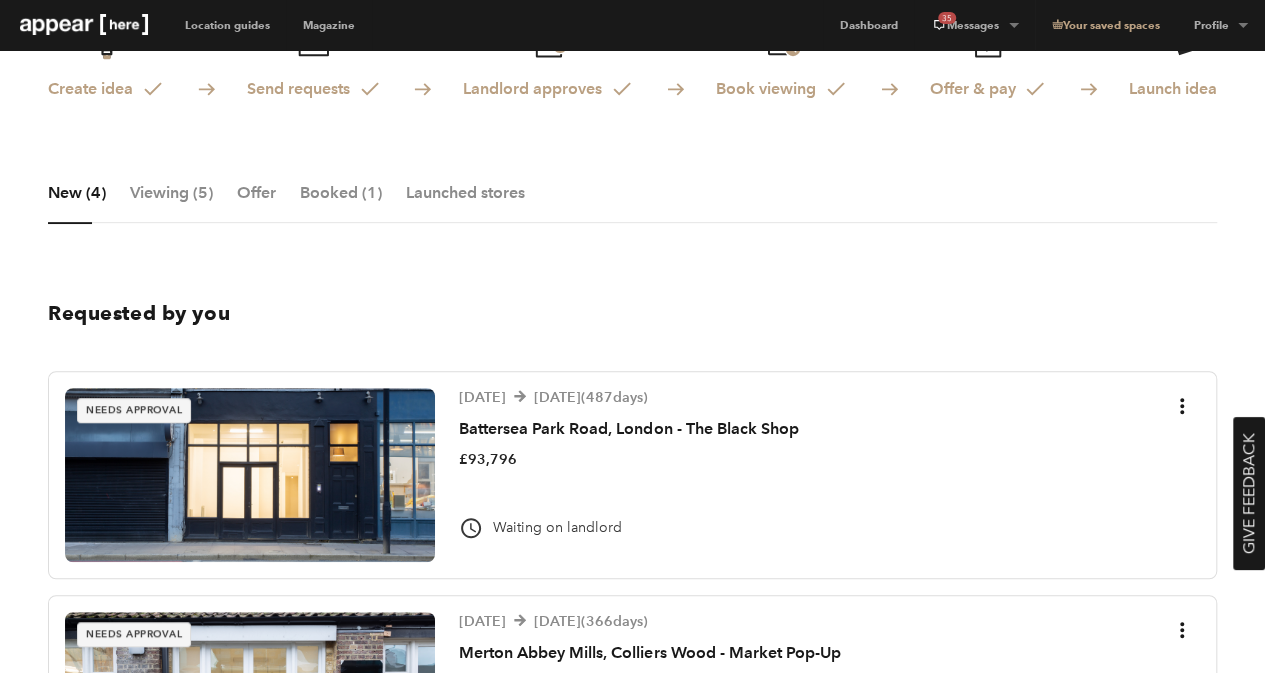 scroll, scrollTop: 700, scrollLeft: 0, axis: vertical 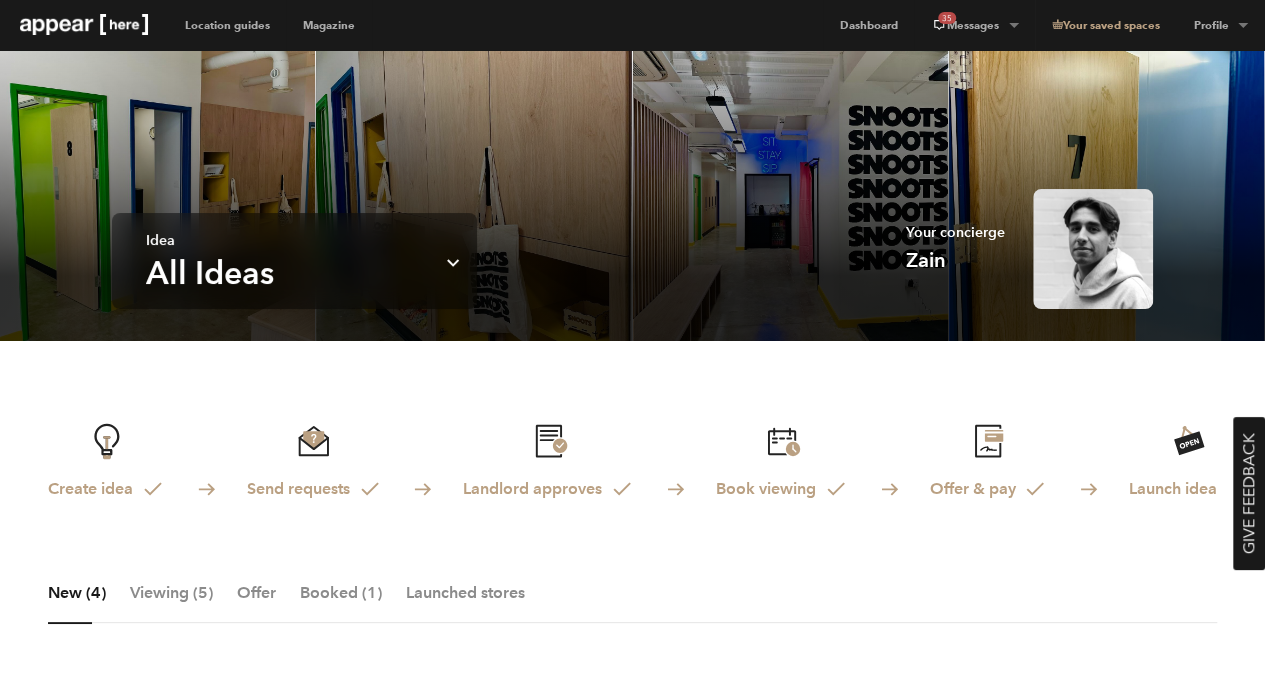 click at bounding box center (84, 24) 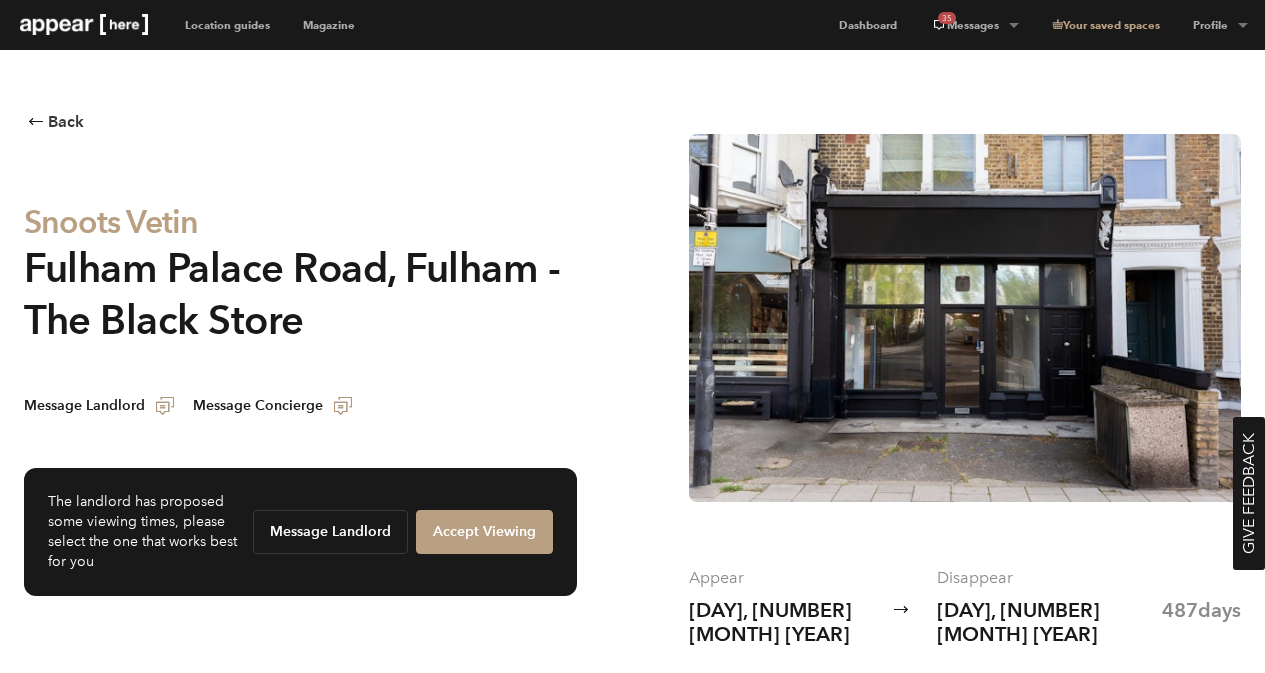 scroll, scrollTop: 0, scrollLeft: 0, axis: both 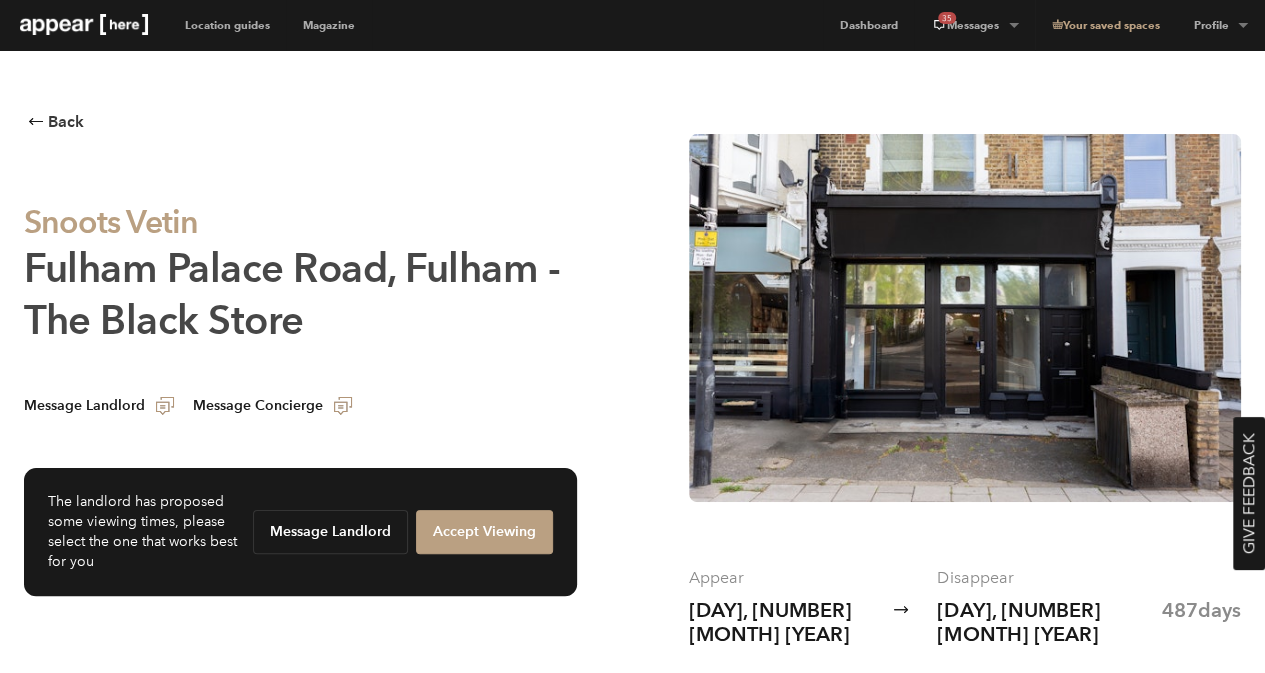 click on "Fulham Palace Road, Fulham - The Black Store" at bounding box center (292, 294) 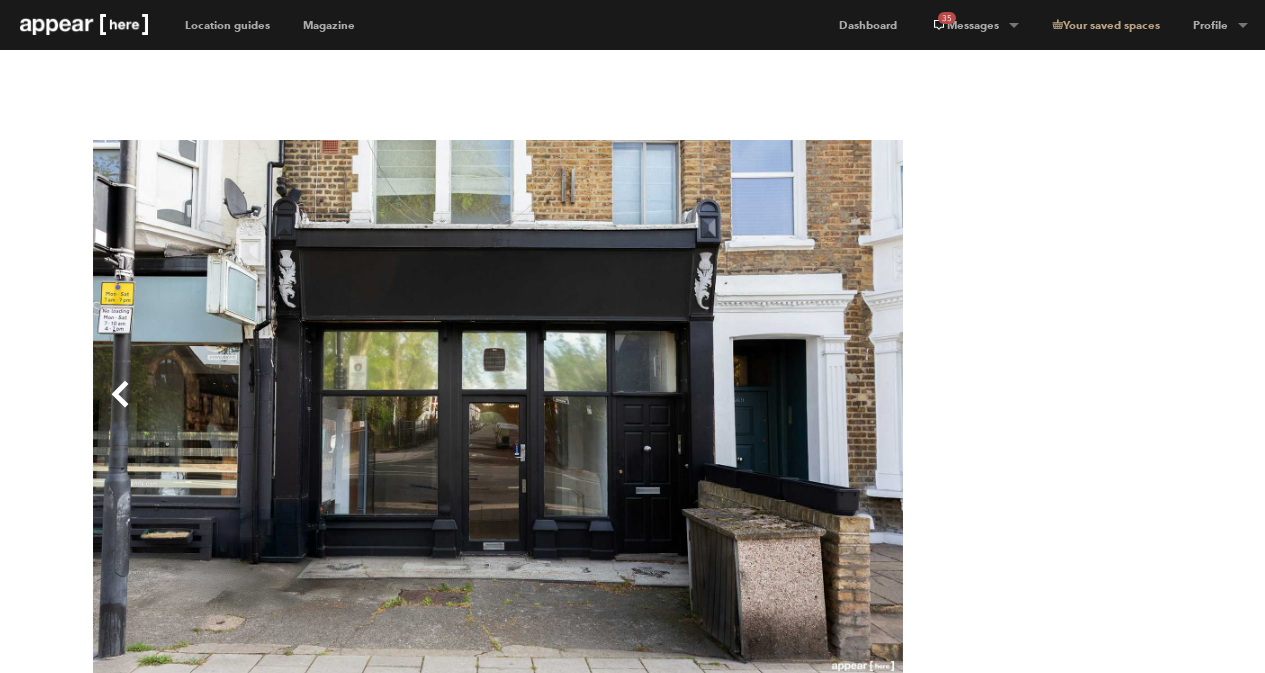 scroll, scrollTop: 0, scrollLeft: 0, axis: both 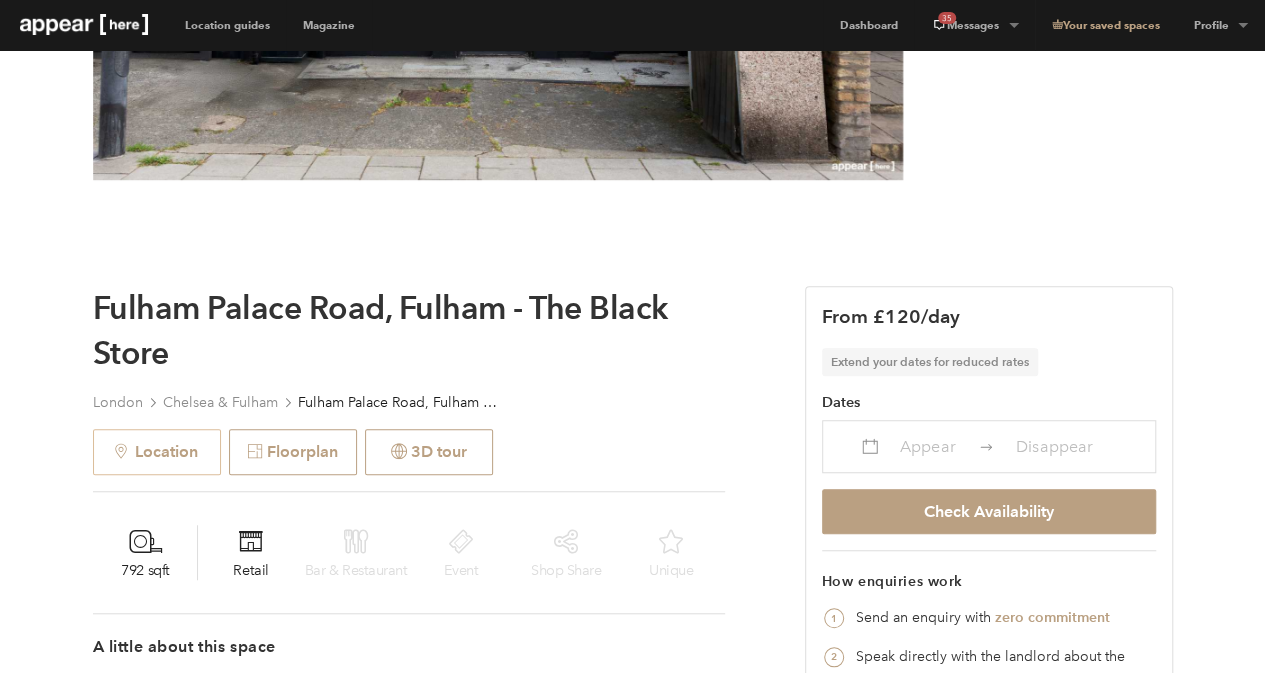 click on "Location" at bounding box center (157, 452) 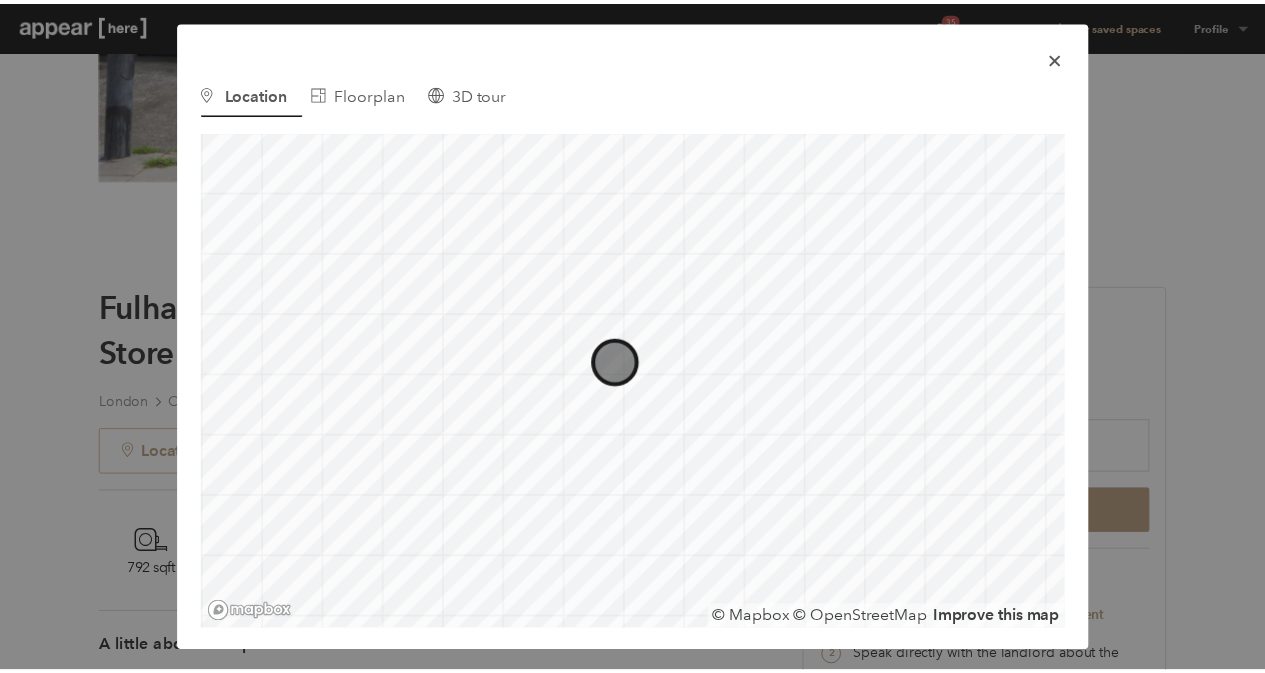 scroll, scrollTop: 0, scrollLeft: 0, axis: both 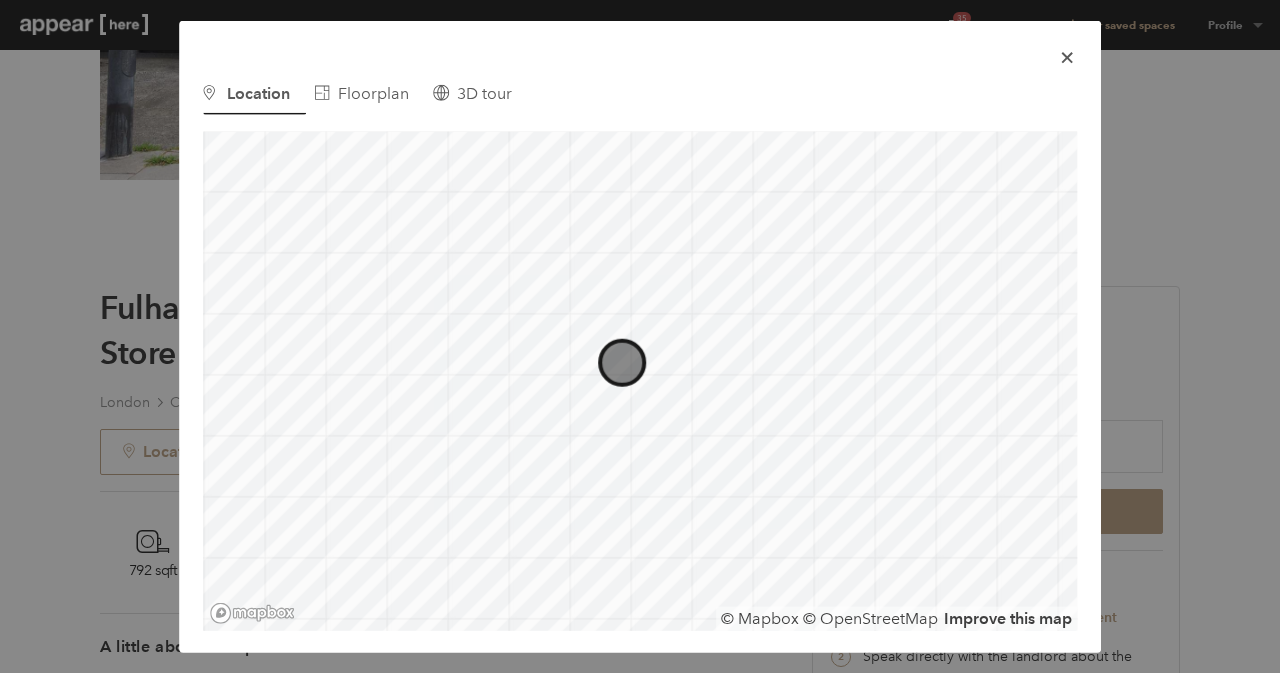 click on "icon-x" at bounding box center (1067, 57) 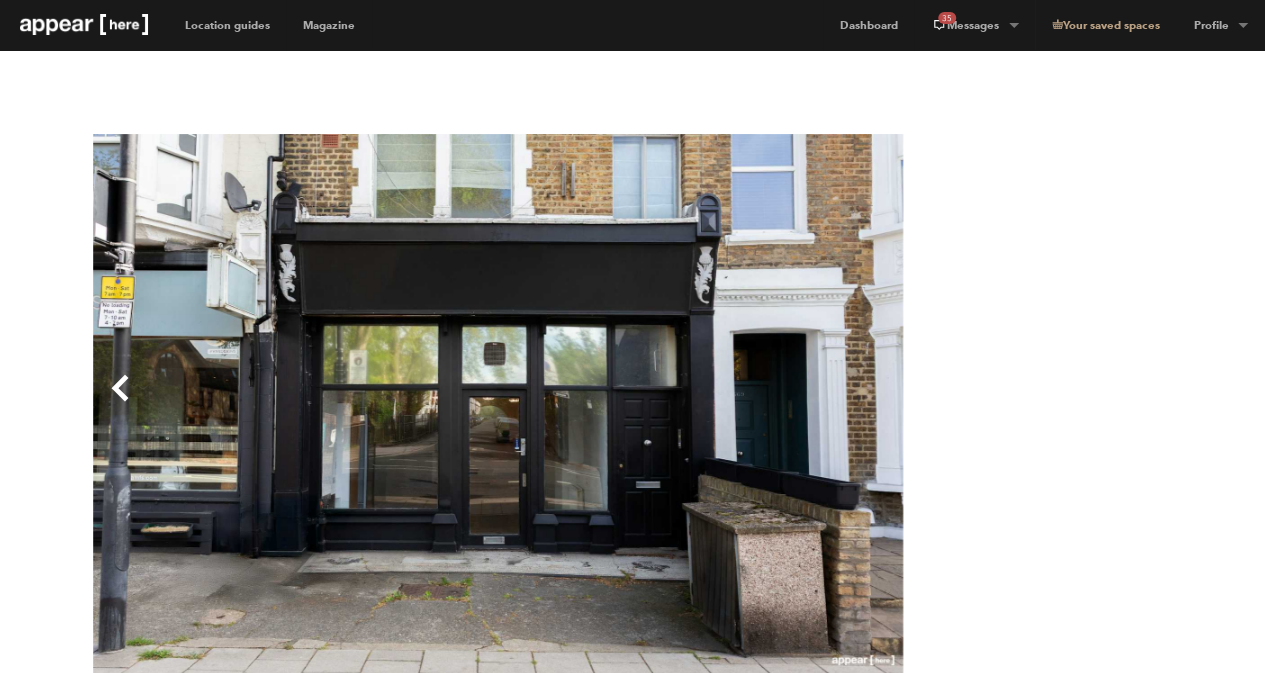 scroll, scrollTop: 0, scrollLeft: 0, axis: both 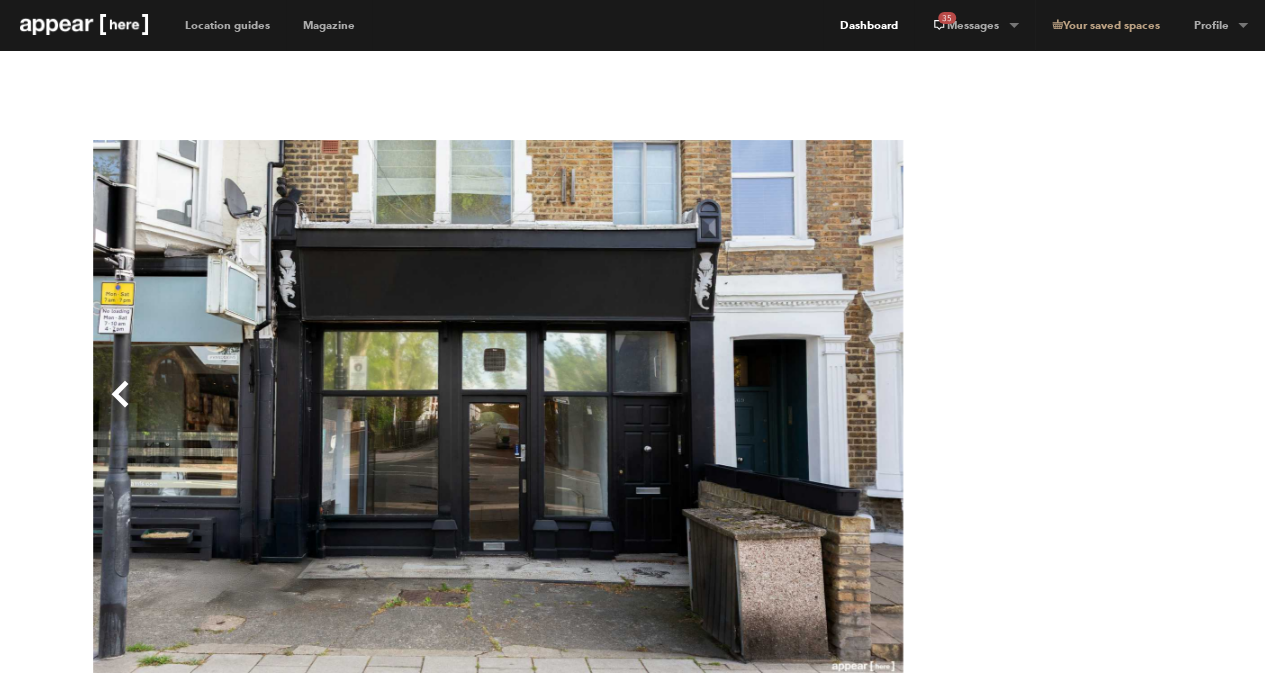 click on "Dashboard" at bounding box center [868, 25] 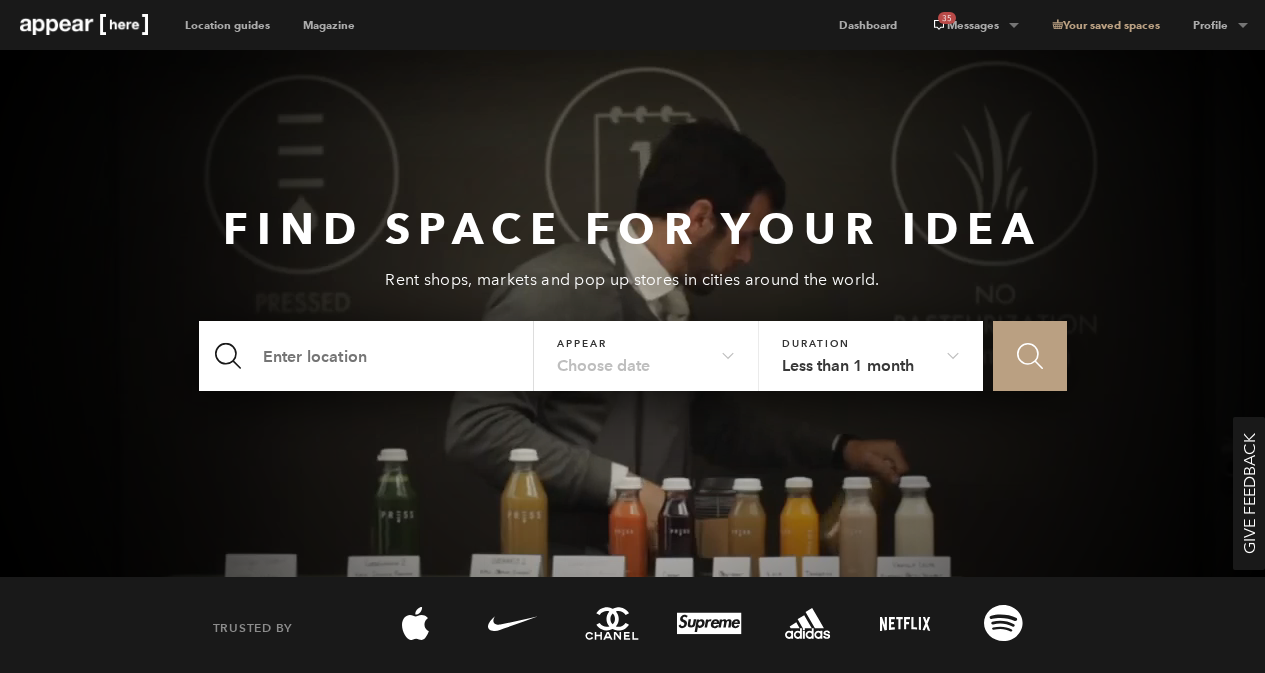 scroll, scrollTop: 0, scrollLeft: 0, axis: both 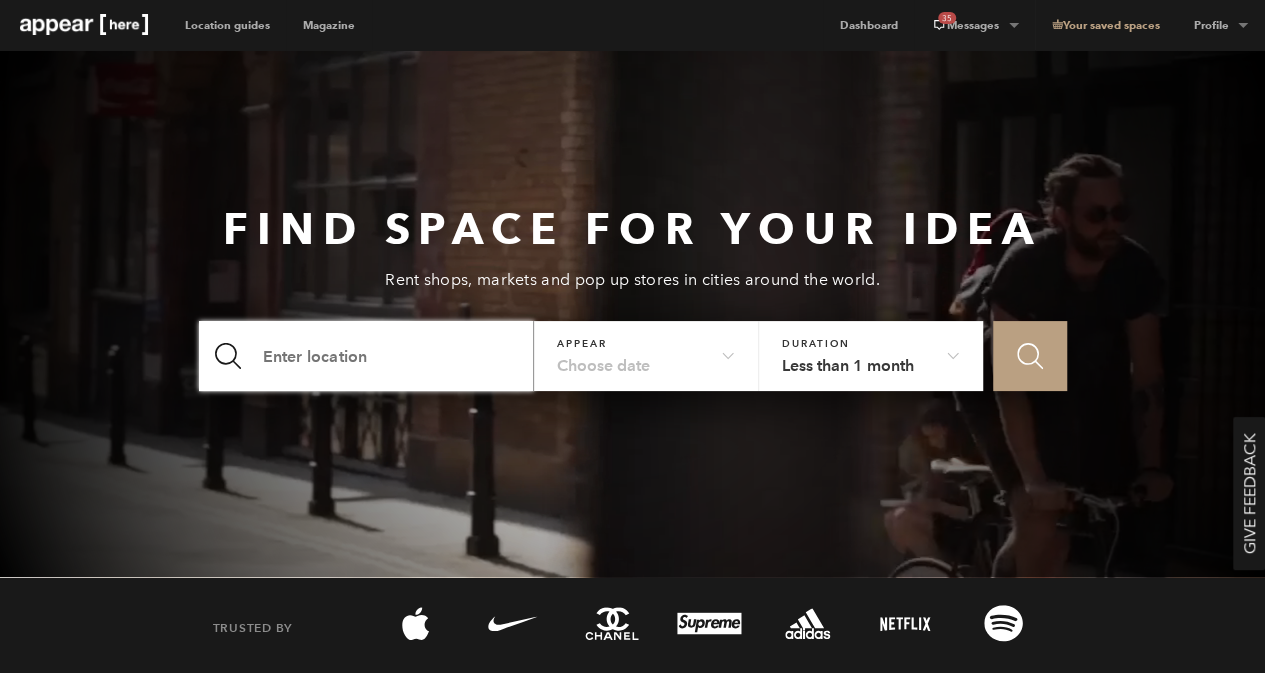 click at bounding box center [367, 356] 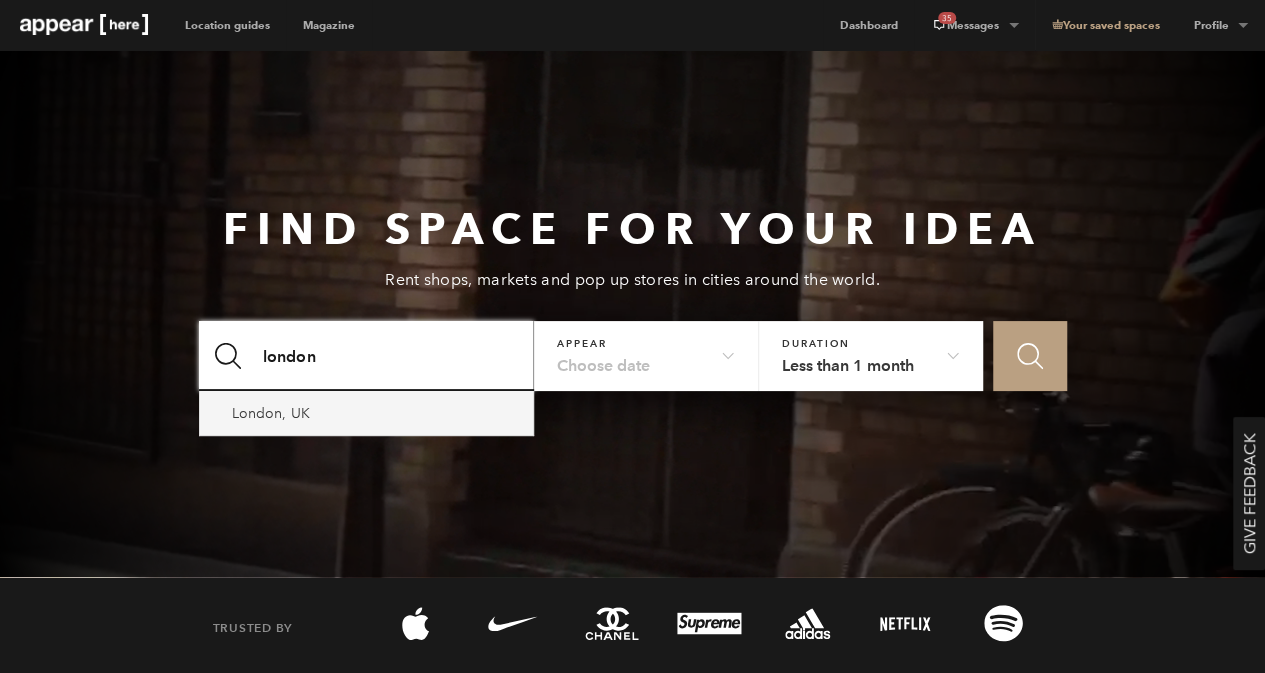 type on "london" 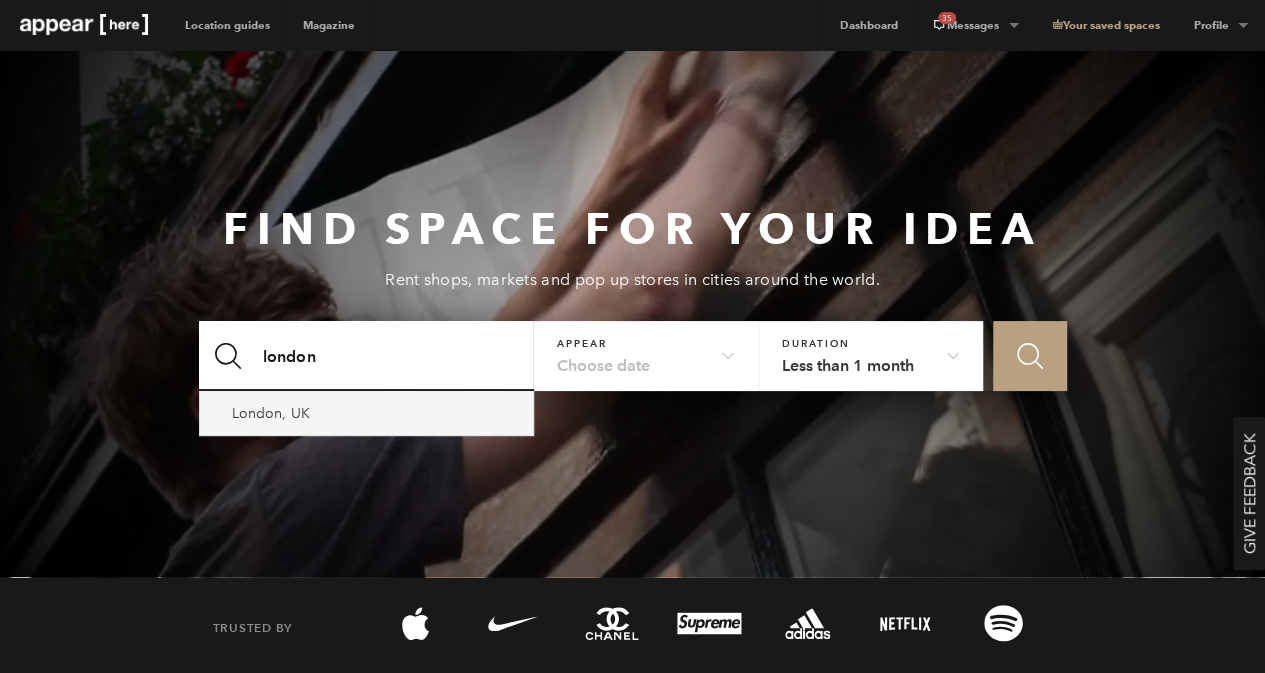 click on "London, UK" at bounding box center (367, 413) 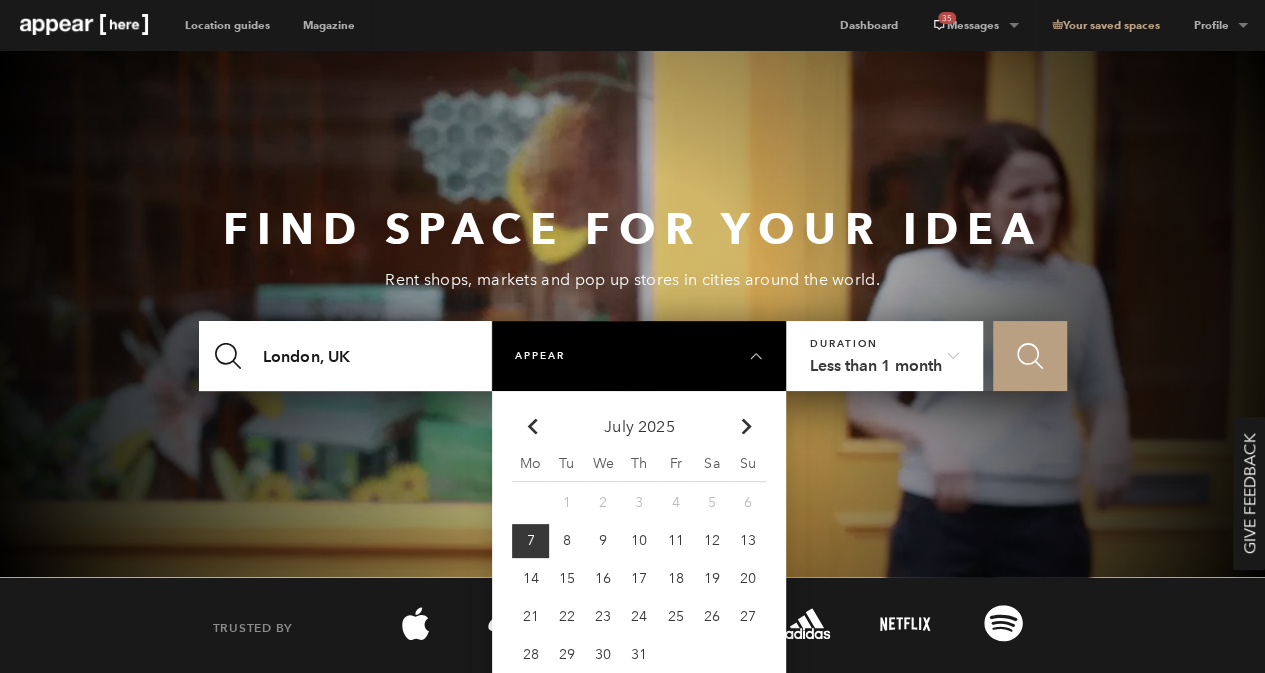 click on "21" at bounding box center (567, 502) 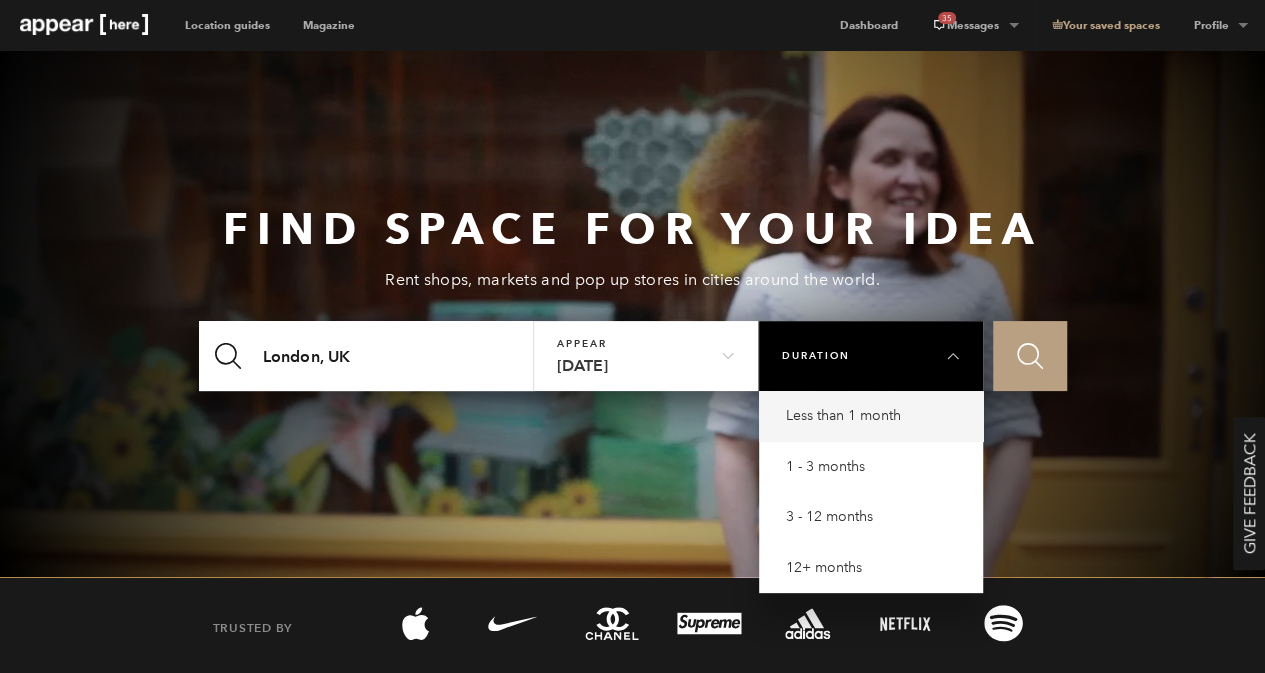 click on "12+ months" at bounding box center [876, 416] 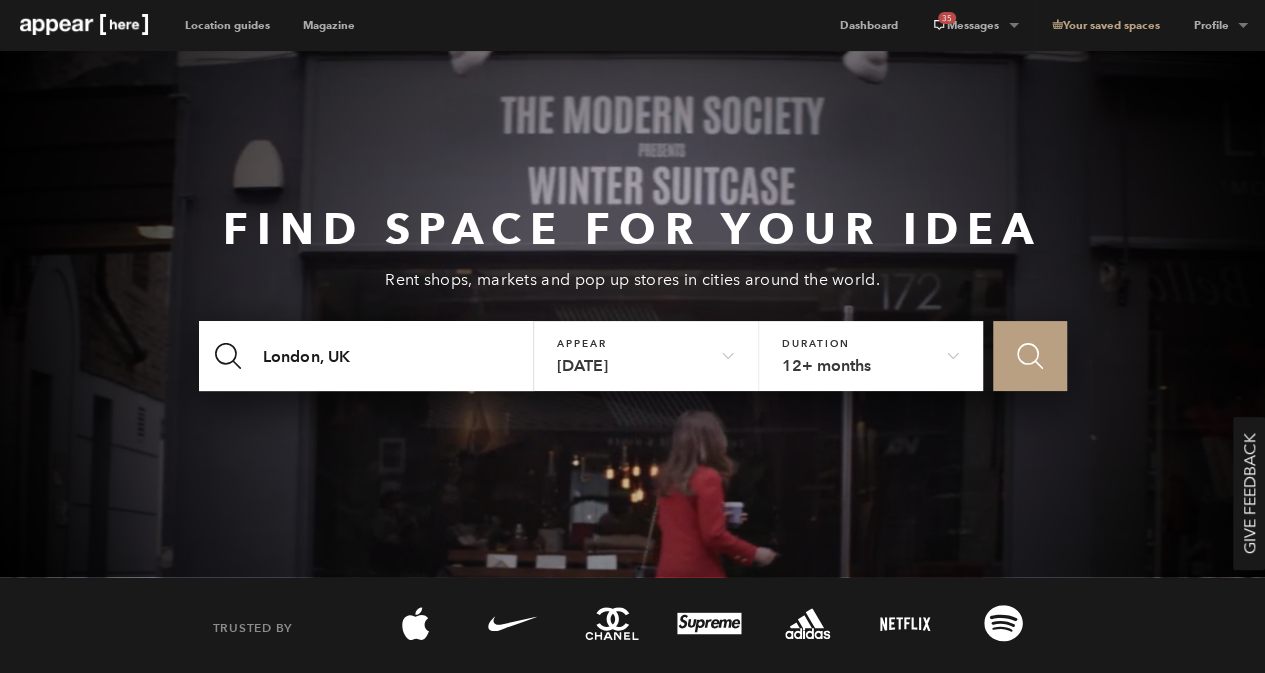 click on "Icon Search" at bounding box center (1030, 356) 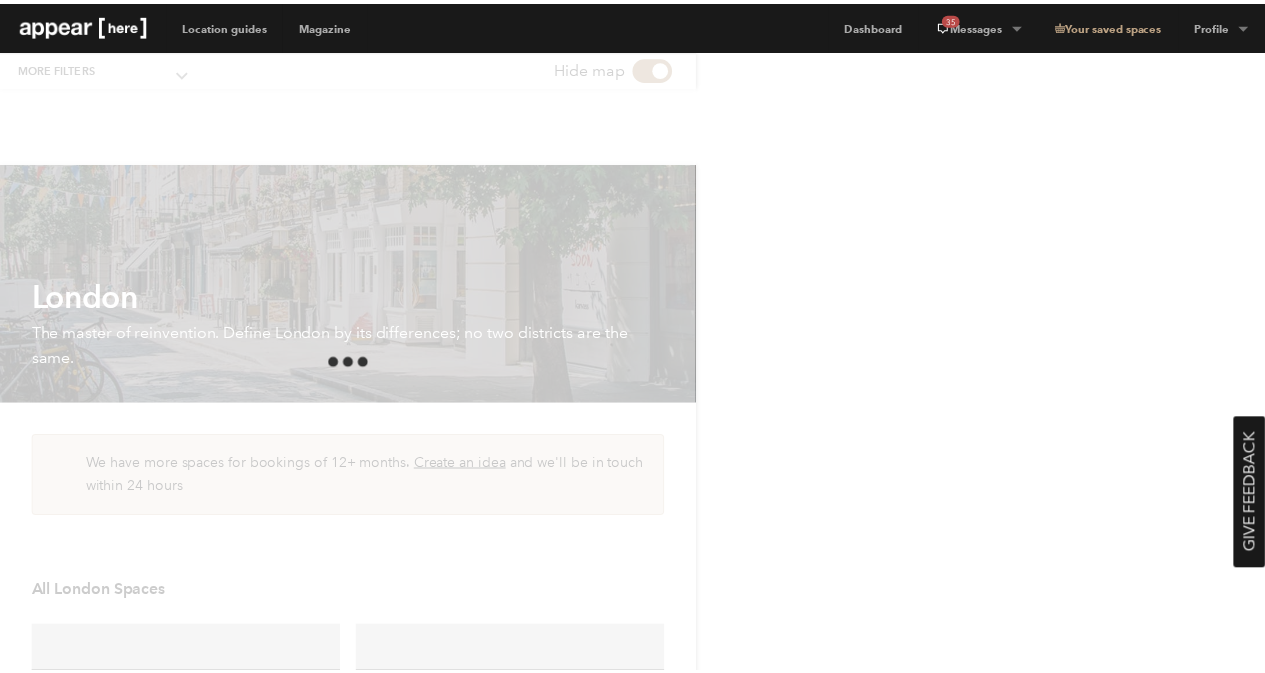 scroll, scrollTop: 0, scrollLeft: 0, axis: both 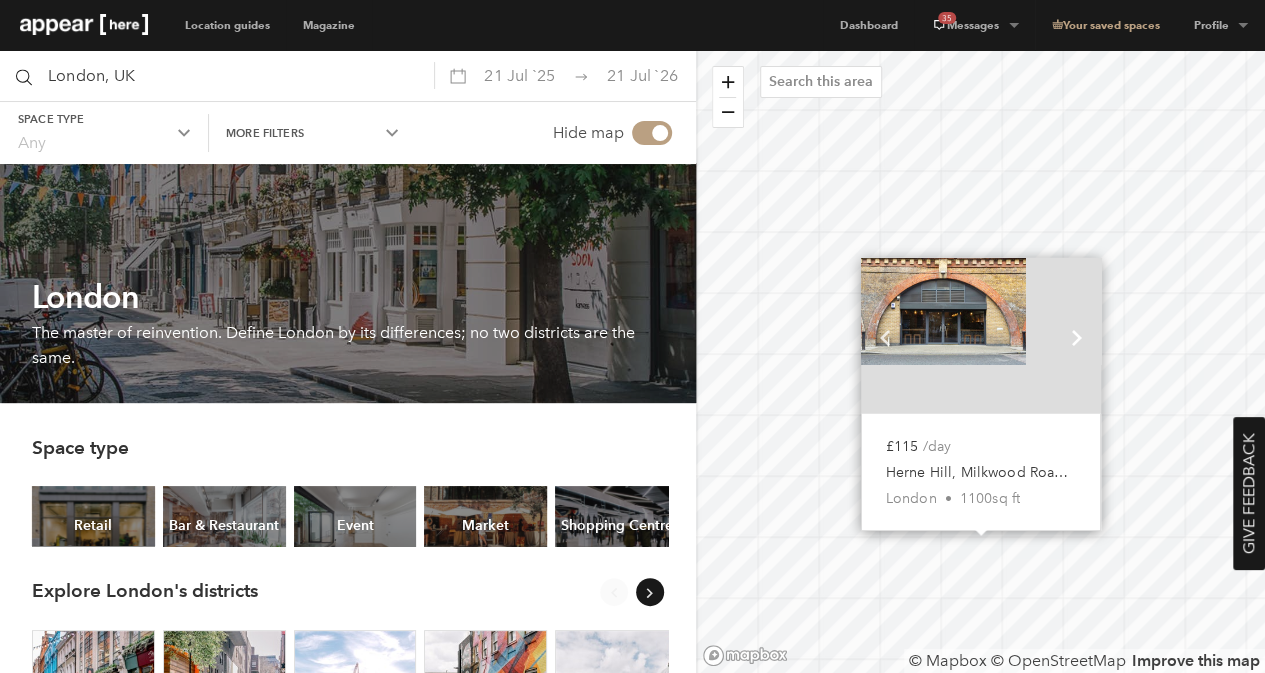 click on "Chevron-up" at bounding box center [1077, 337] 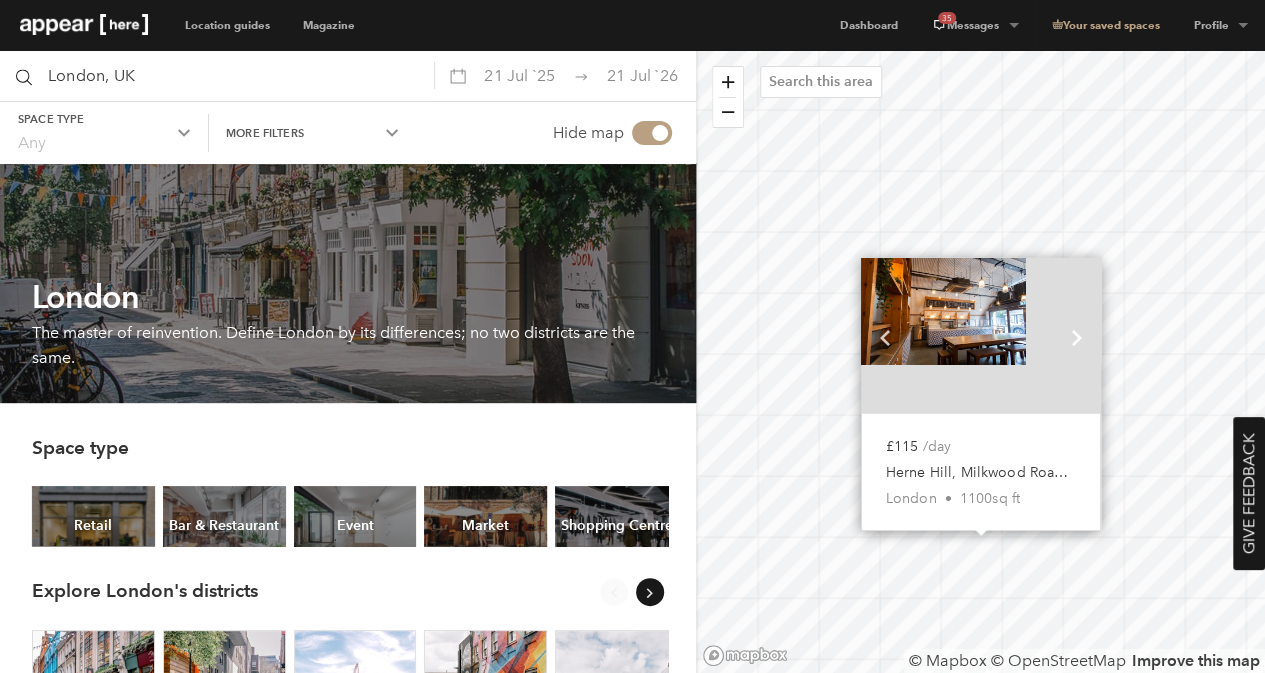 click on "Chevron-up" at bounding box center [1077, 337] 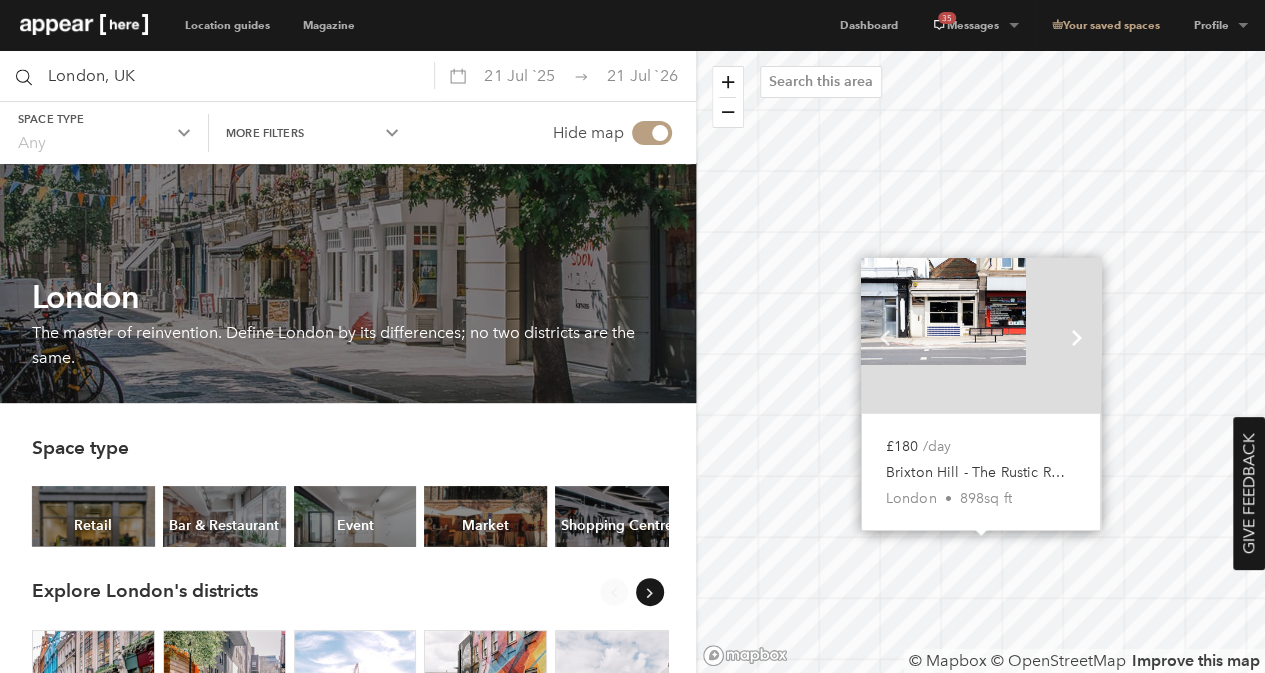 click on "Chevron-up" at bounding box center [1077, 337] 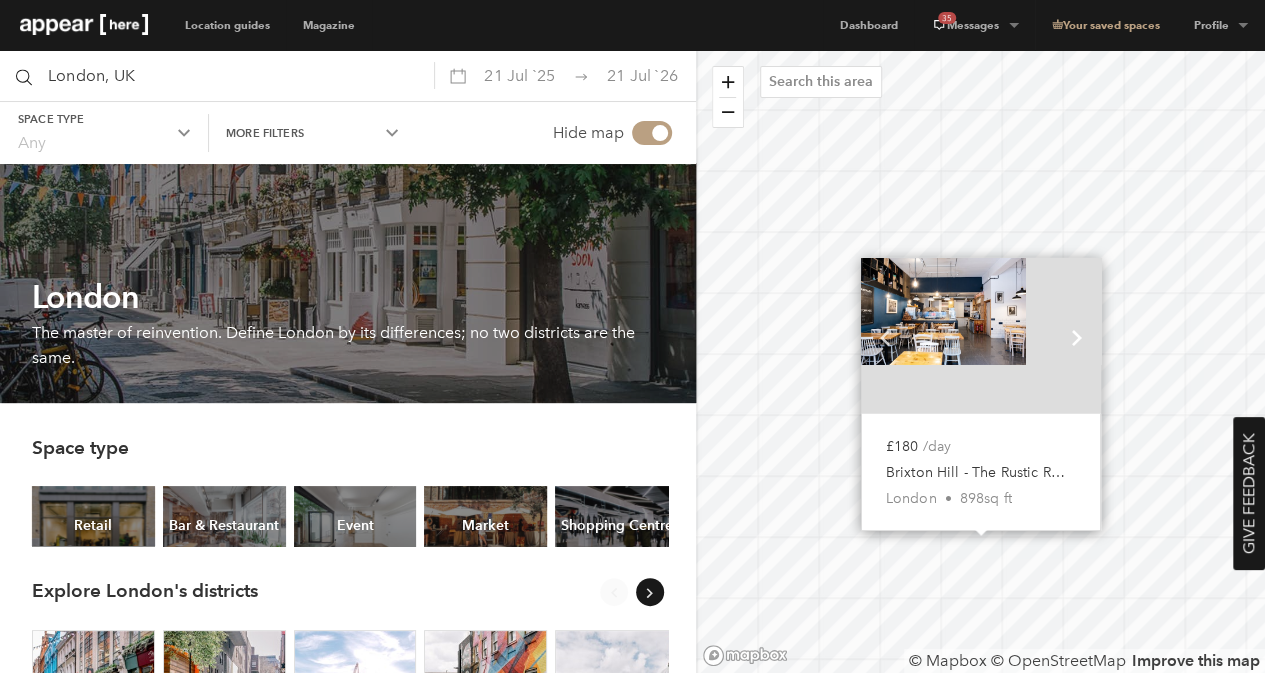 click on "Chevron-up" at bounding box center (1077, 337) 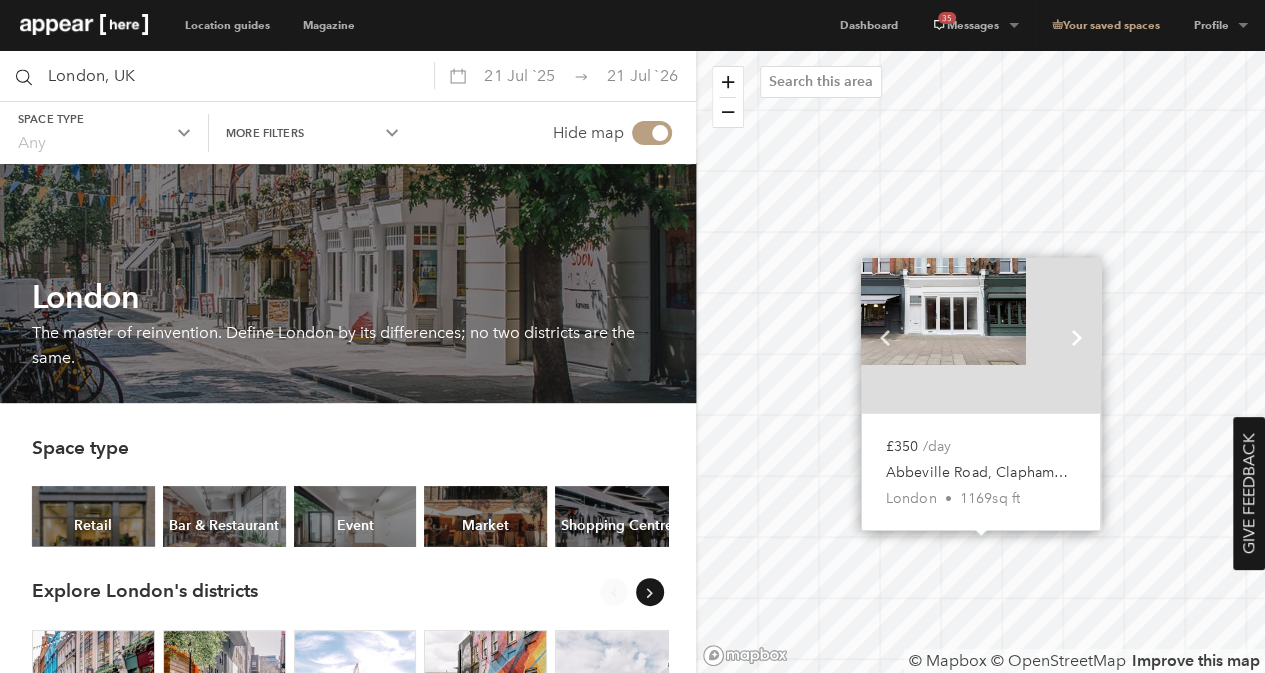 click on "Chevron-up" at bounding box center [1077, 335] 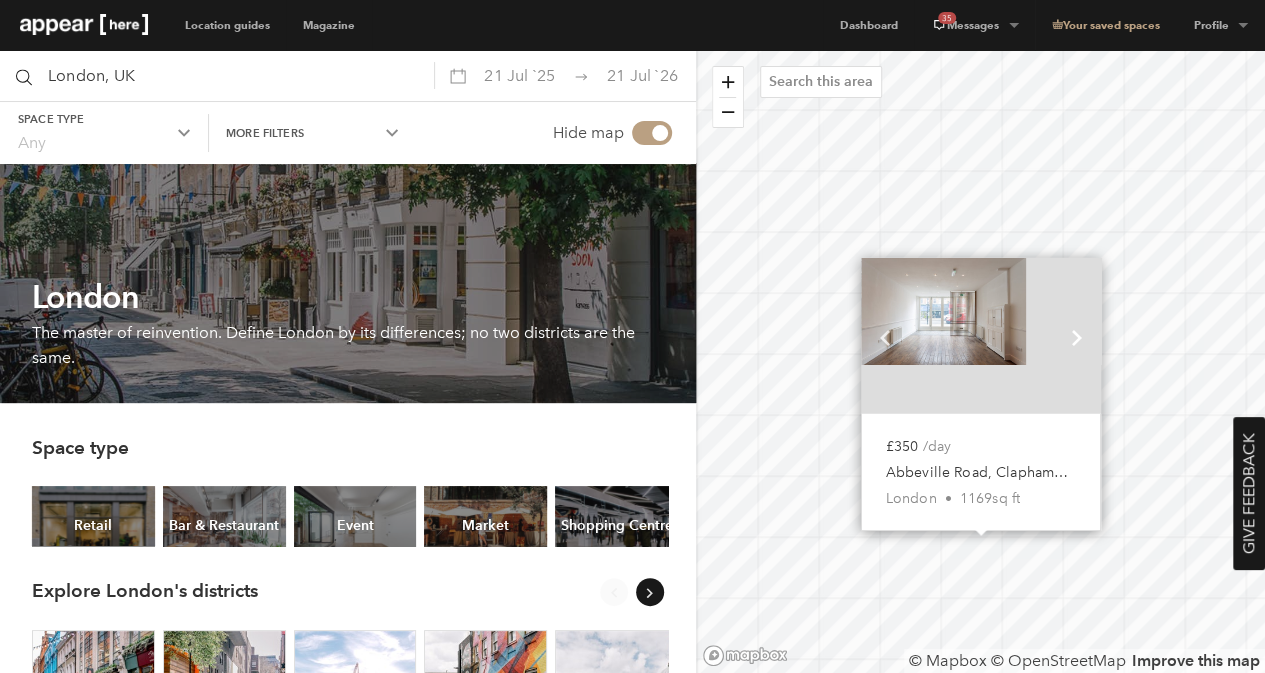 click on "Chevron-up" at bounding box center [1077, 335] 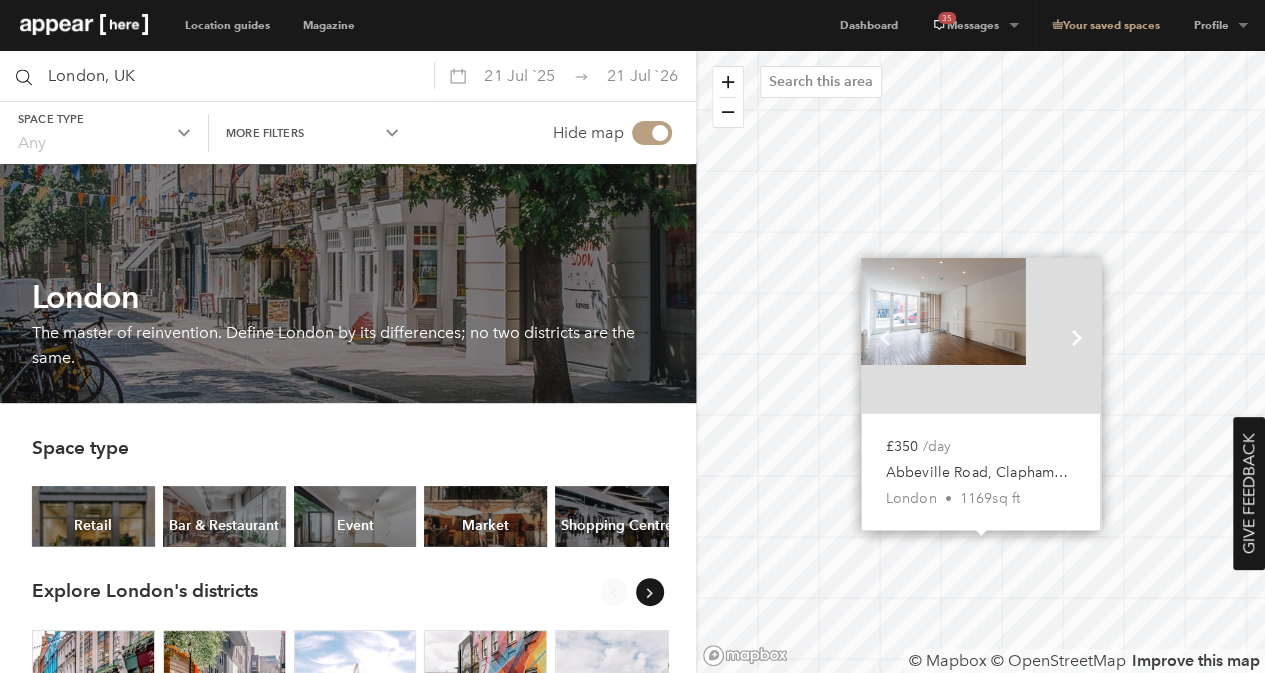 click on "Chevron-up" at bounding box center (1077, 335) 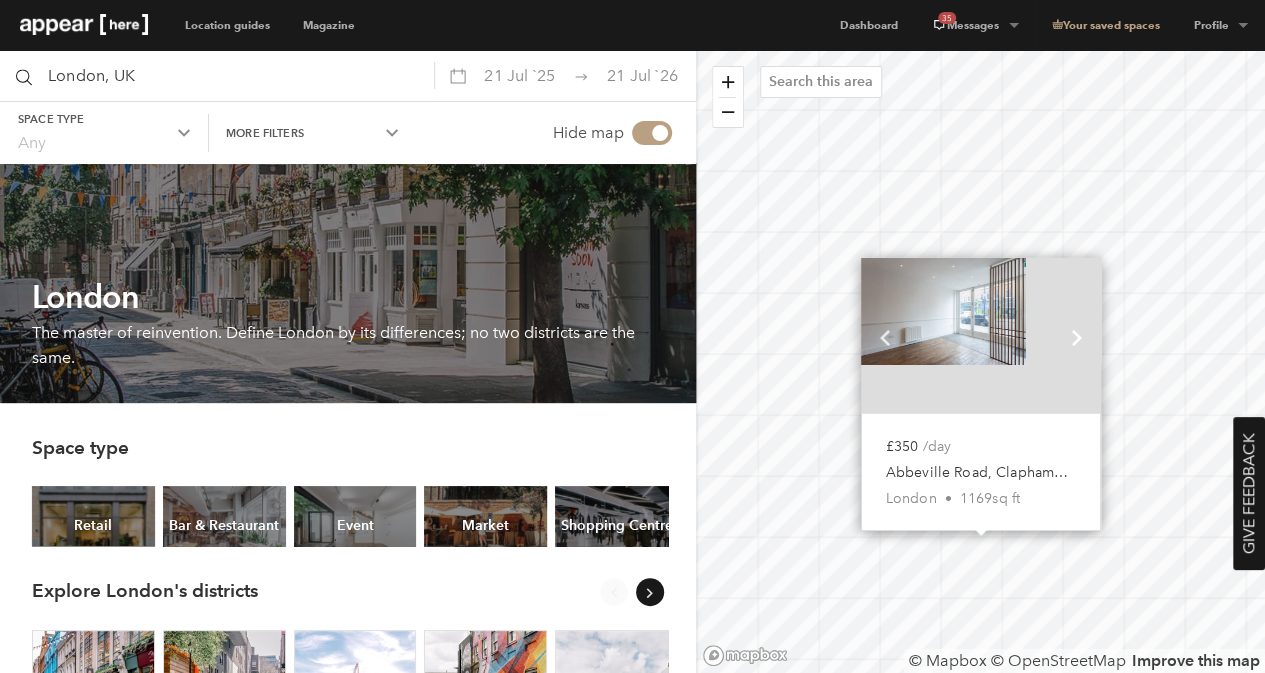 click on "Chevron-up" at bounding box center [1077, 335] 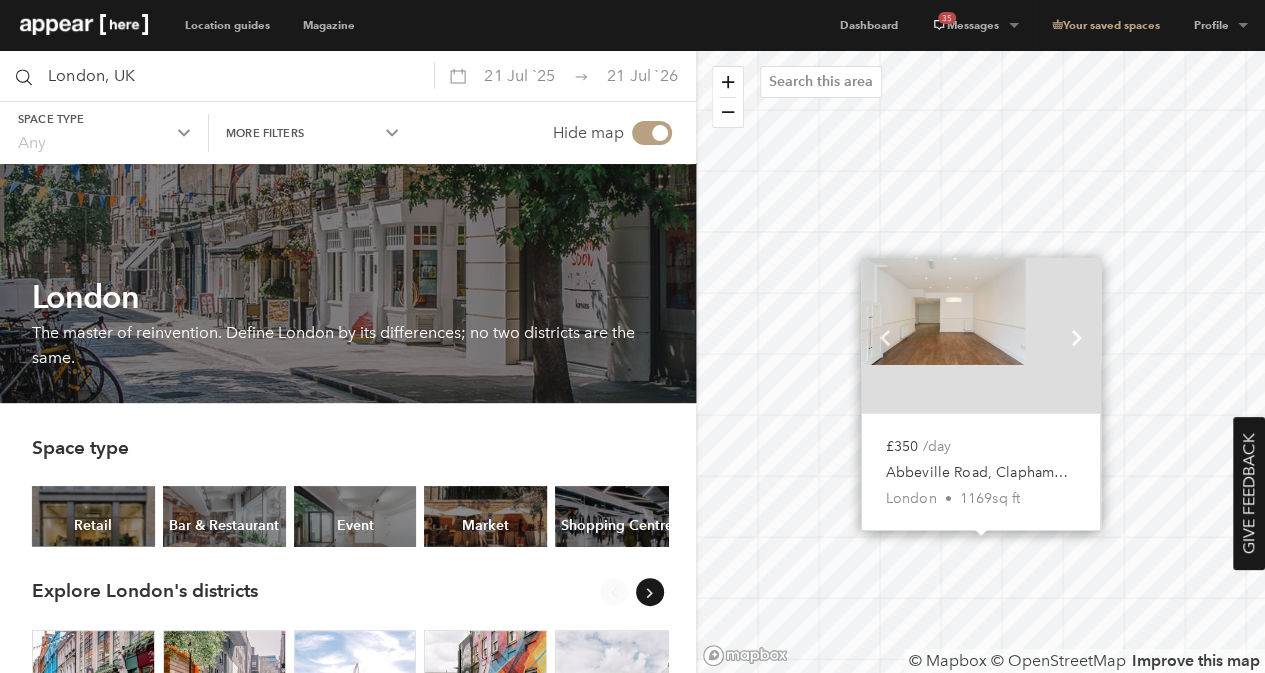 click on "Chevron-up" at bounding box center (1077, 335) 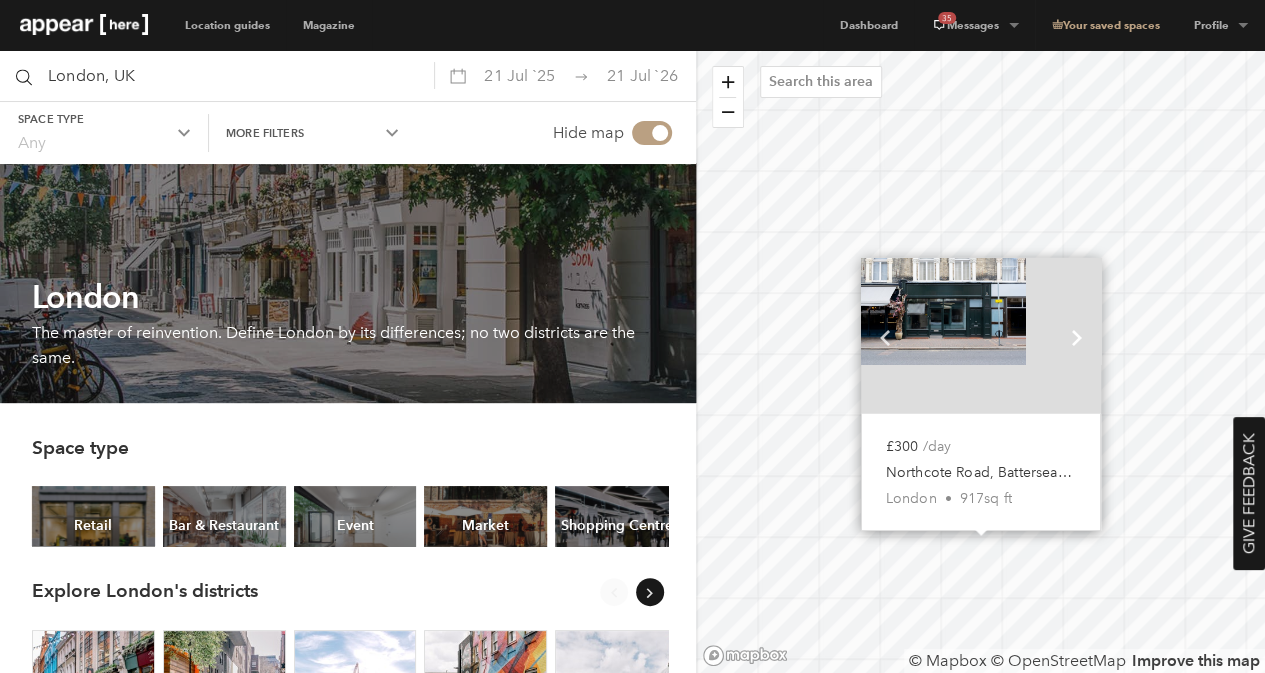 click on "Chevron-up" at bounding box center [1077, 337] 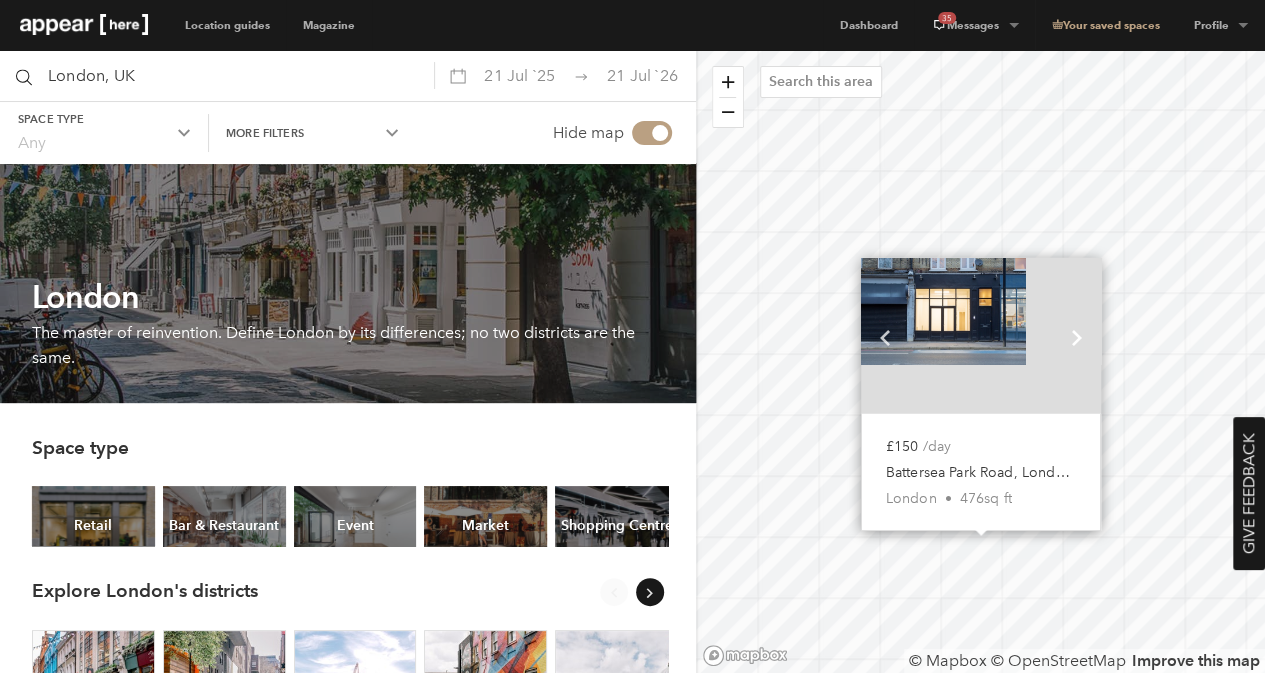 click on "Chevron-up" at bounding box center [1077, 337] 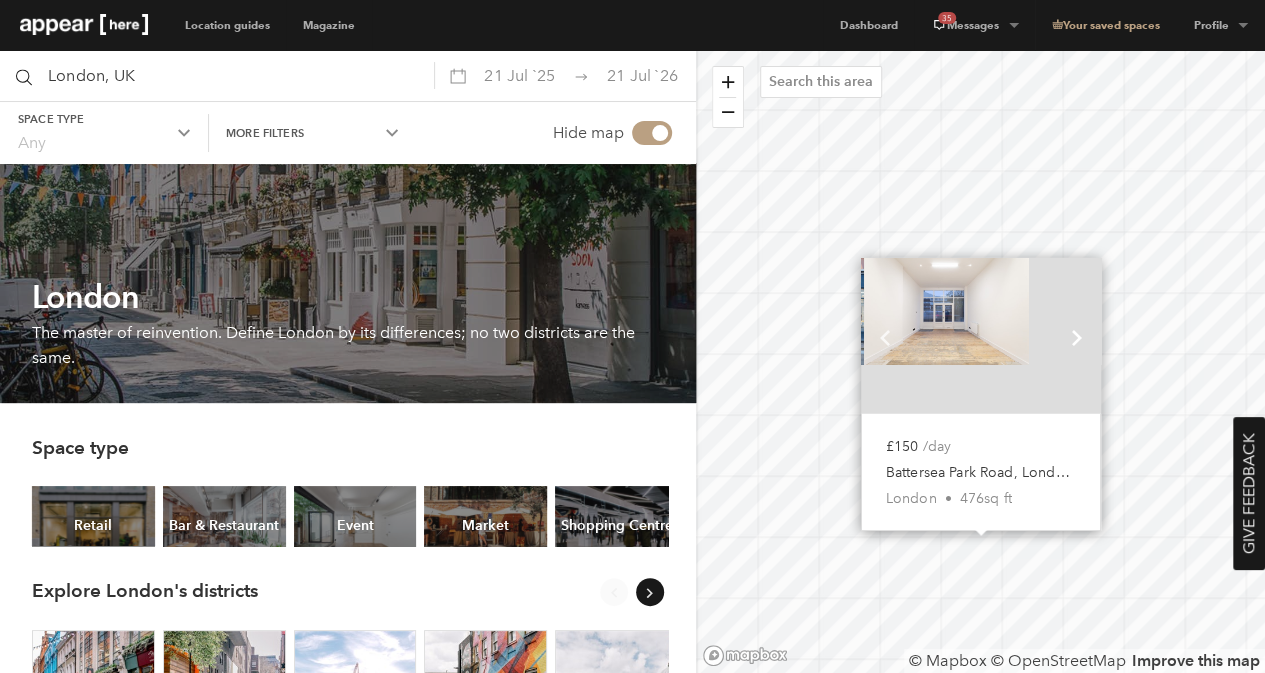 click on "Chevron-up" at bounding box center [1077, 337] 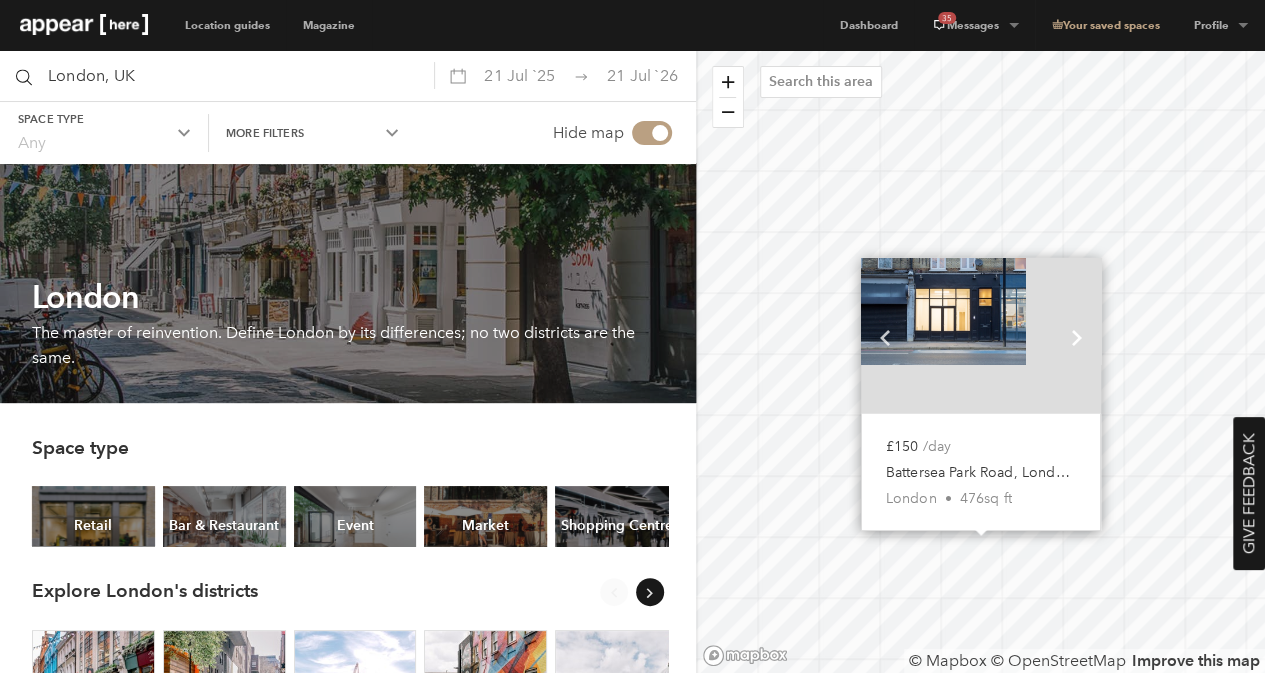 click at bounding box center [1077, 337] 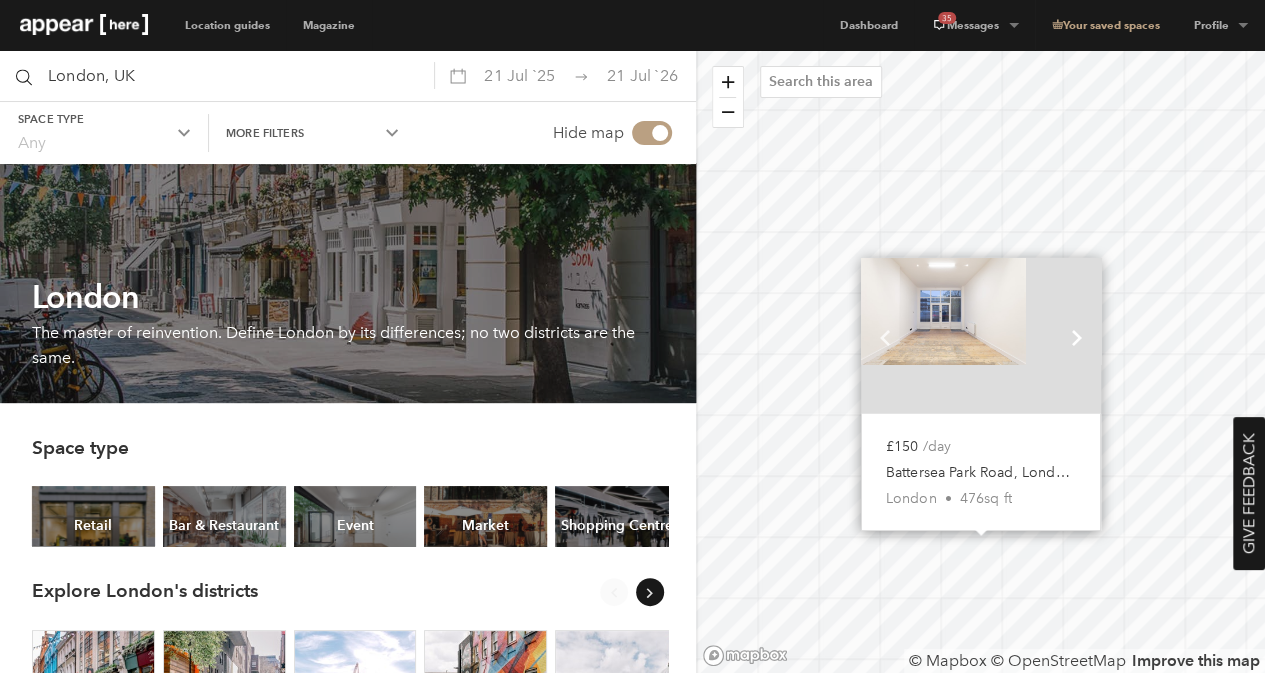 click at bounding box center (1077, 337) 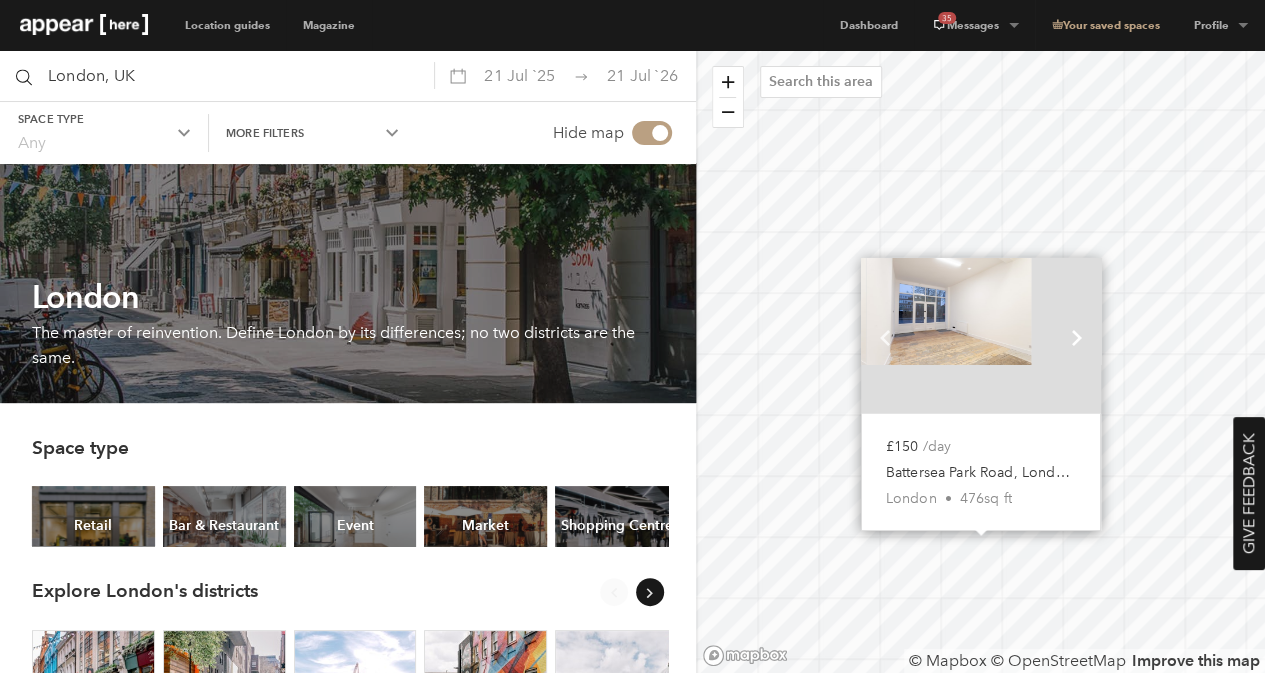 click at bounding box center [1077, 337] 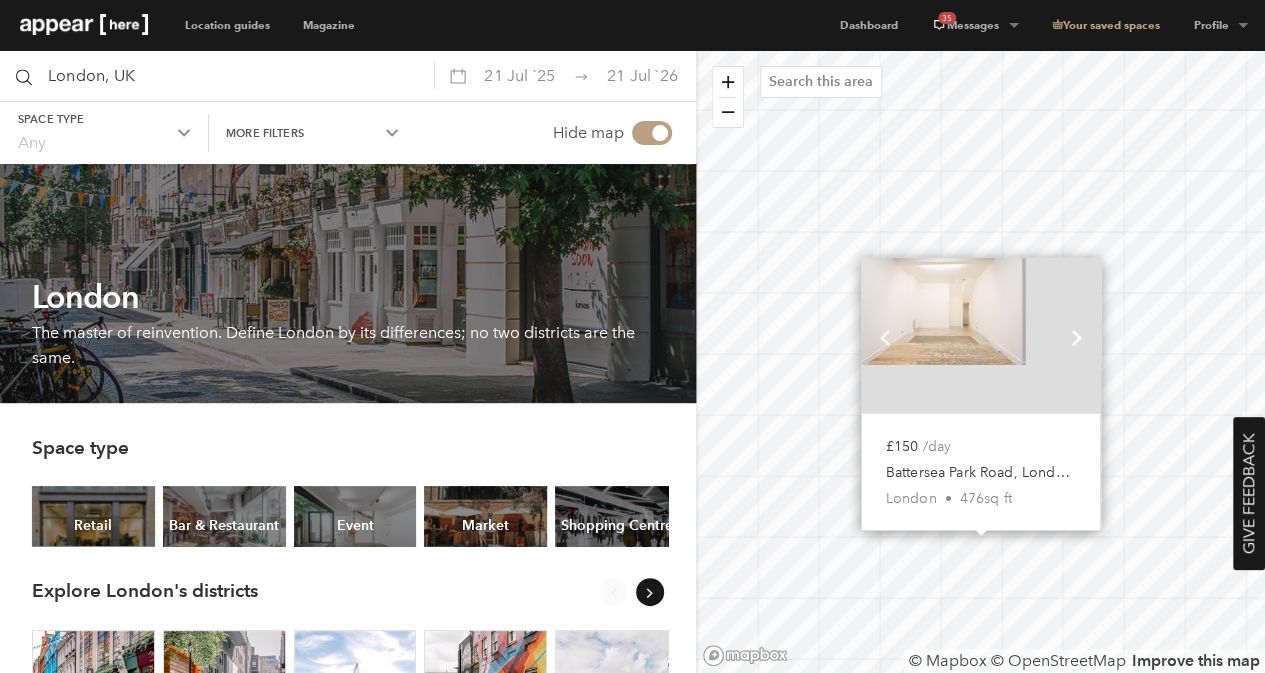 click at bounding box center [1077, 337] 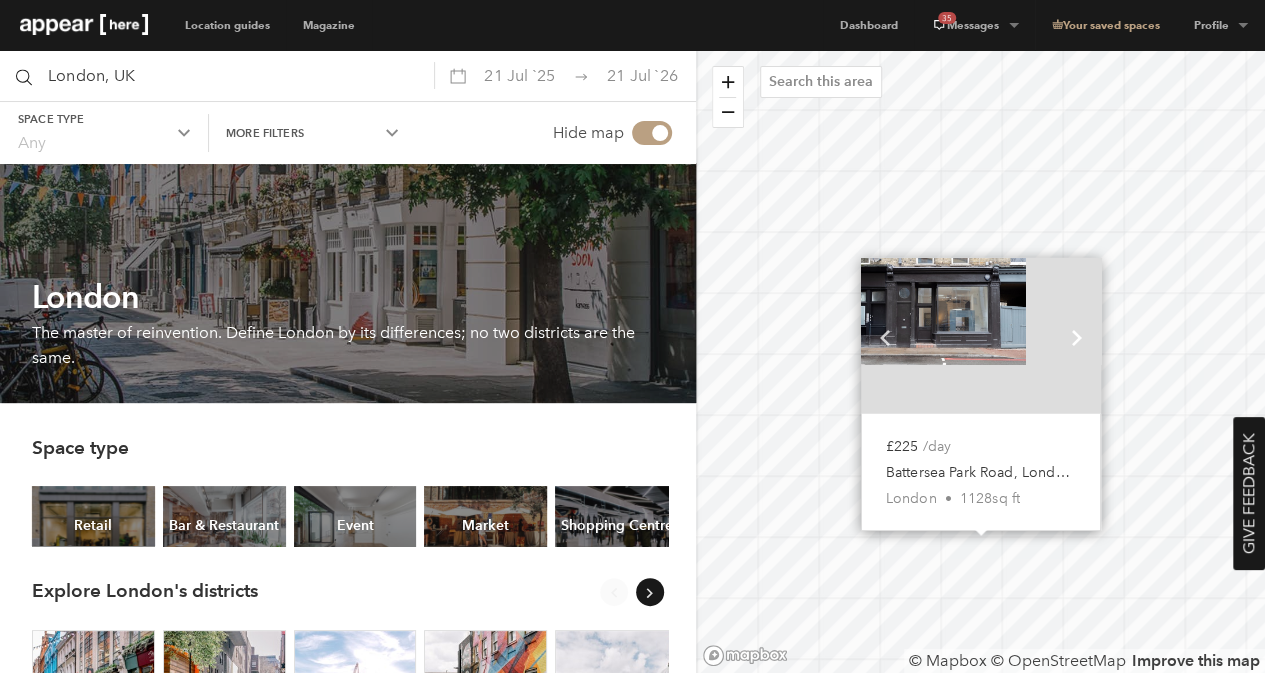 click on "Chevron-up" at bounding box center (1077, 337) 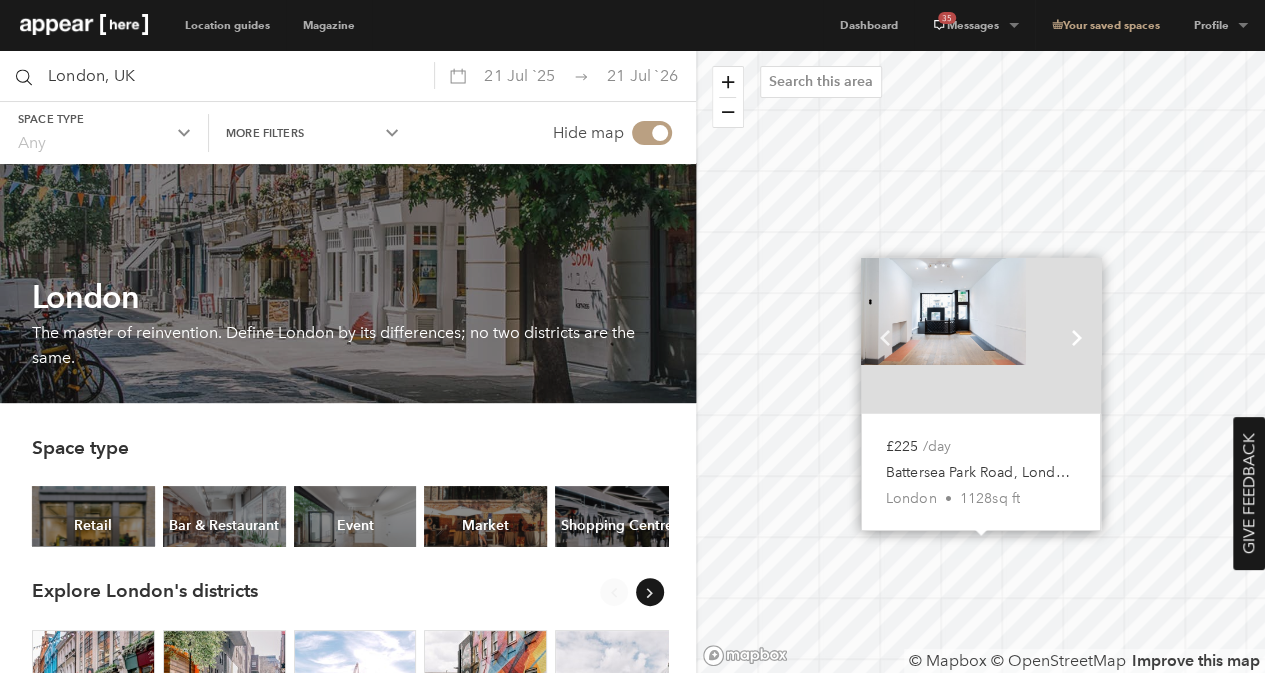click on "Chevron-up" at bounding box center [1077, 337] 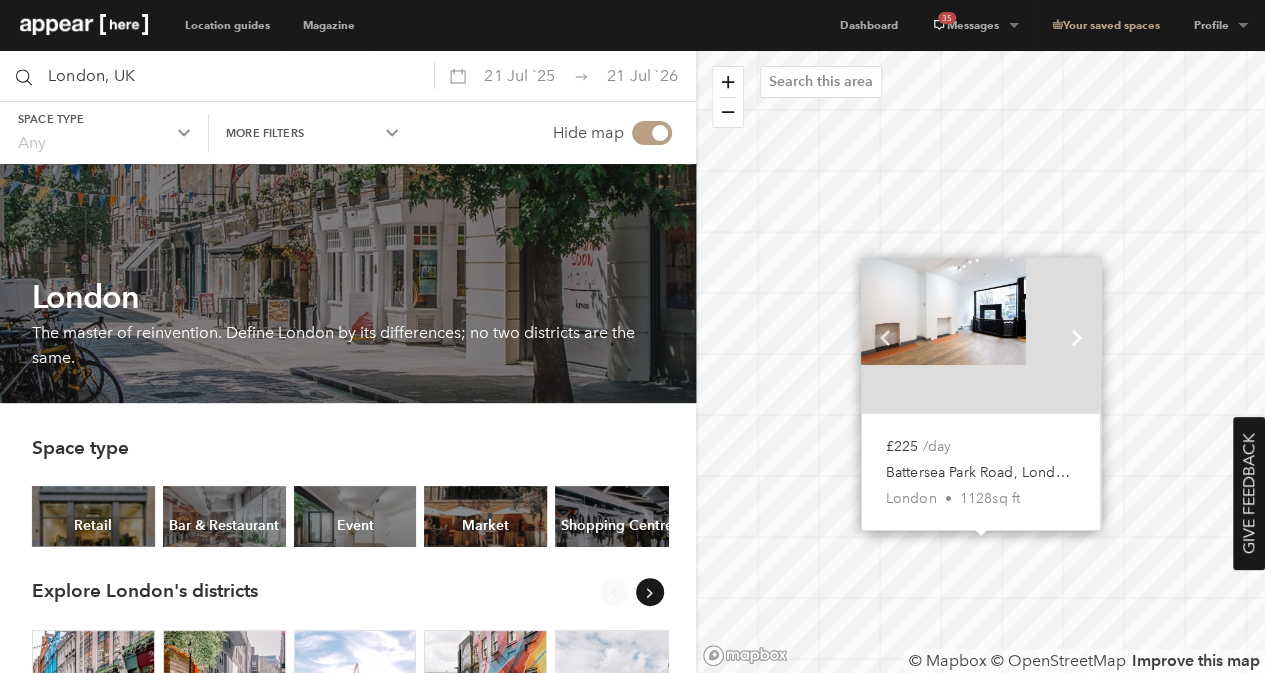 click on "Chevron-up" at bounding box center [1077, 337] 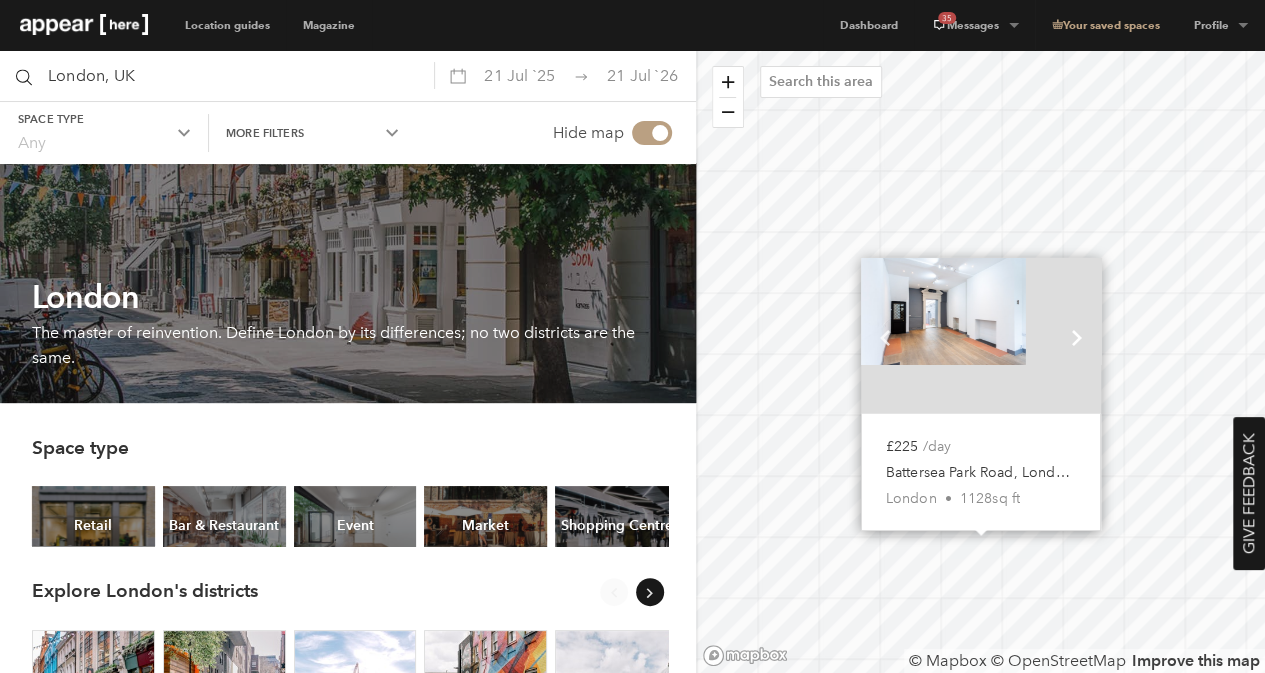 click on "Chevron-up" at bounding box center [1077, 337] 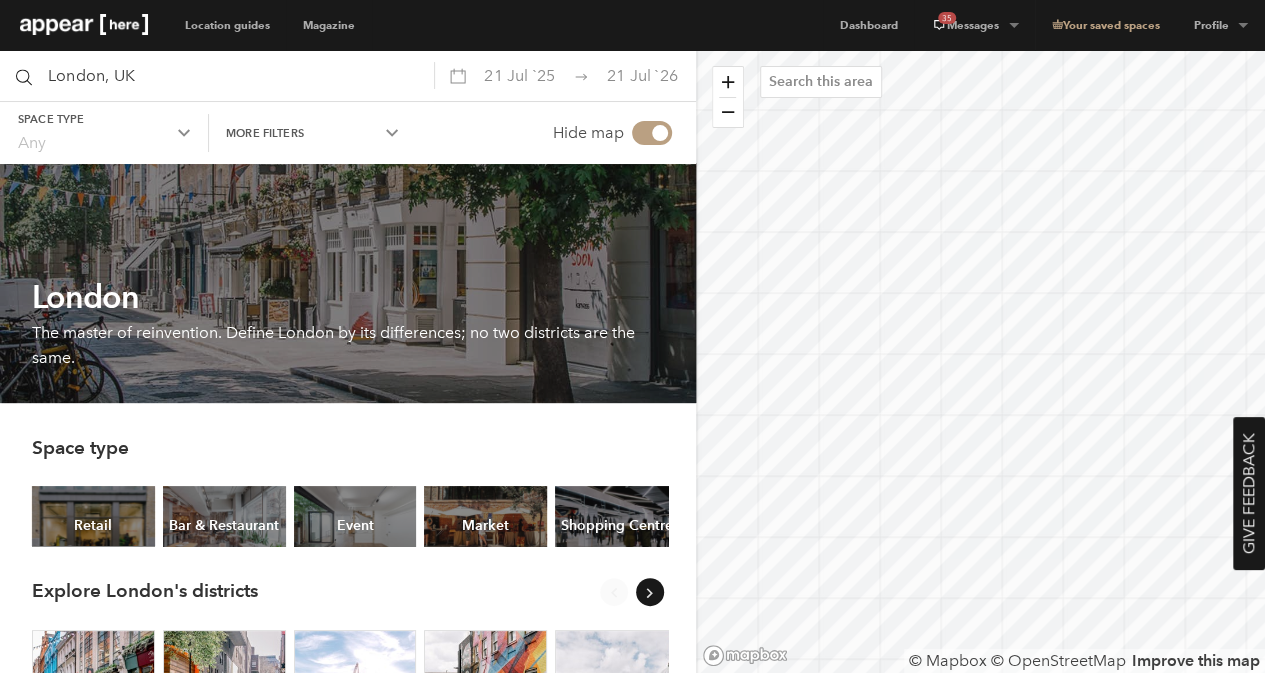 click on "Icon Search London, UK 21 Jul `25 21 Jul `26 Space type   Any Chevron-up More filters   Chevron-up Hide map Filters Map London The master of reinvention. Define London by its differences; no two districts are the same. Space type Slide 1 of 5 Retail Bar & Restaurant Event Market Shopping Centre Explore London's districts Chevron-up Show previous slide Chevron-up Show next slide Slide 1 of 13 Soho Covent Garden Camden Shoreditch City of London Mayfair Kensington Notting Hill Hackney Brixton Bloomsbury & Fitzrovia Islington Chelsea & Fulham Spaces we love Chevron-up Show previous slide Chevron-up Show next slide Slide 1 of 11 from £750   /day Tottenham Street, Fitzrovia - The Artful Store London • 1300  sq ft Chevron-up Show previous slide Chevron-up Show next slide Slide 1 of 15 from £350   /day Kensington Park Road, Notting Hill - The Glassfront Shop 853  sq ft Chevron-up Show previous slide Chevron-up Show next slide Slide 1 of 38 from £3,250   /day Great Titchfield Street - Flexible Space London •" at bounding box center [632, 3793] 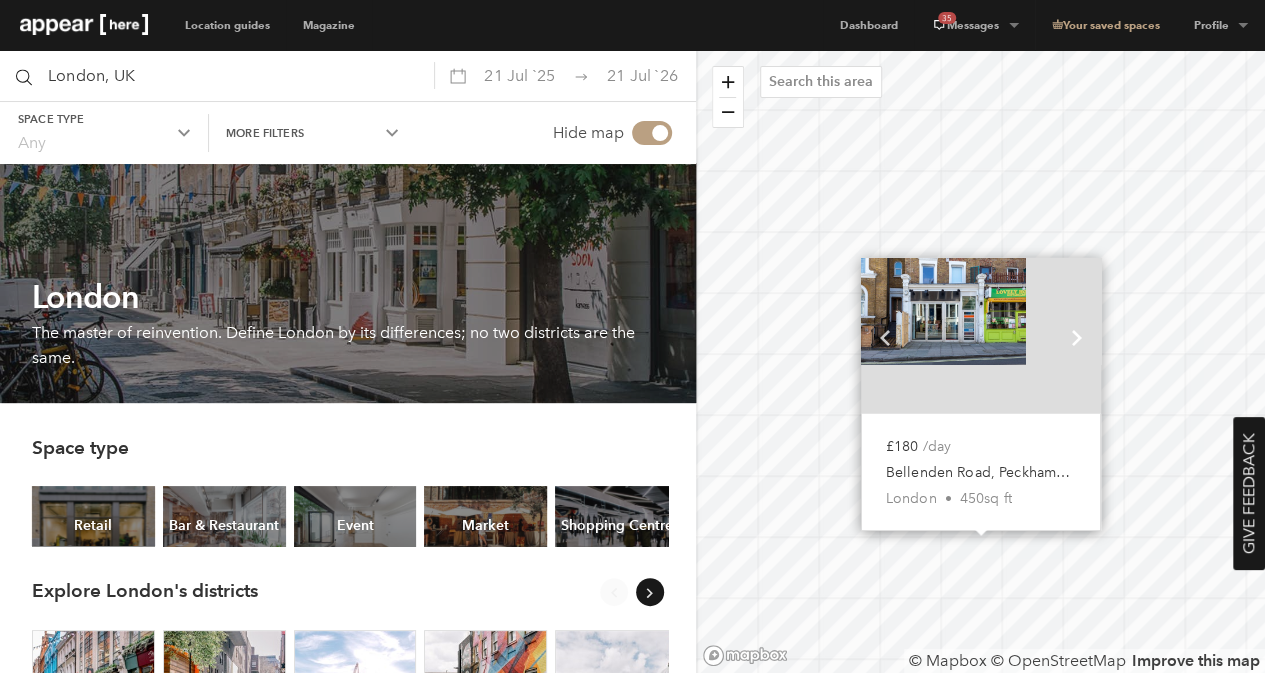 click on "Chevron-up" at bounding box center (1077, 337) 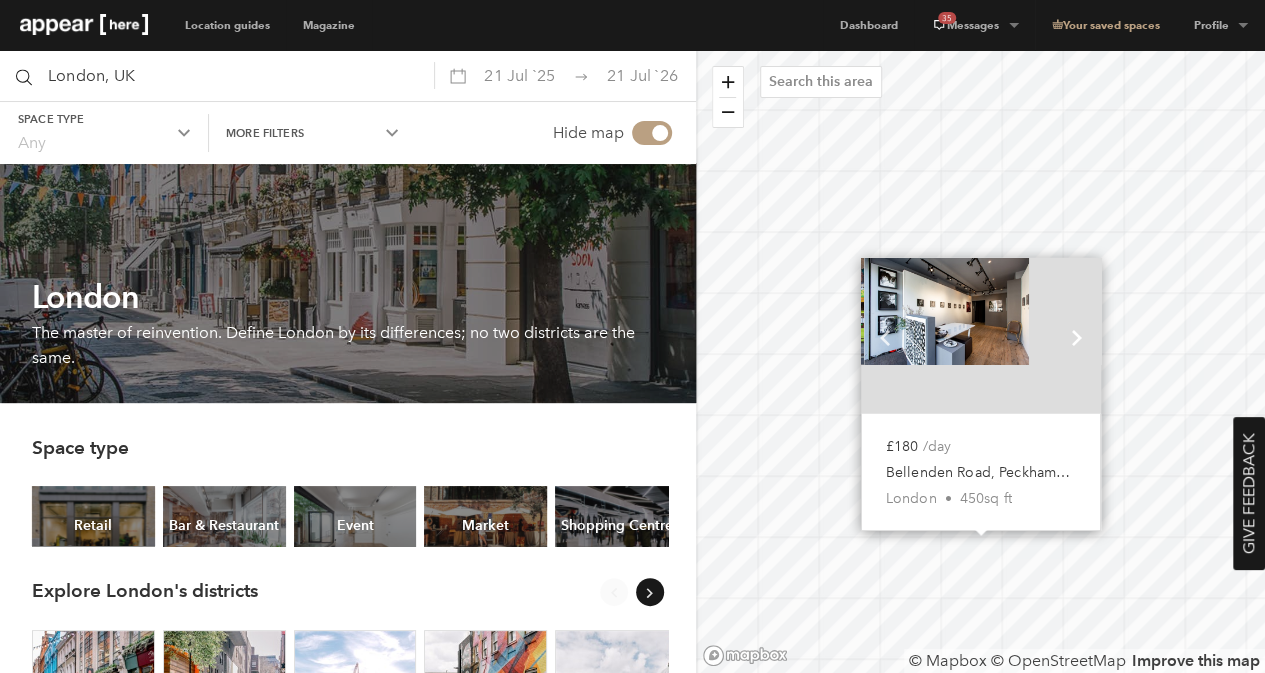 click on "Chevron-up" at bounding box center [1077, 337] 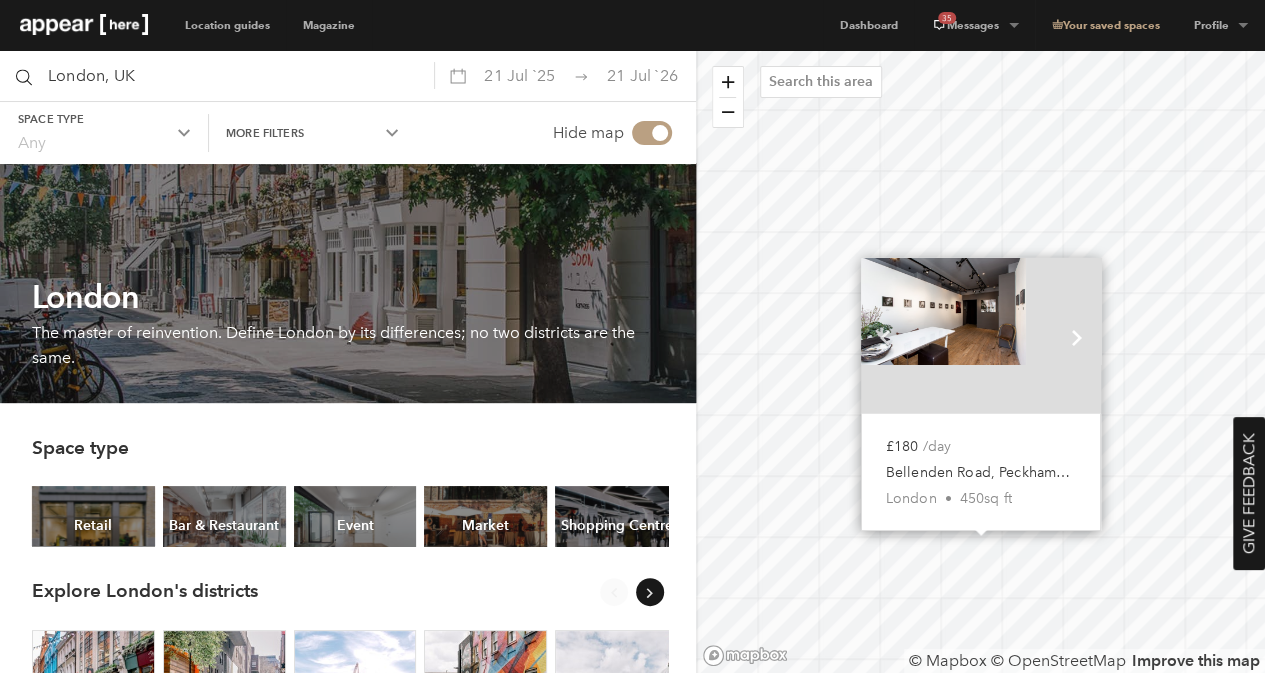 click on "Chevron-up" at bounding box center (1077, 337) 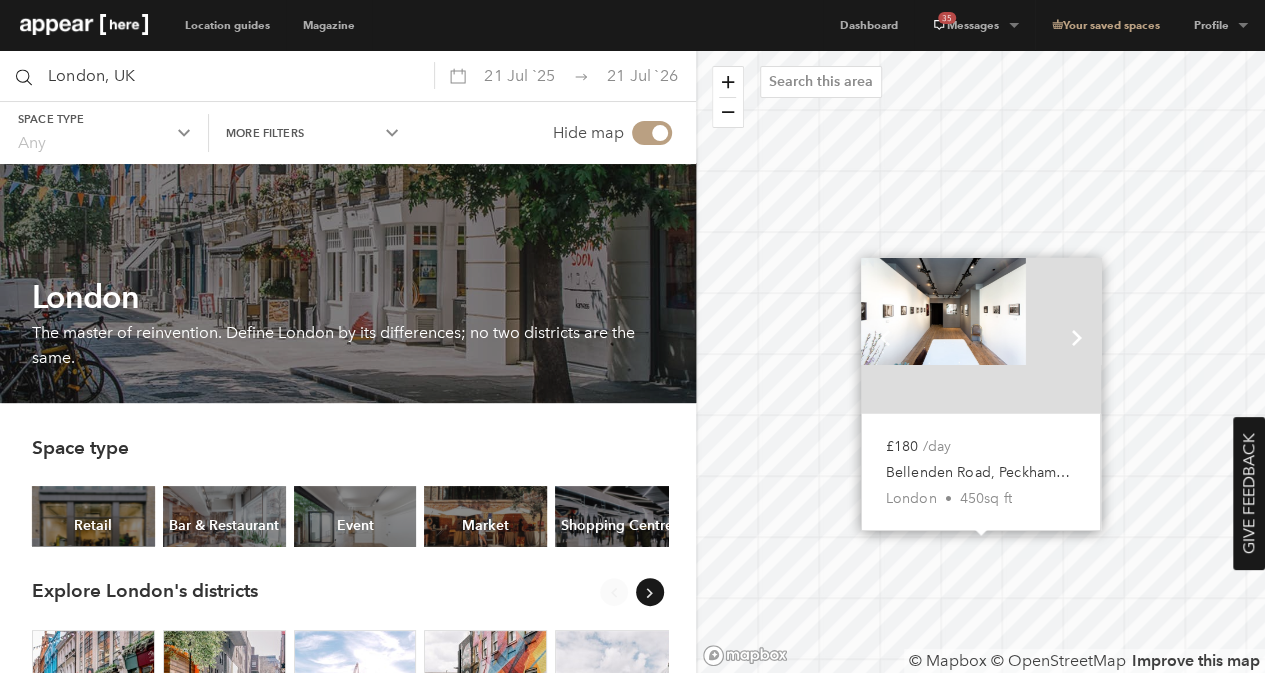 click on "Chevron-up" at bounding box center (1077, 337) 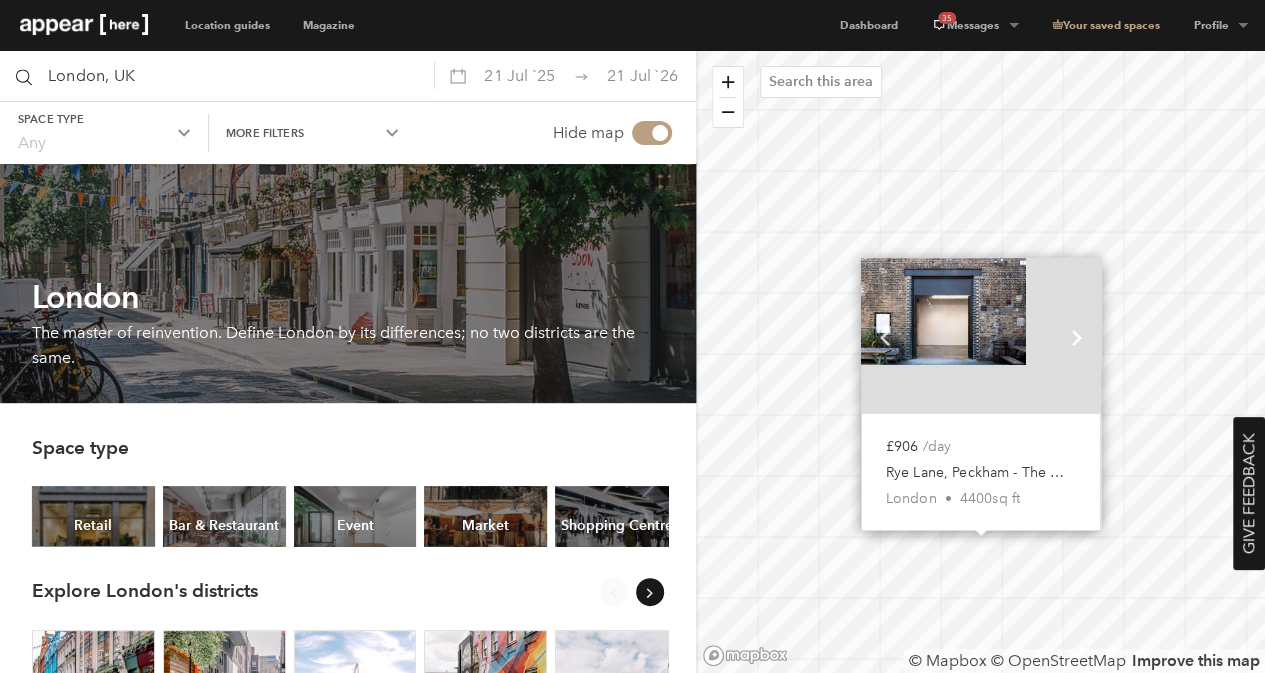 click on "Chevron-up" at bounding box center (1077, 337) 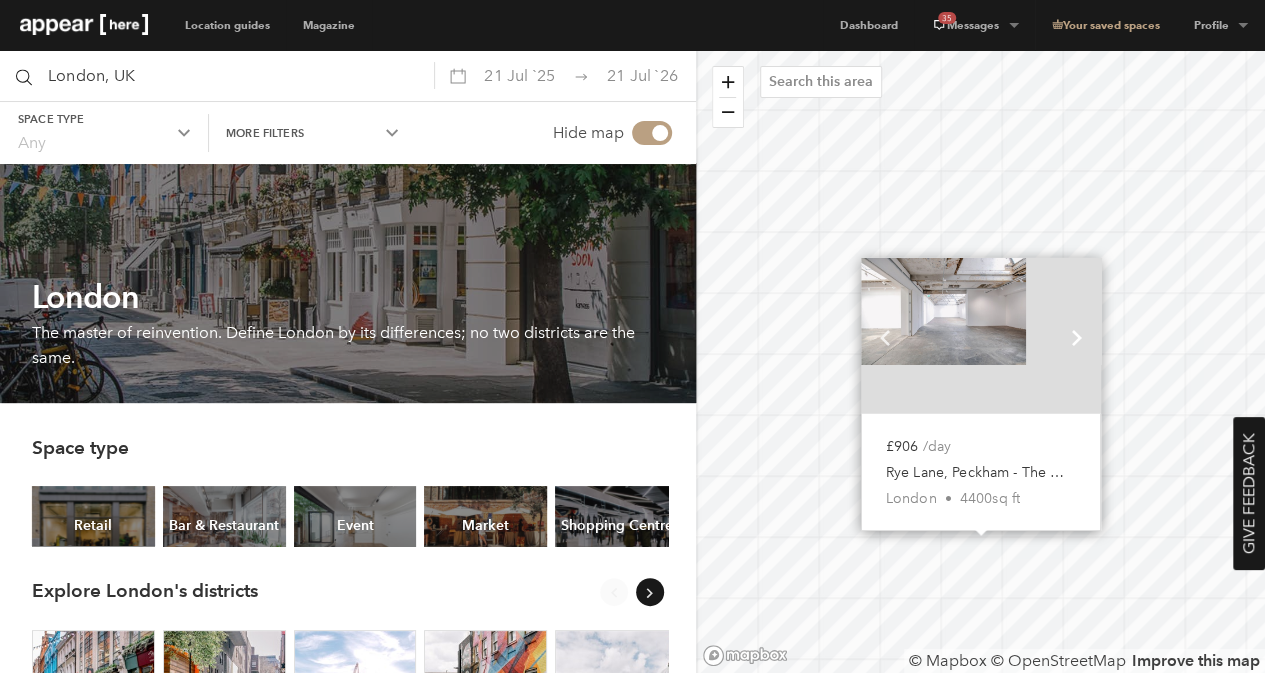 click on "Chevron-up" at bounding box center [1077, 337] 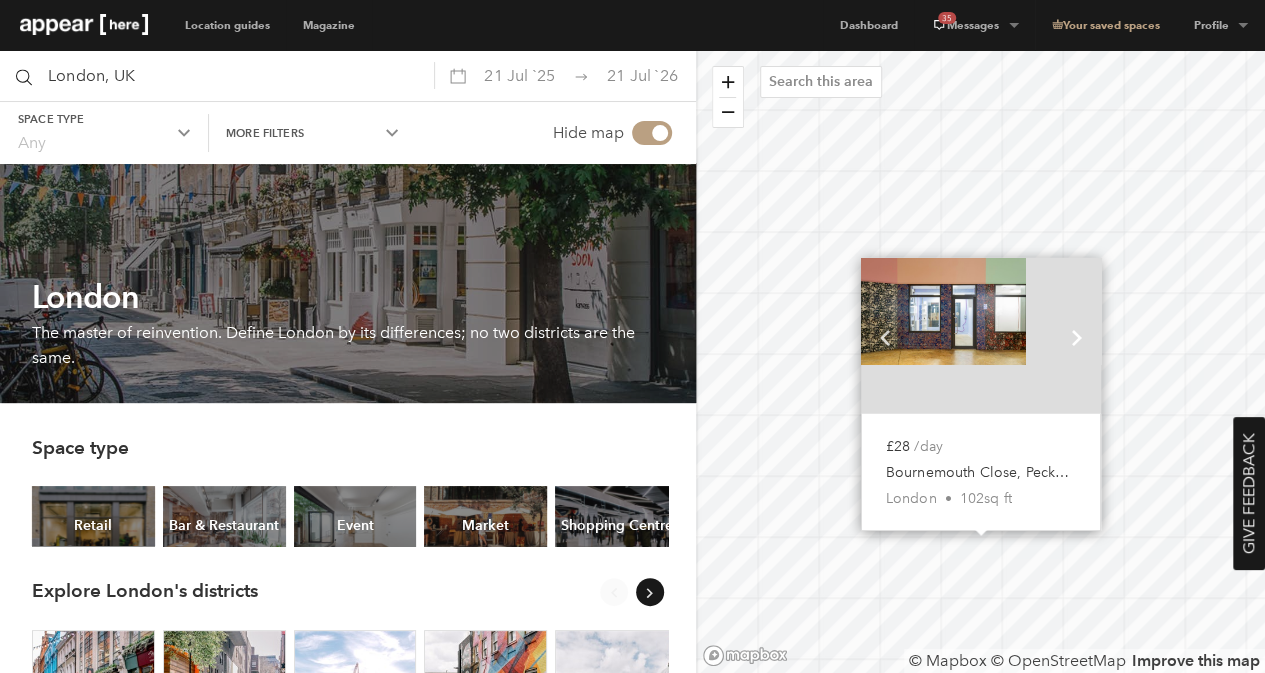 click on "Chevron-up" at bounding box center [1077, 337] 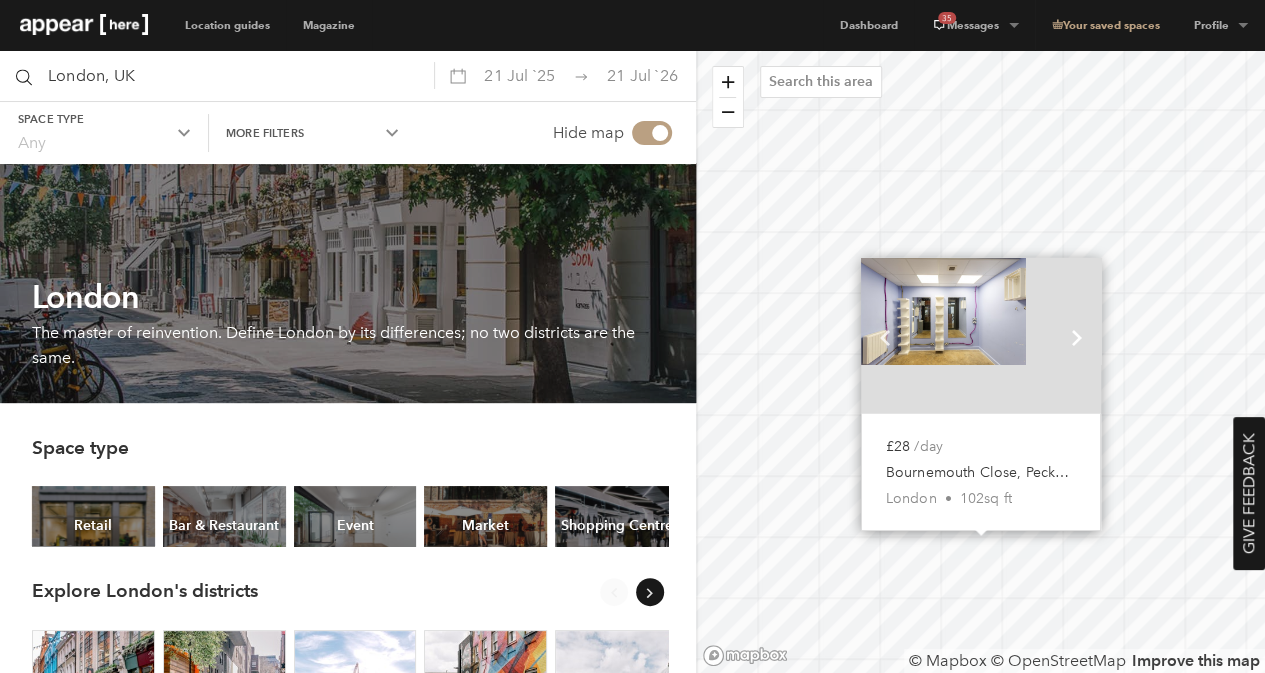 click on "Chevron-up" at bounding box center (1077, 337) 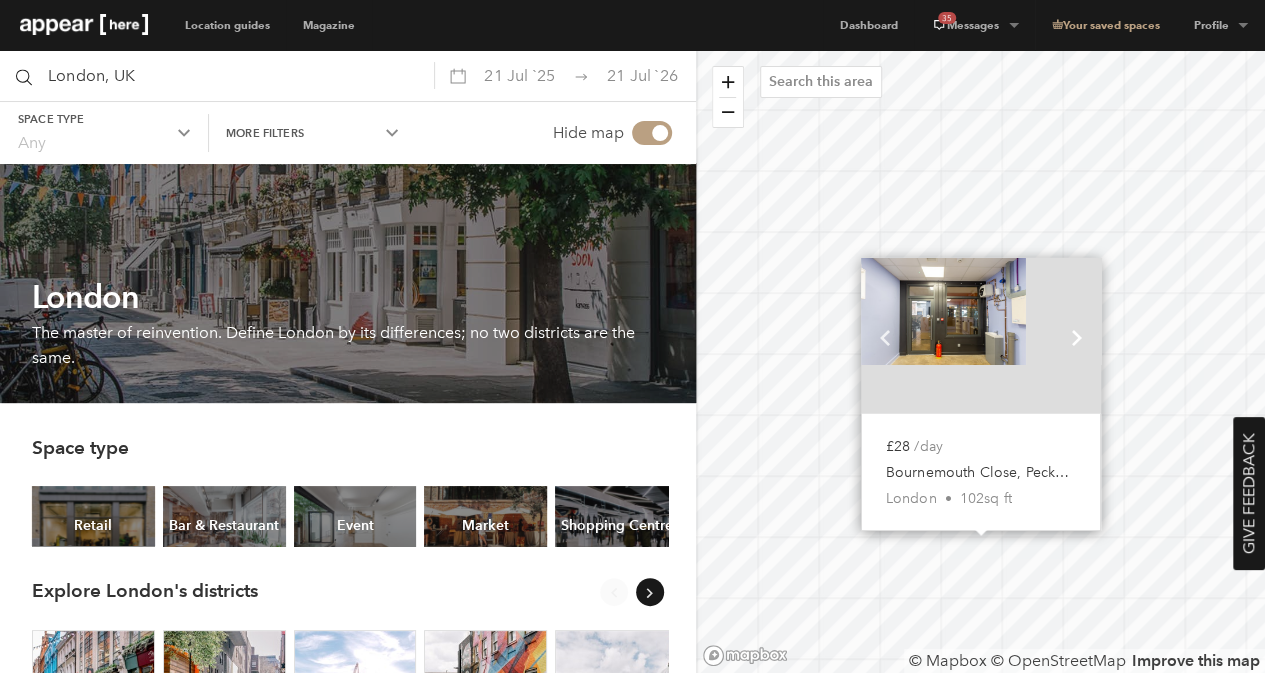 click on "Chevron-up" at bounding box center (1077, 337) 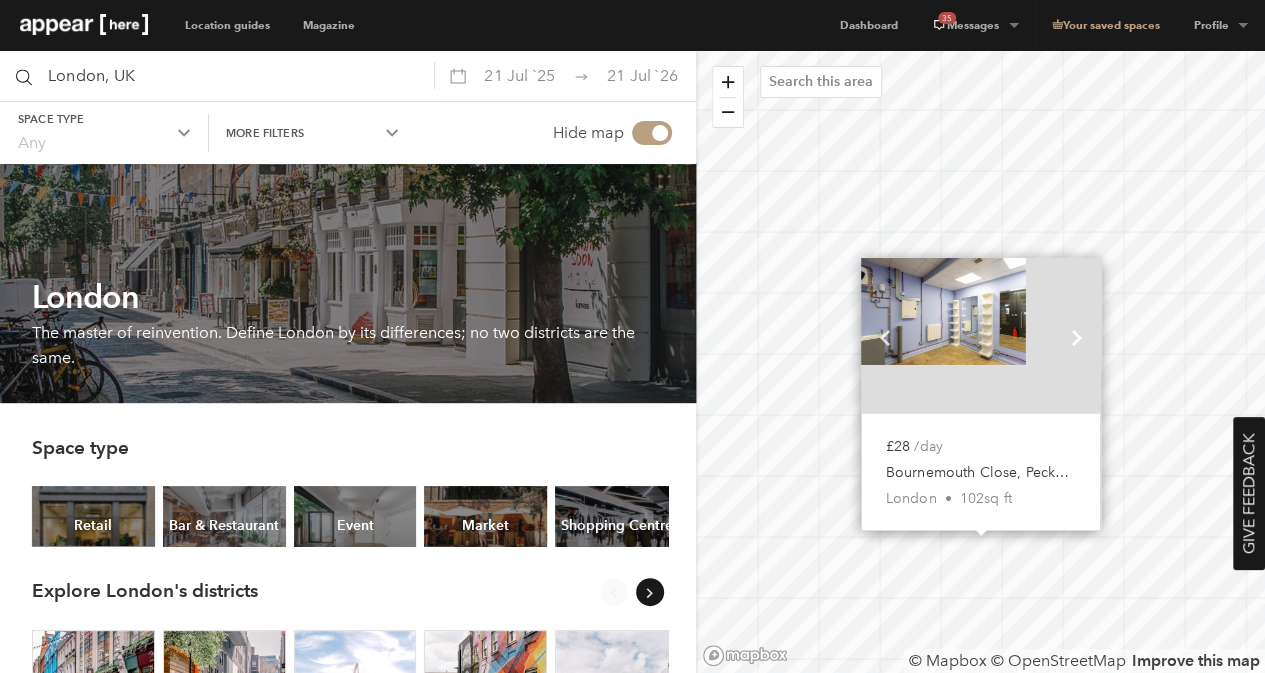 click on "Chevron-up" at bounding box center [1077, 337] 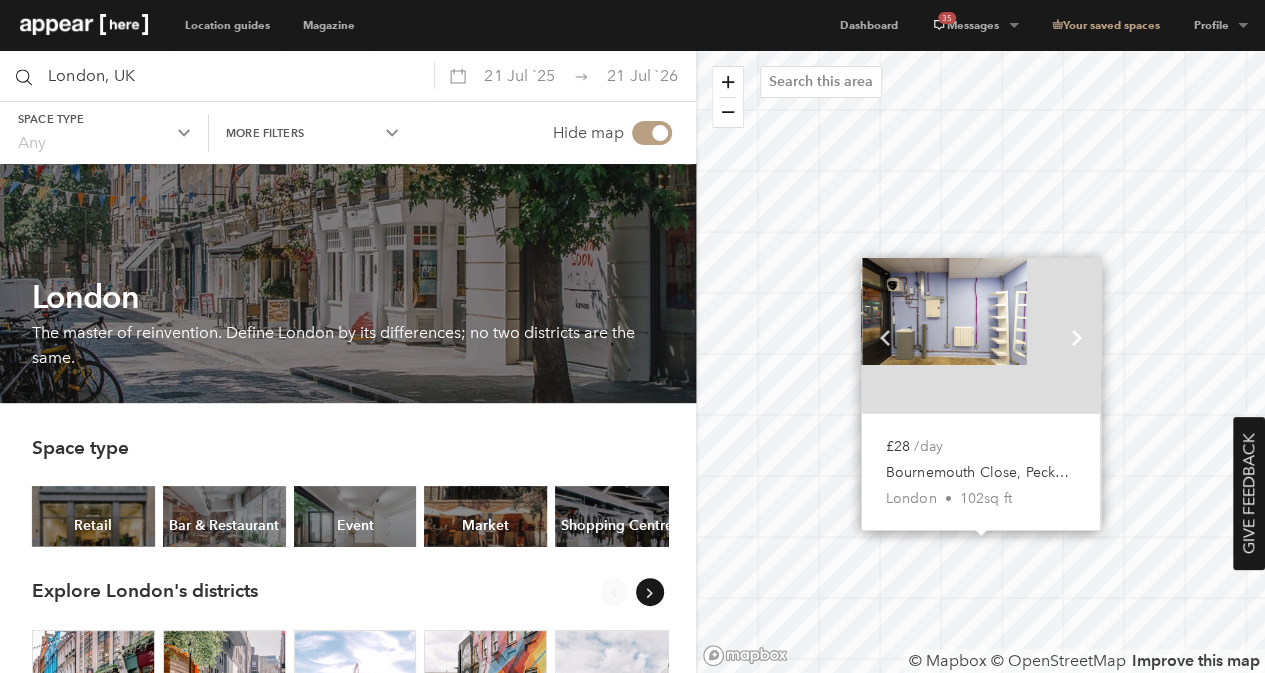 click on "Chevron-up" at bounding box center (1077, 337) 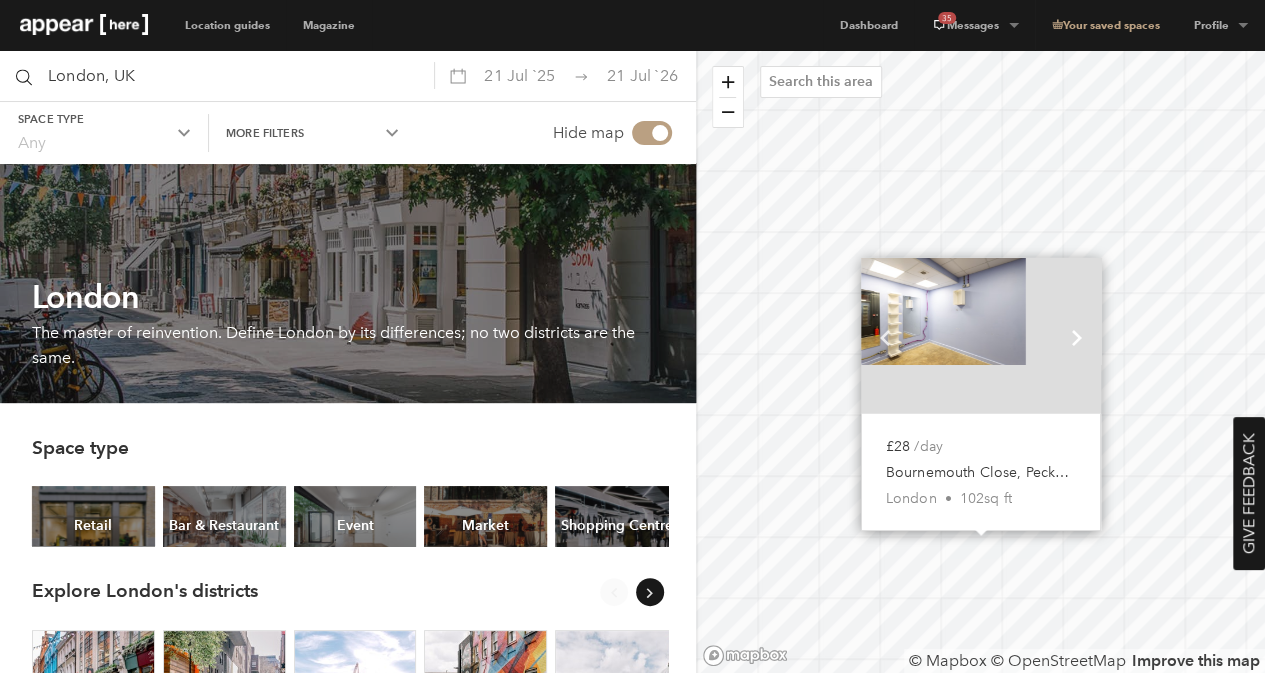 click on "Chevron-up" at bounding box center [1077, 337] 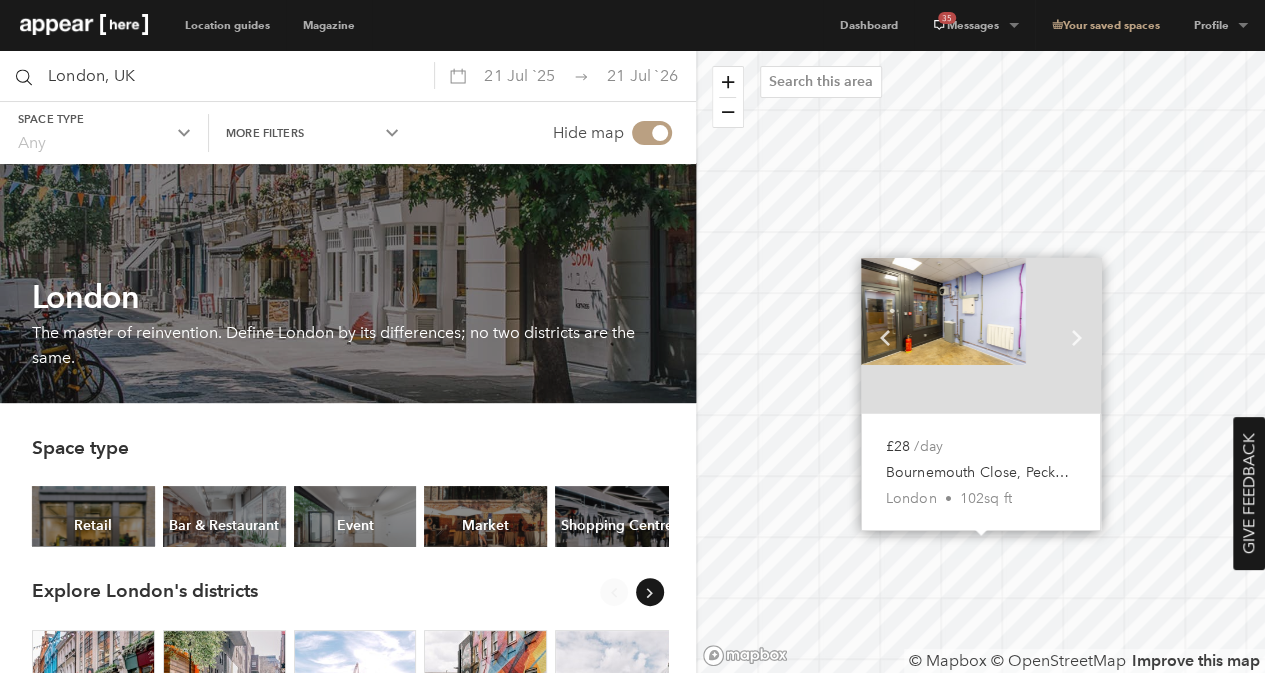 click at bounding box center [943, 311] 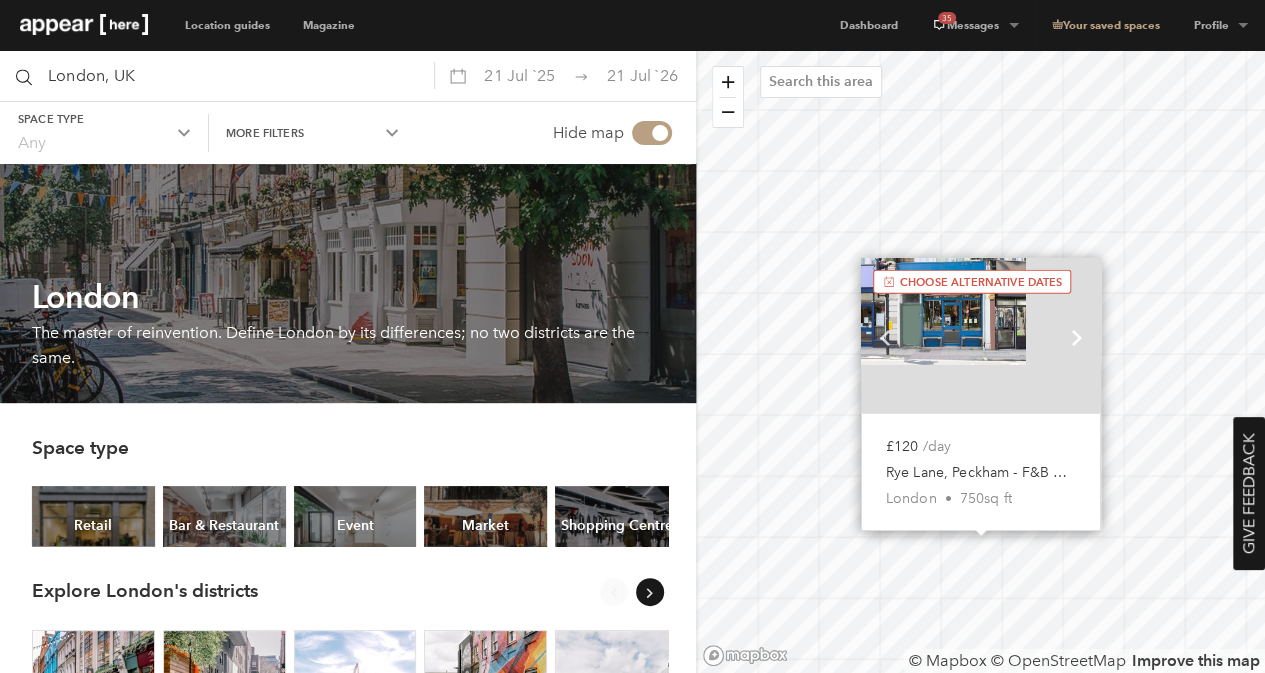 click on "Chevron-up" at bounding box center [1077, 337] 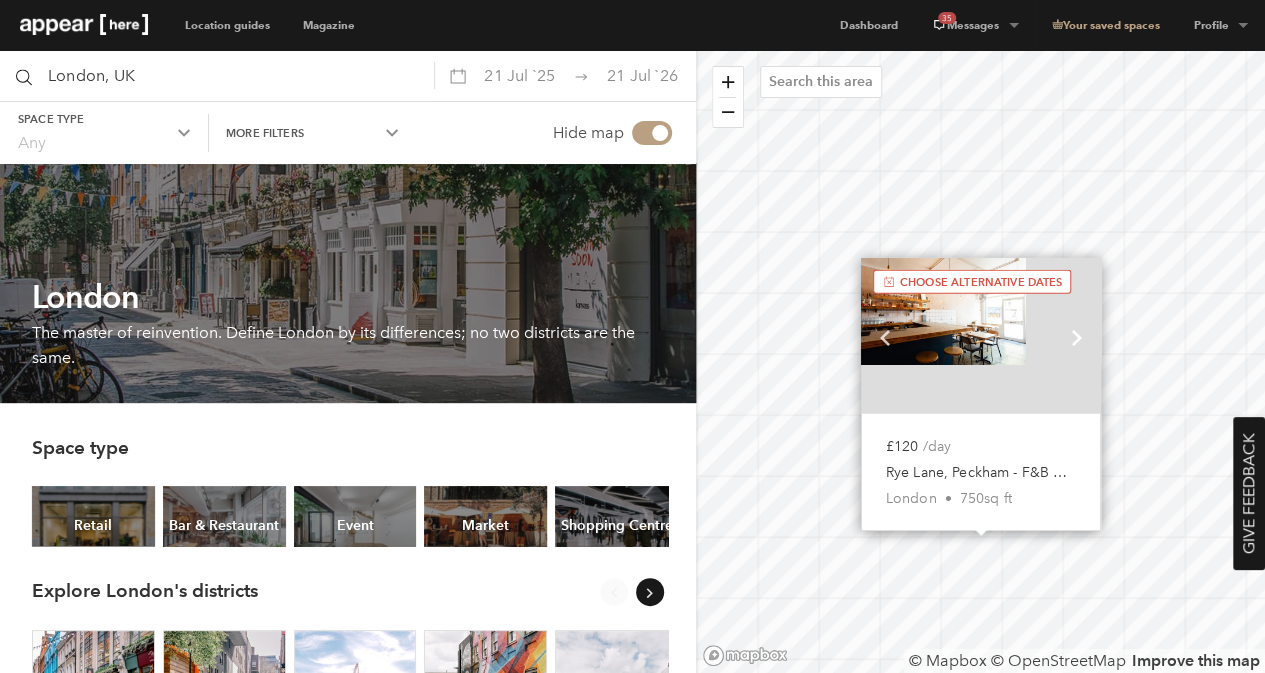click on "Chevron-up" at bounding box center (1077, 337) 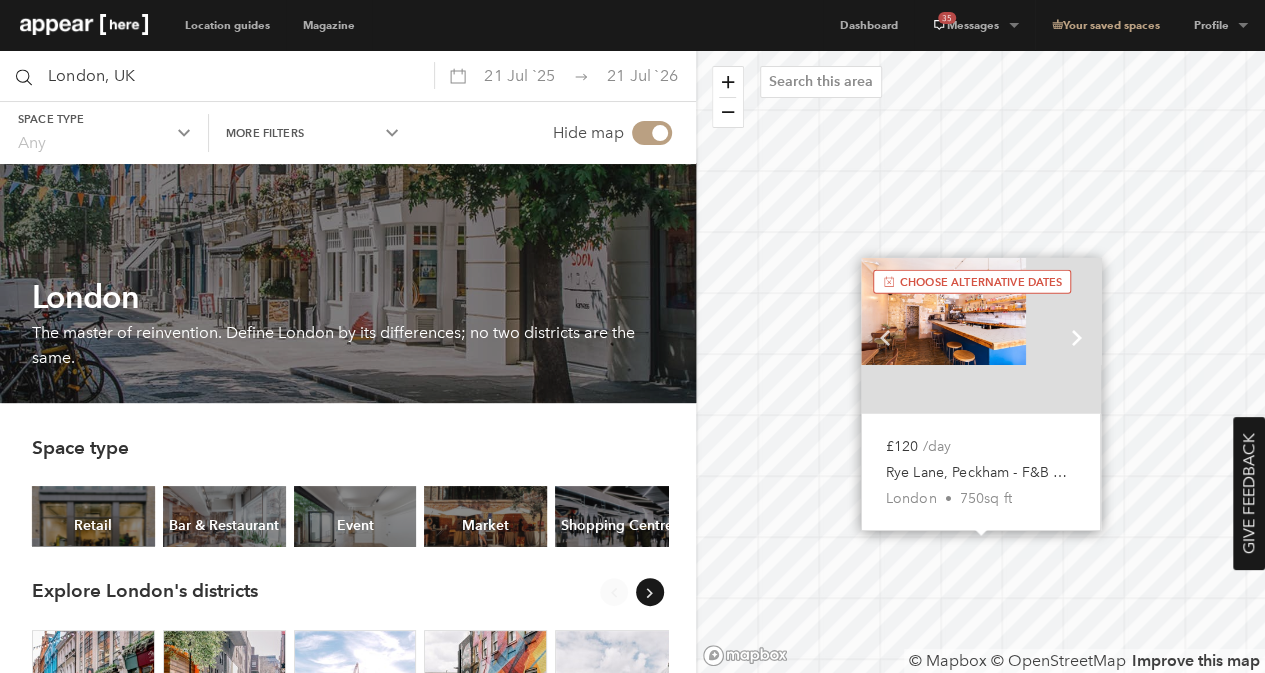 click on "Chevron-up" at bounding box center (1077, 337) 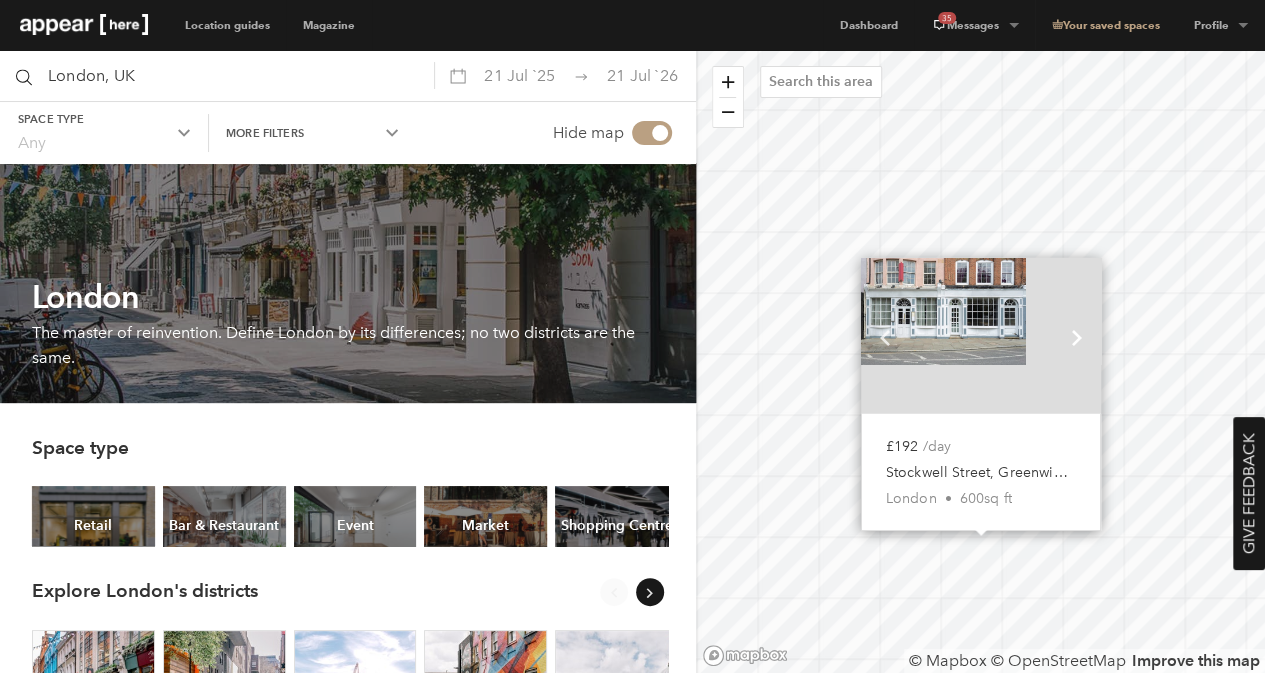 click on "Chevron-up" at bounding box center [1077, 337] 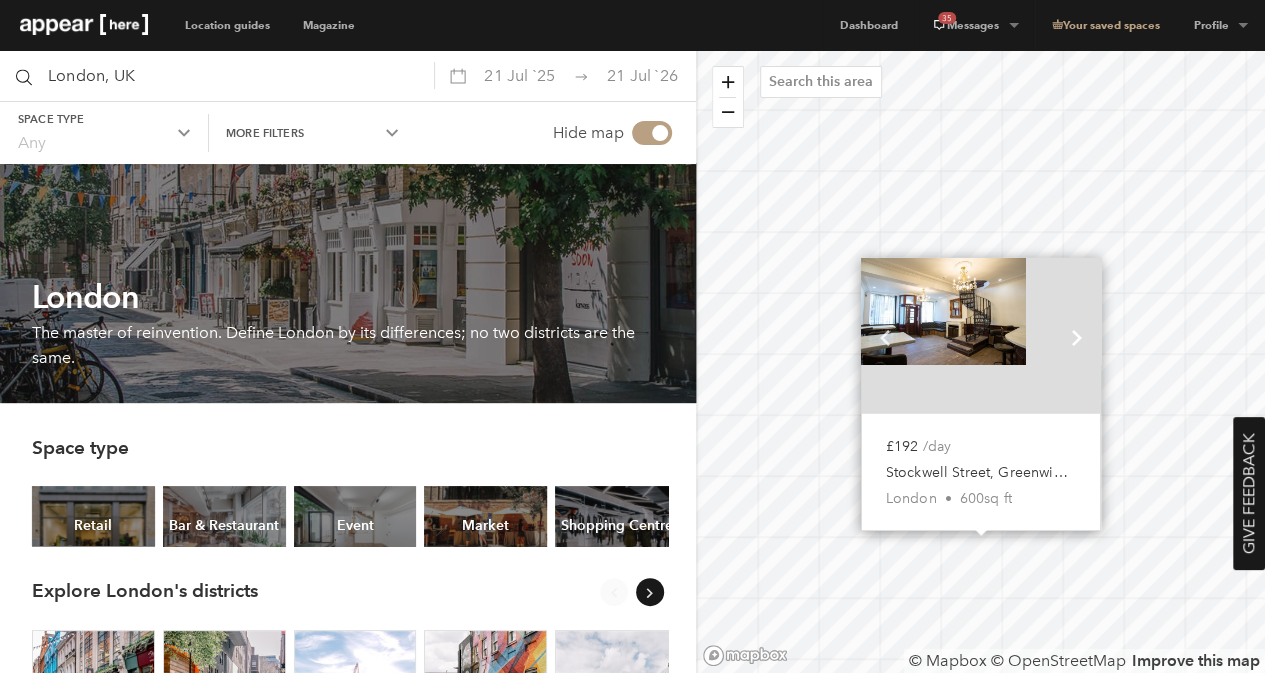 click on "Chevron-up" at bounding box center (1077, 337) 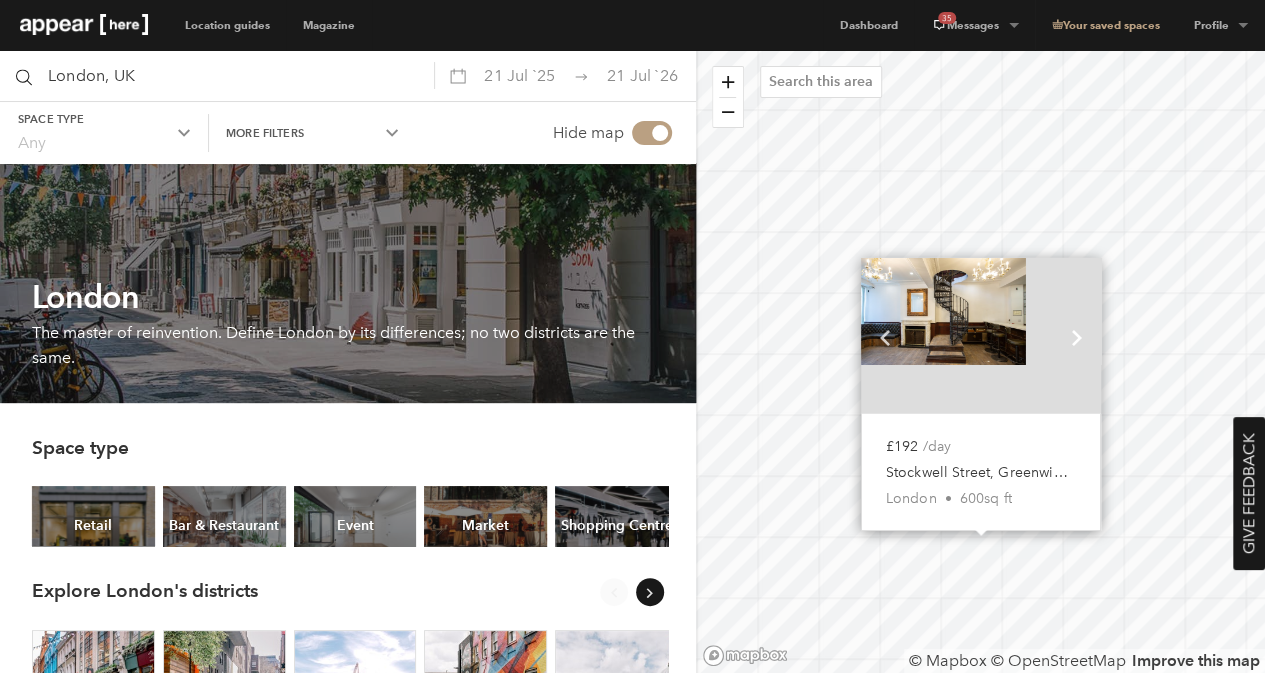 click on "Chevron-up" at bounding box center [1077, 337] 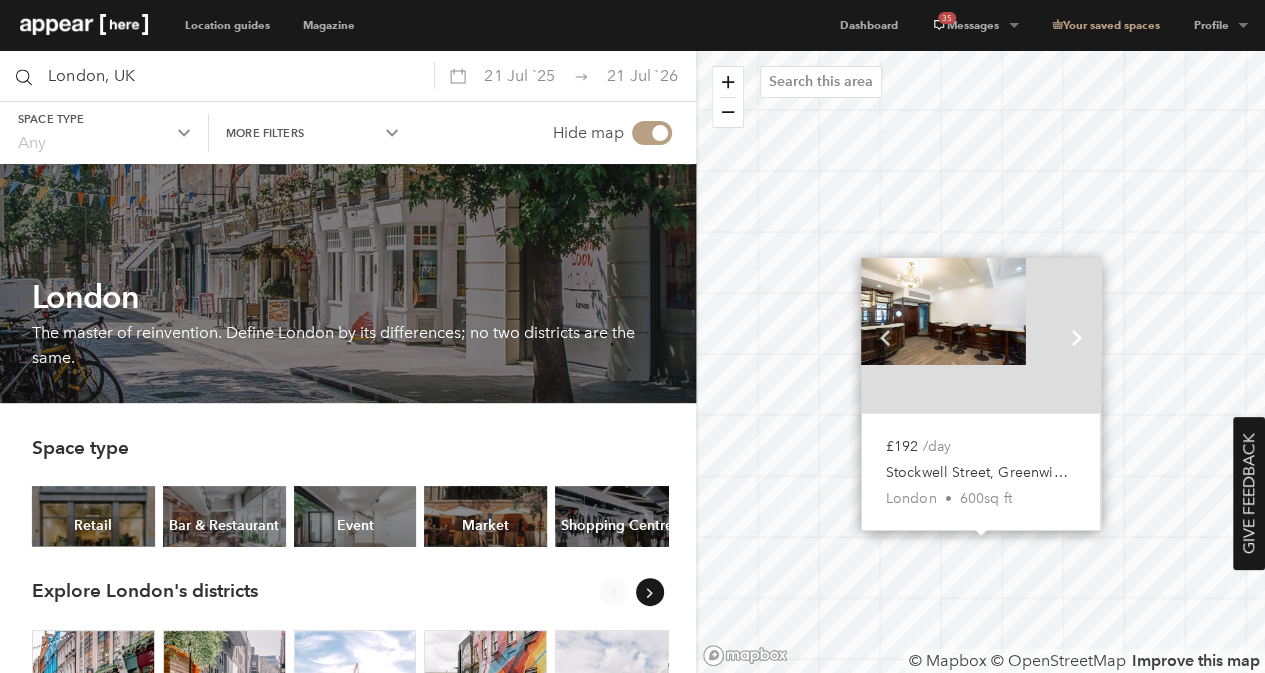 click on "Chevron-up" at bounding box center [1077, 337] 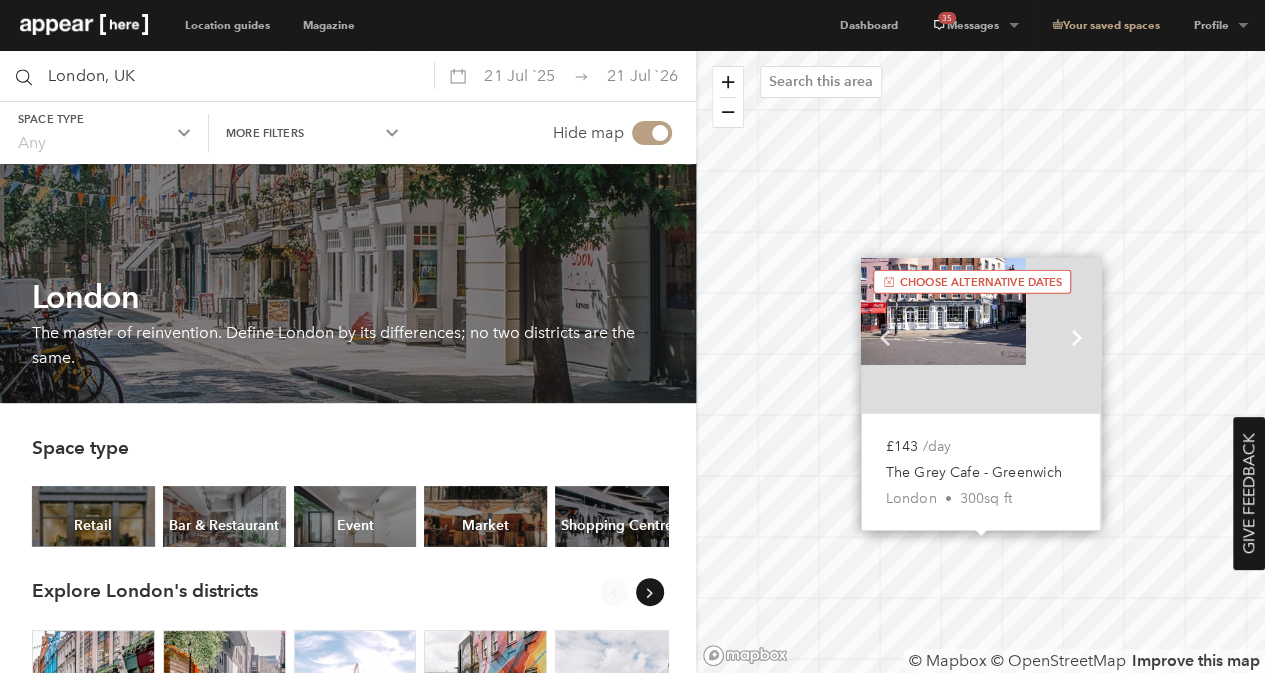 click on "Chevron-up" at bounding box center (1077, 337) 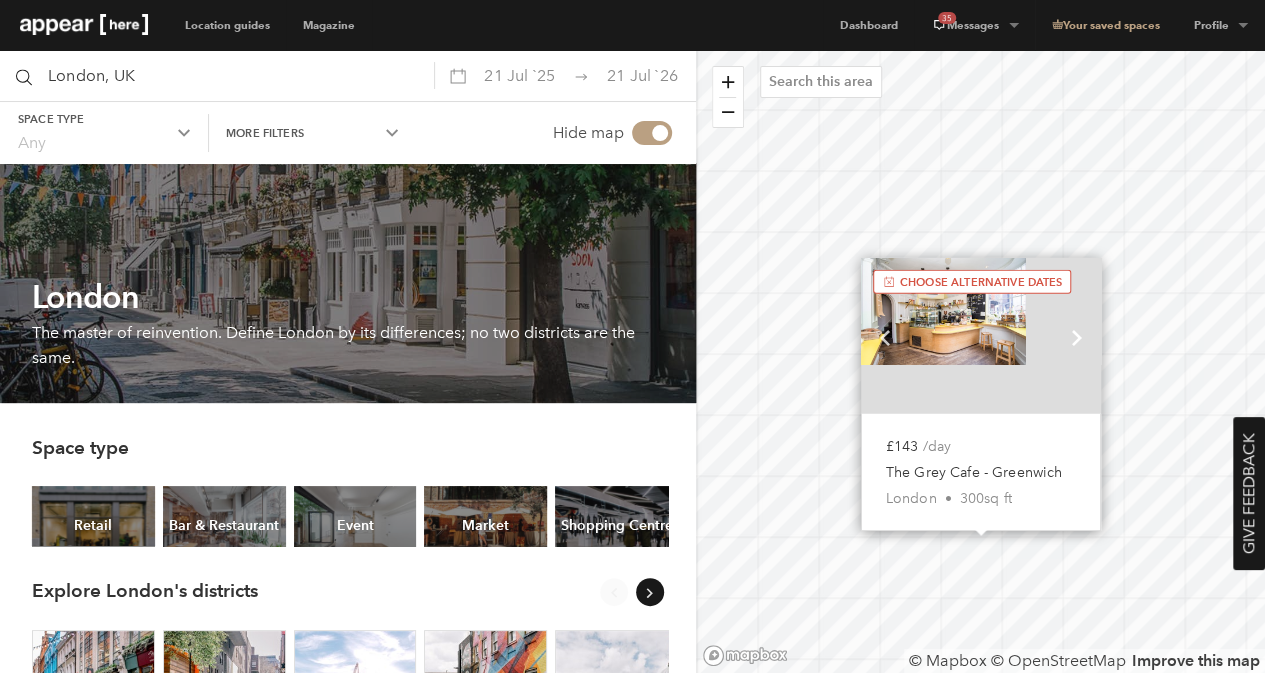 click at bounding box center (1077, 337) 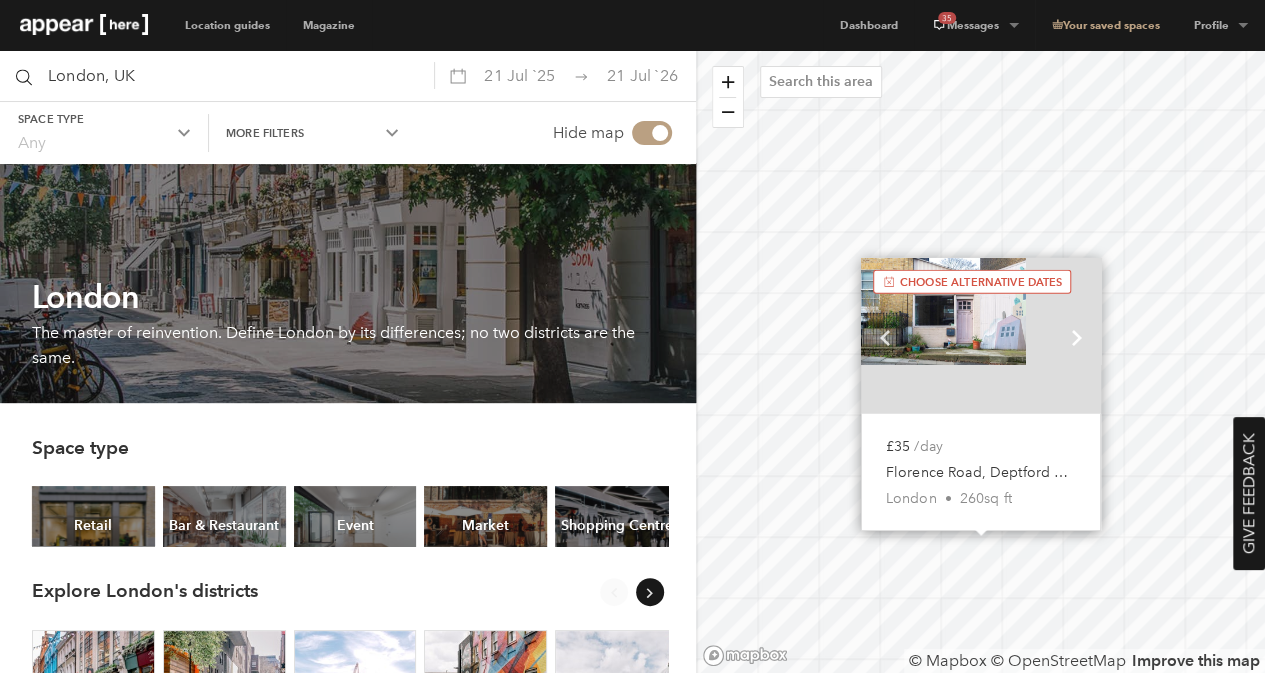 click on "Chevron-up" at bounding box center (1077, 337) 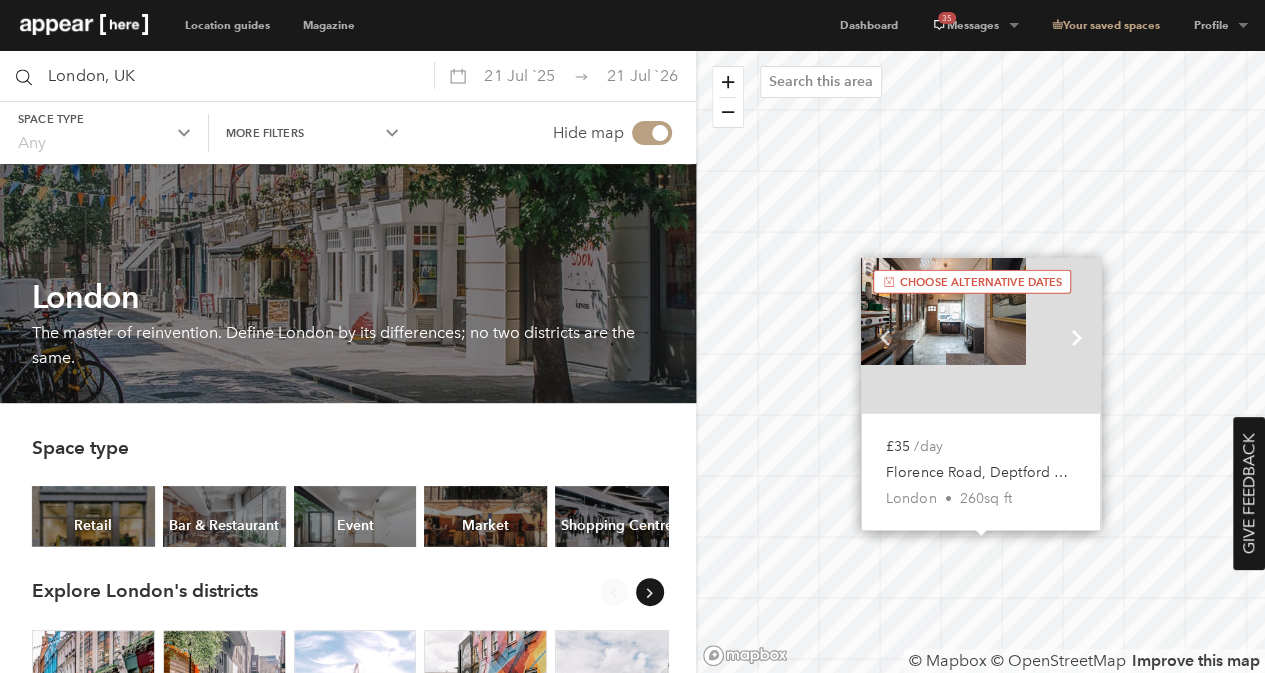 click on "Chevron-up" at bounding box center (1077, 337) 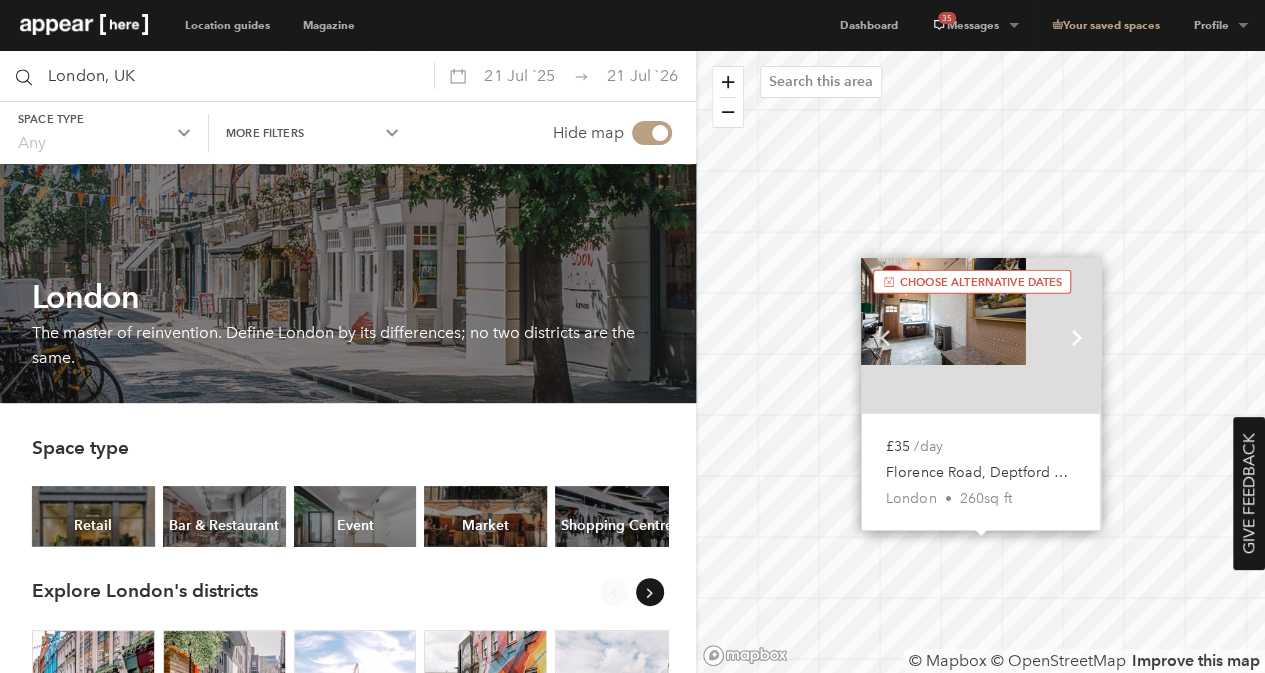 click on "Chevron-up" at bounding box center (1077, 337) 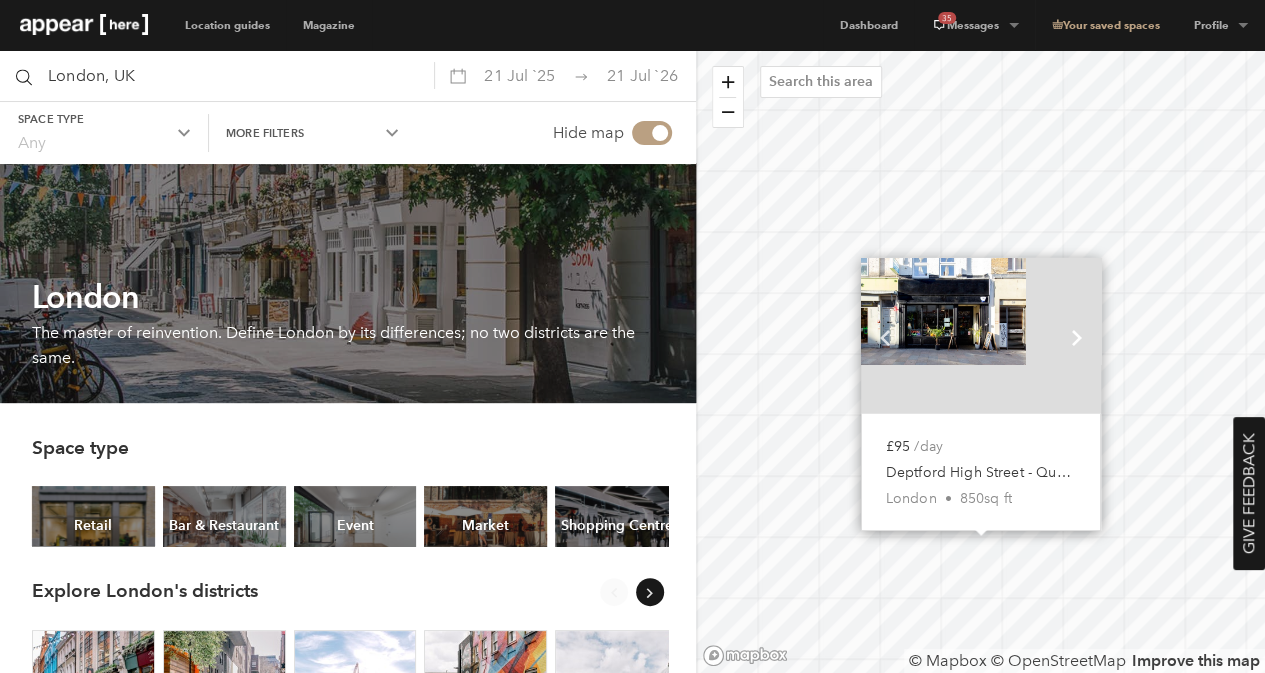 click at bounding box center [1077, 337] 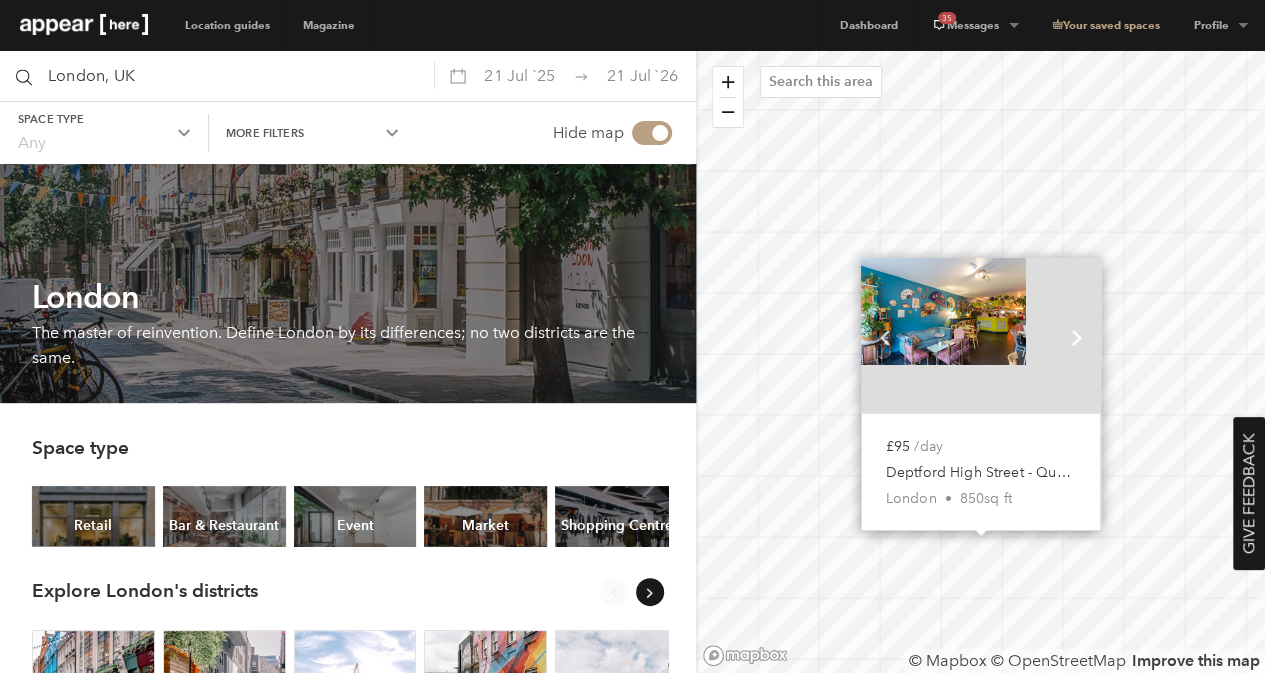 click at bounding box center (1077, 337) 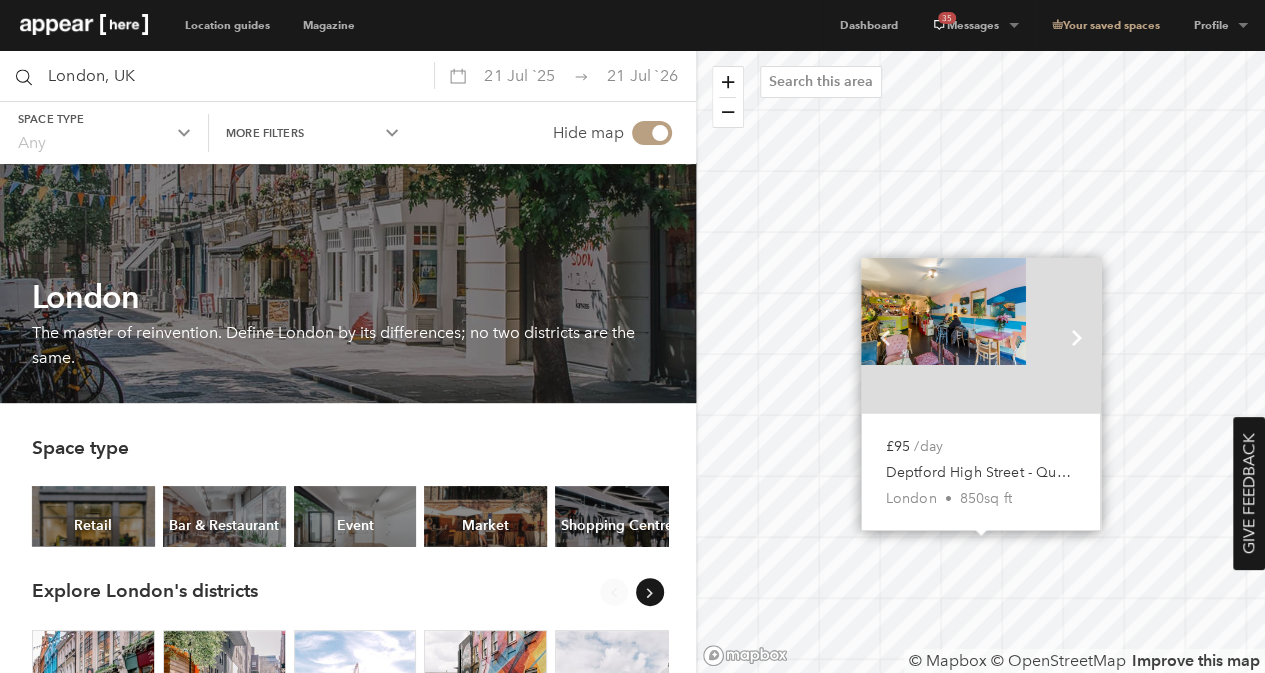 click at bounding box center (1077, 337) 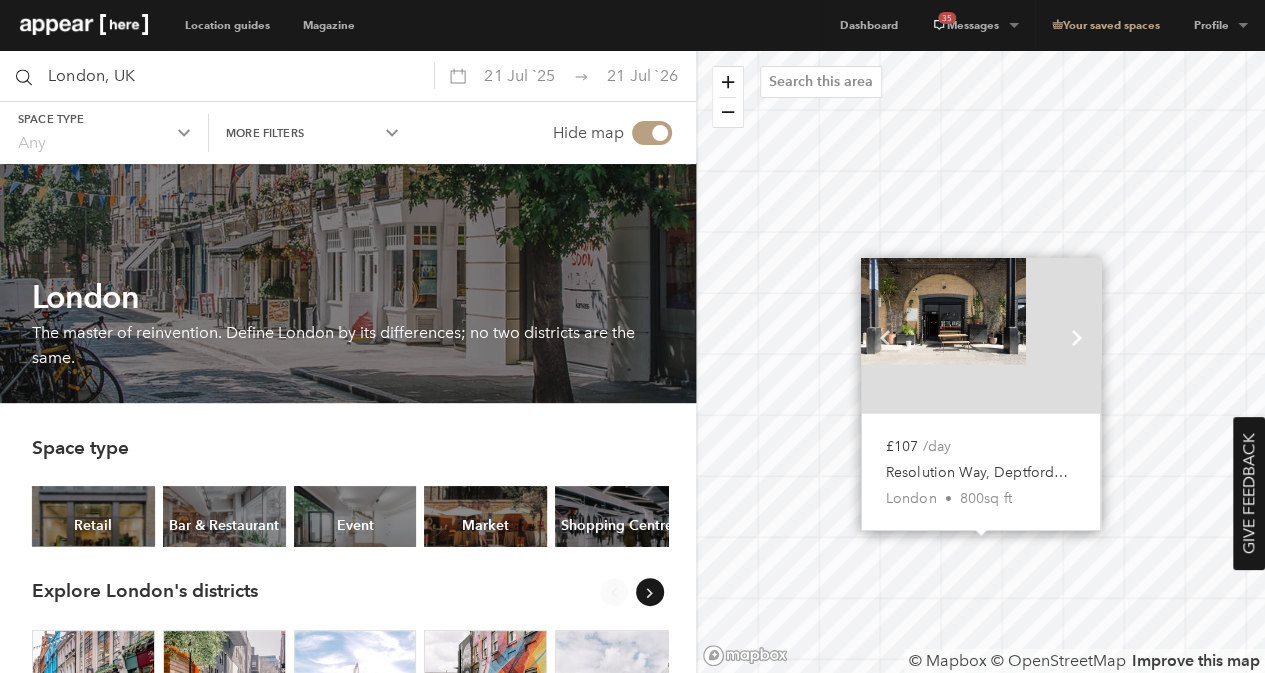 click on "Chevron-up" at bounding box center [1077, 337] 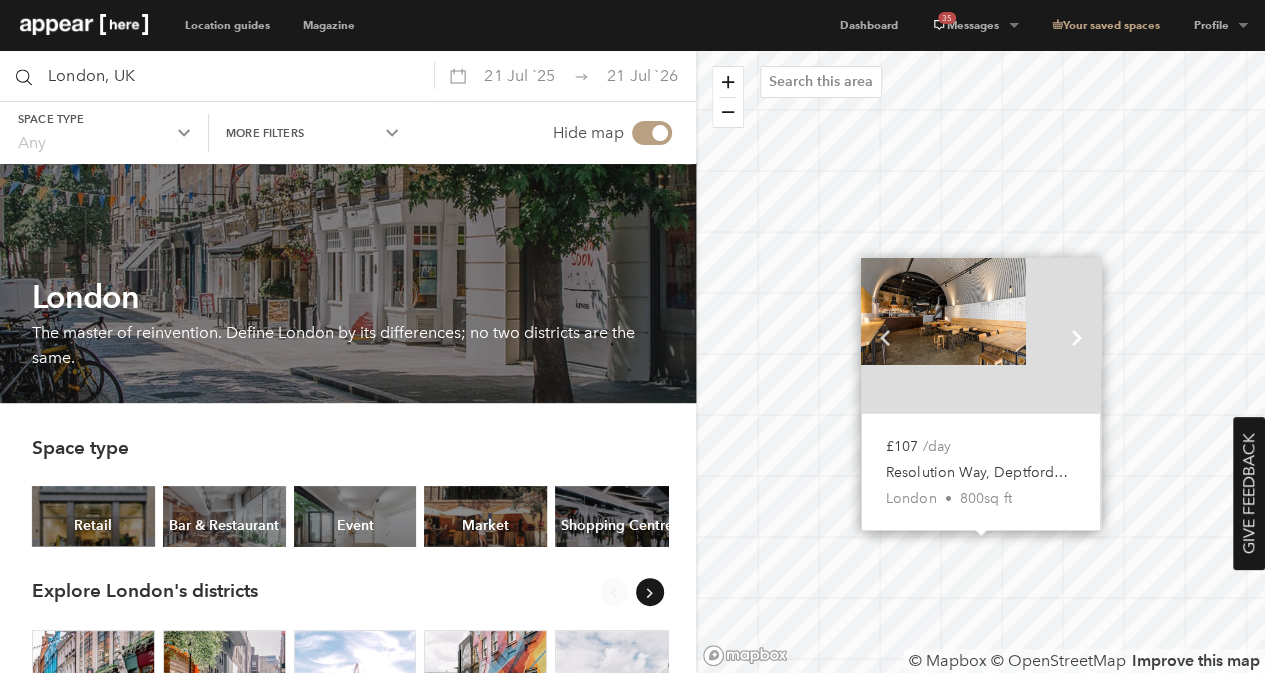 click on "Chevron-up" at bounding box center [1077, 337] 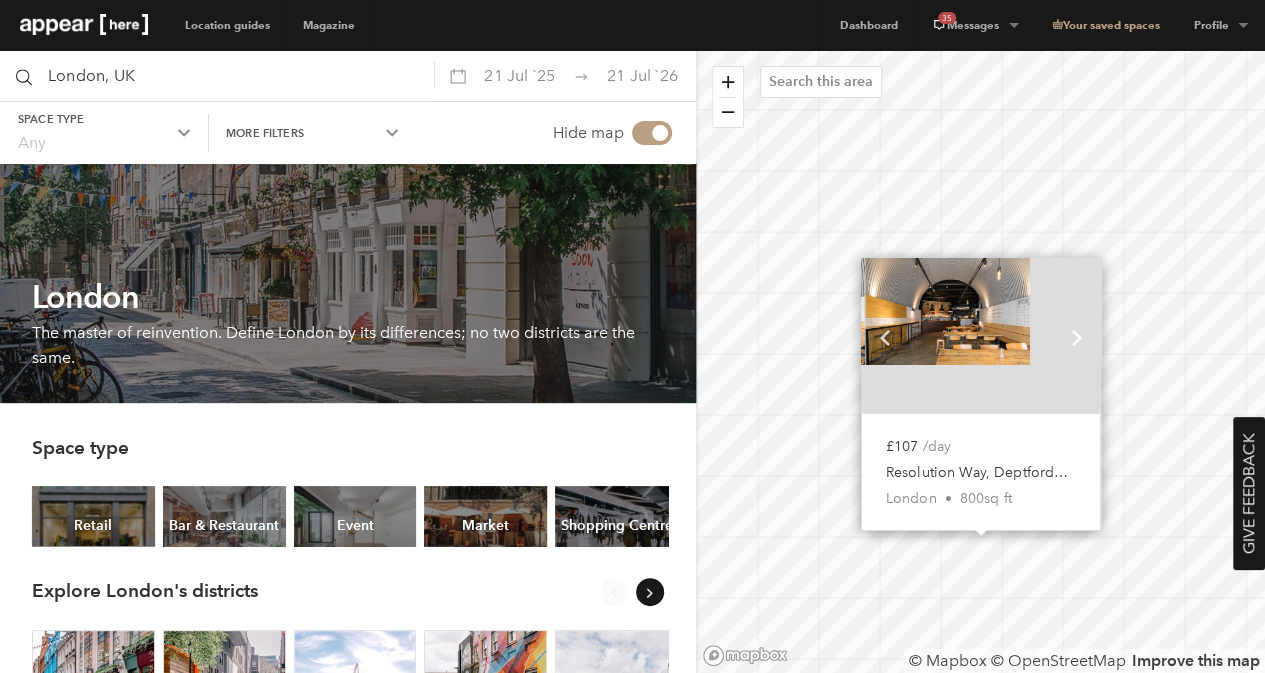 click on "Chevron-up" at bounding box center [1077, 337] 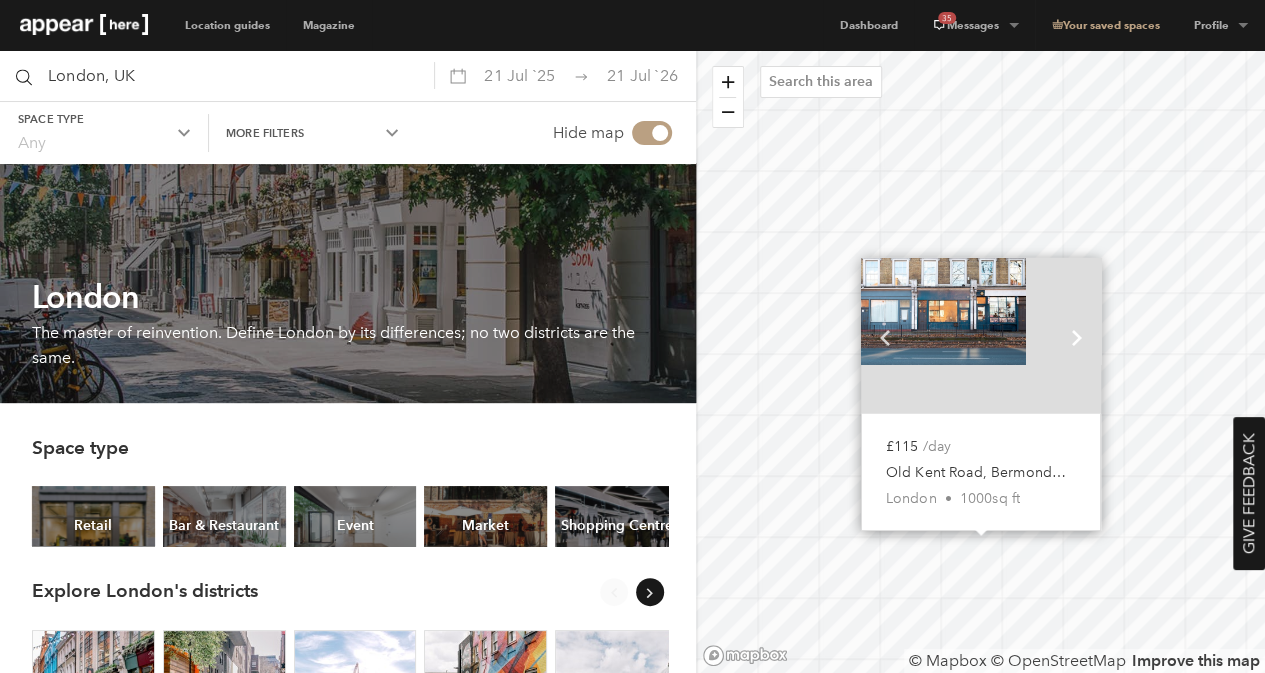 click on "Chevron-up Show next slide" at bounding box center (1077, 336) 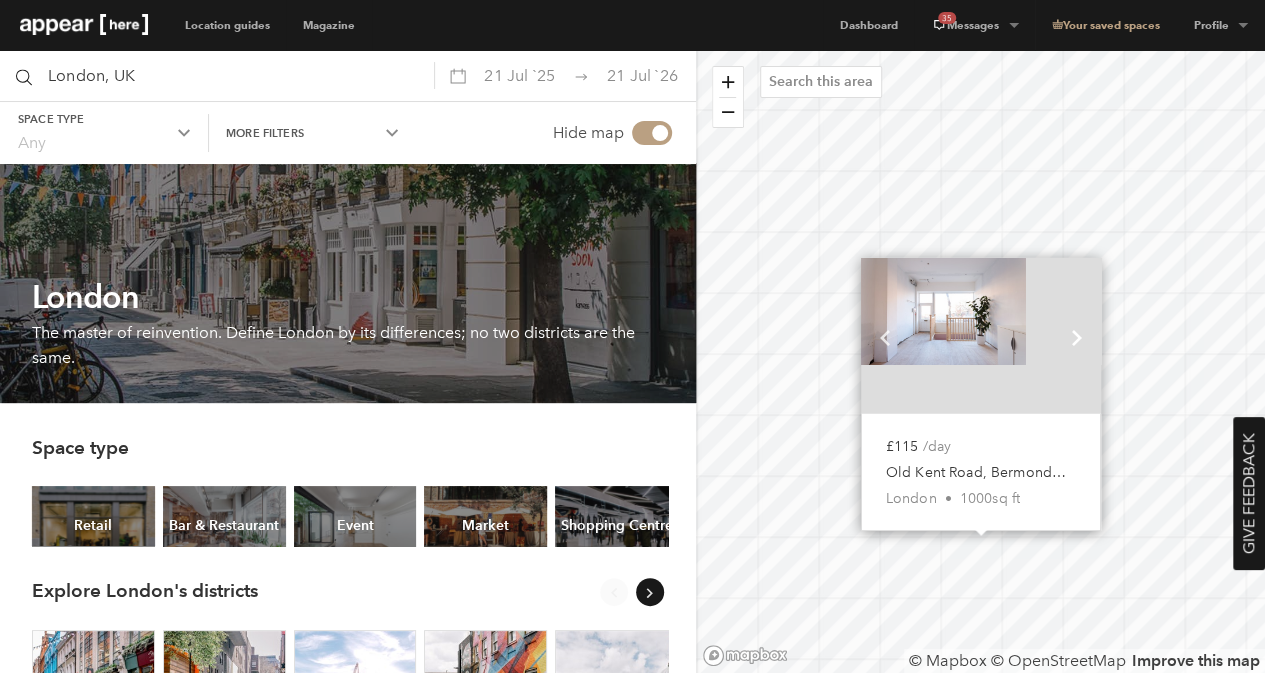click at bounding box center [1077, 337] 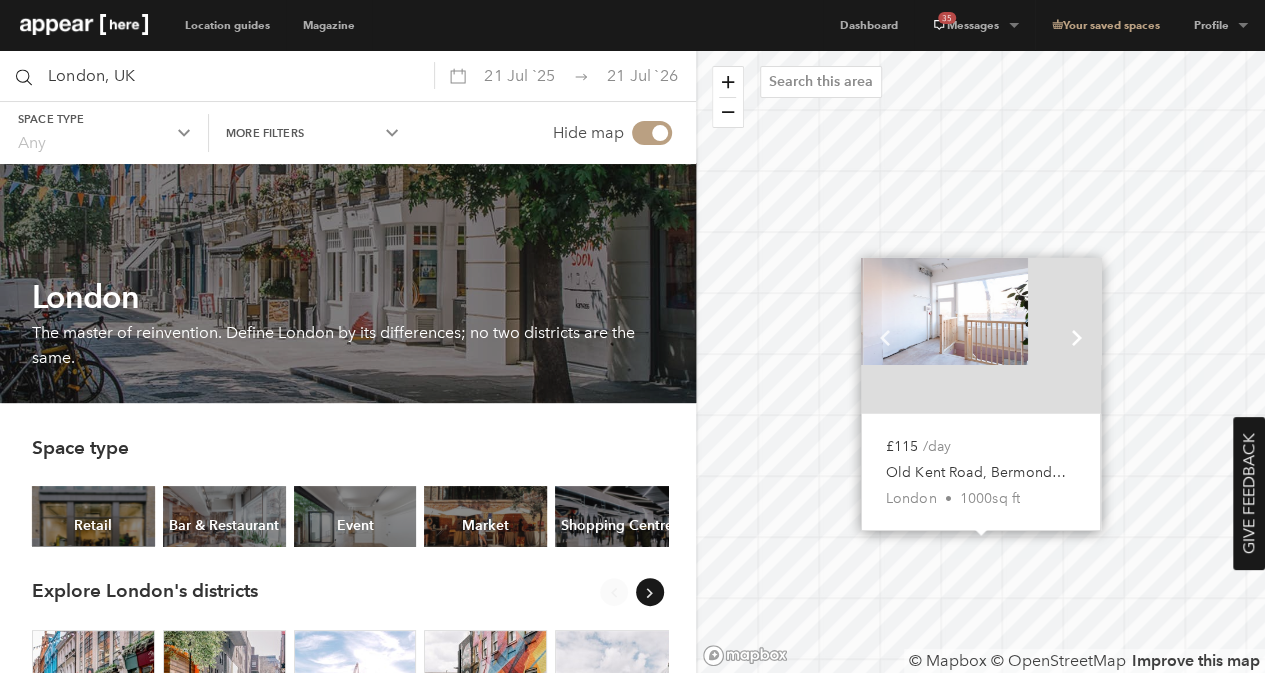 click at bounding box center [1077, 337] 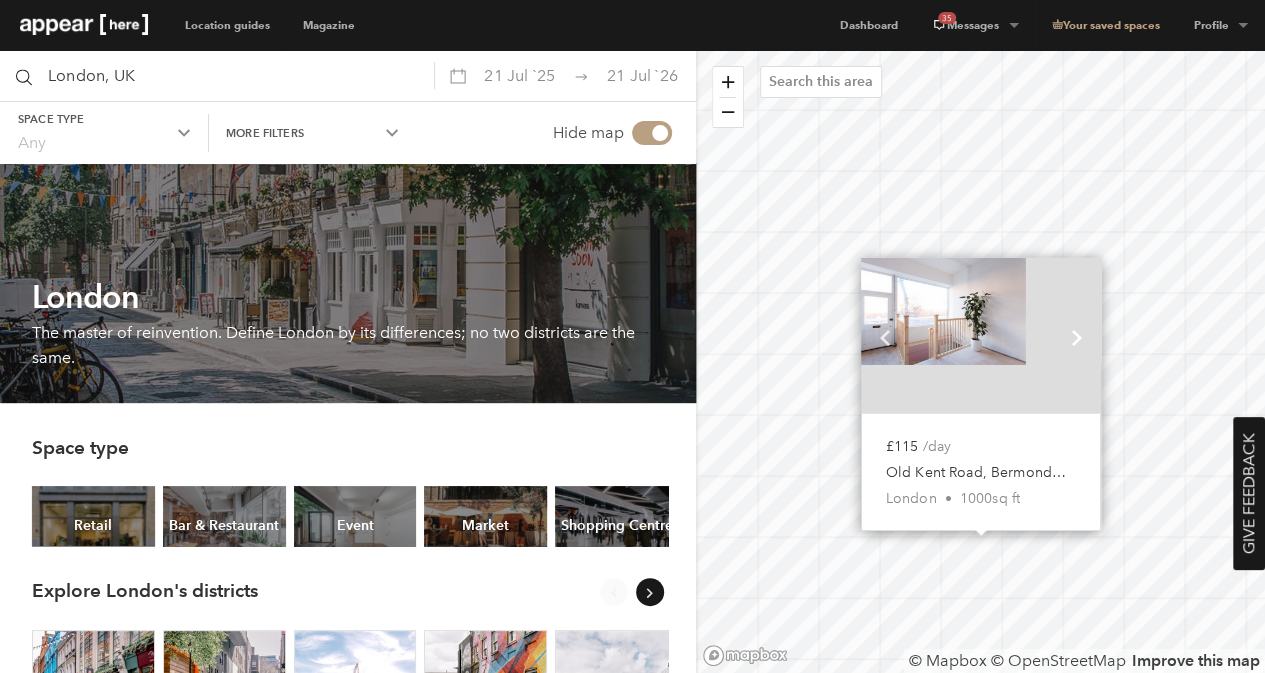 click at bounding box center [1077, 337] 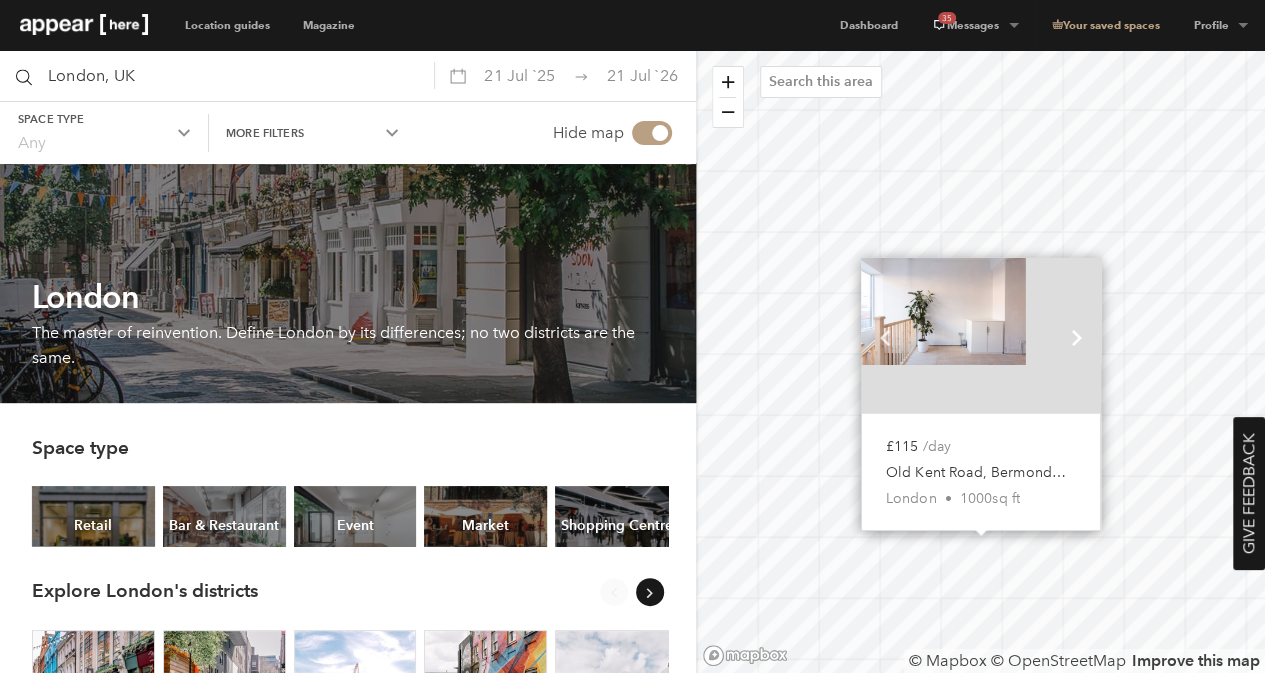 click at bounding box center (1077, 337) 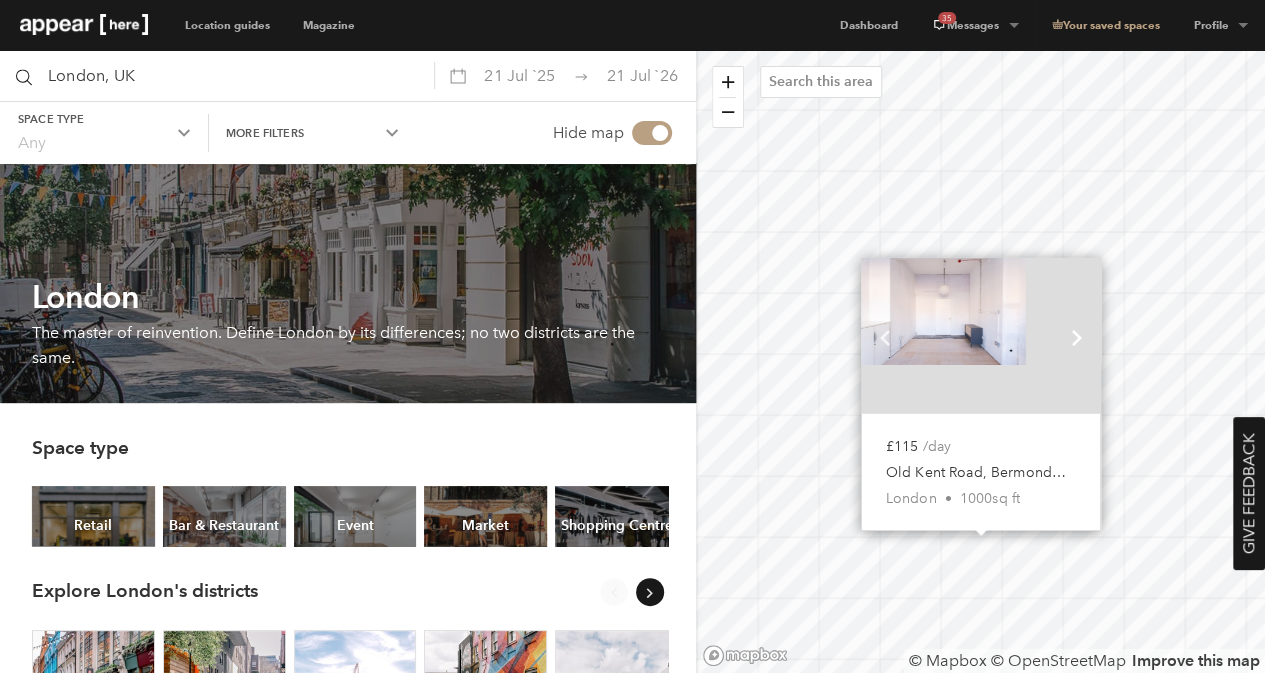click at bounding box center [1077, 337] 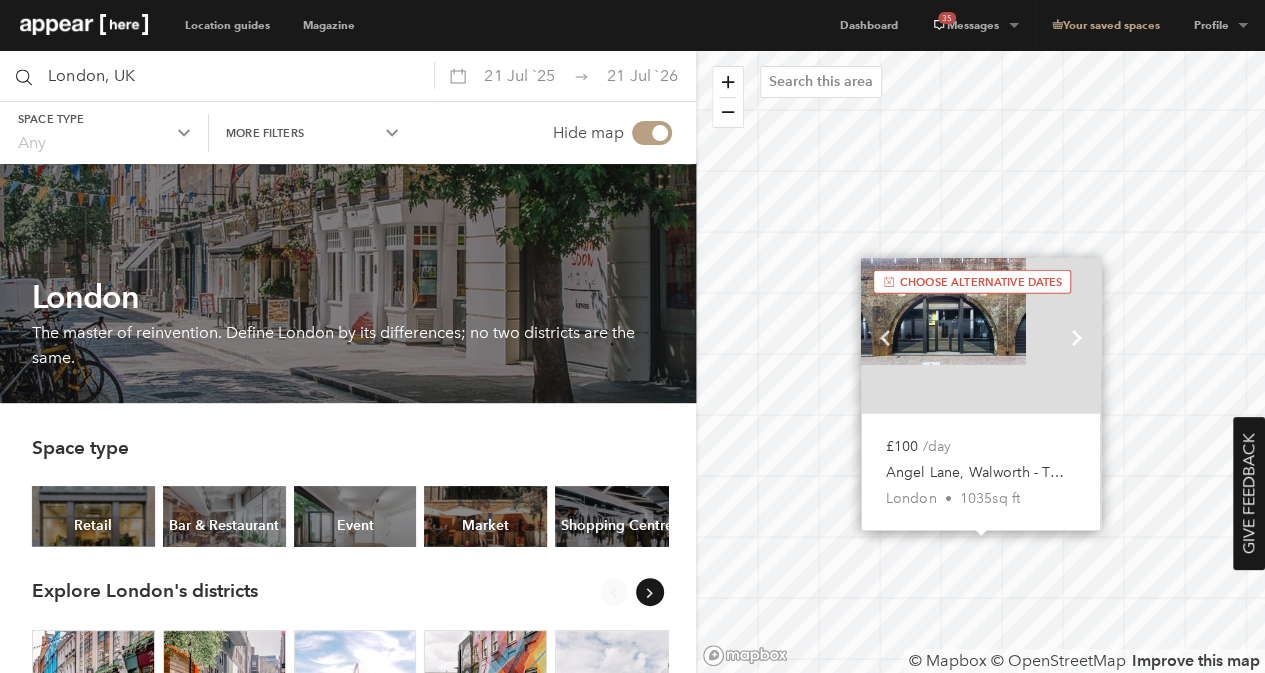 click on "Chevron-up Show next slide" at bounding box center [1077, 336] 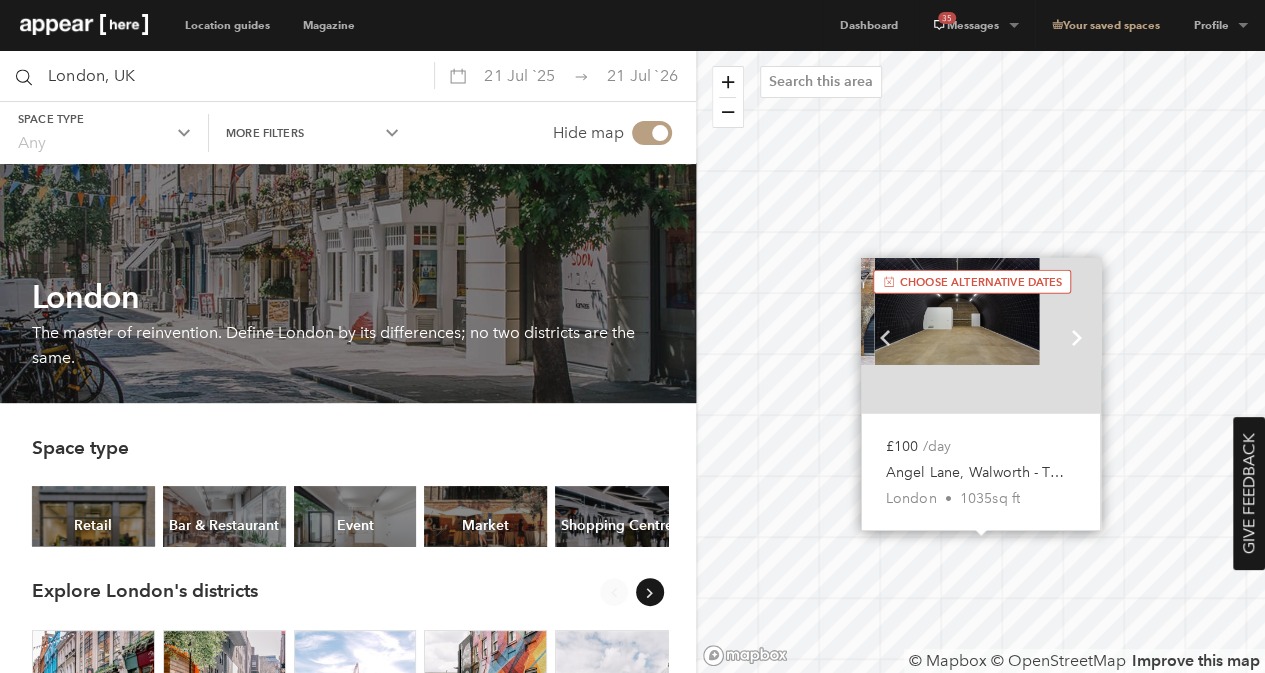 click on "Chevron-up Show next slide" at bounding box center [1077, 336] 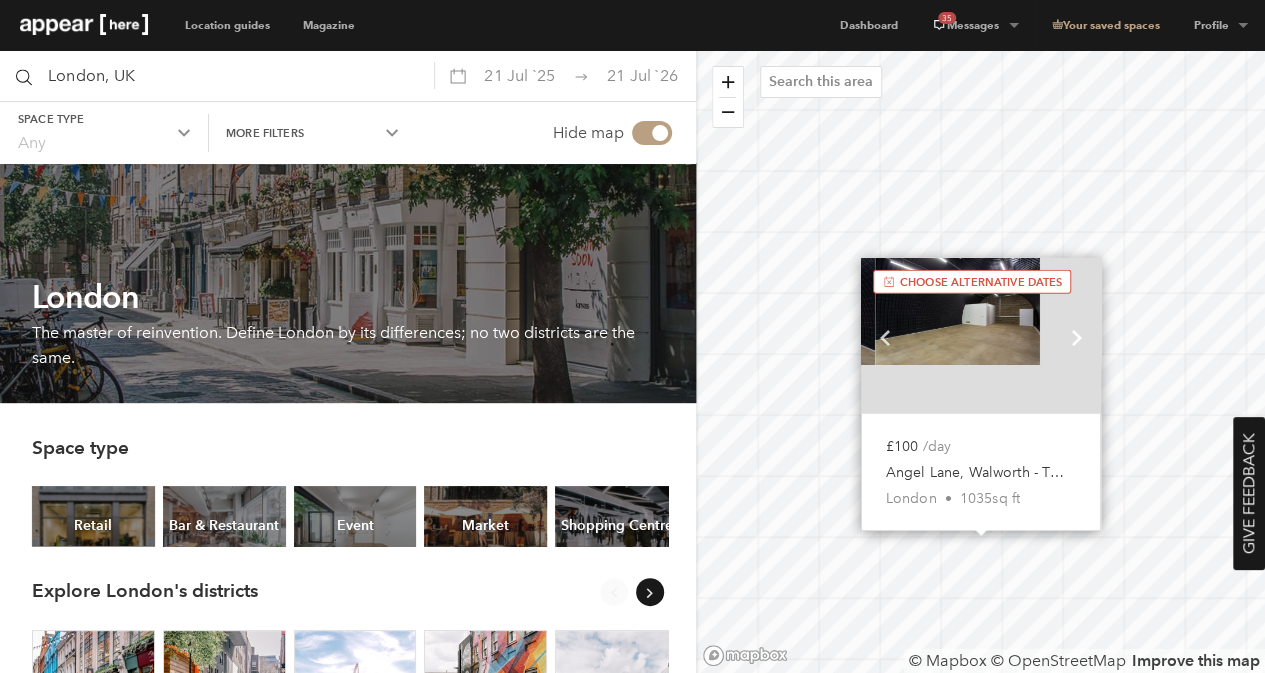click on "Chevron-up Show next slide" at bounding box center (1077, 336) 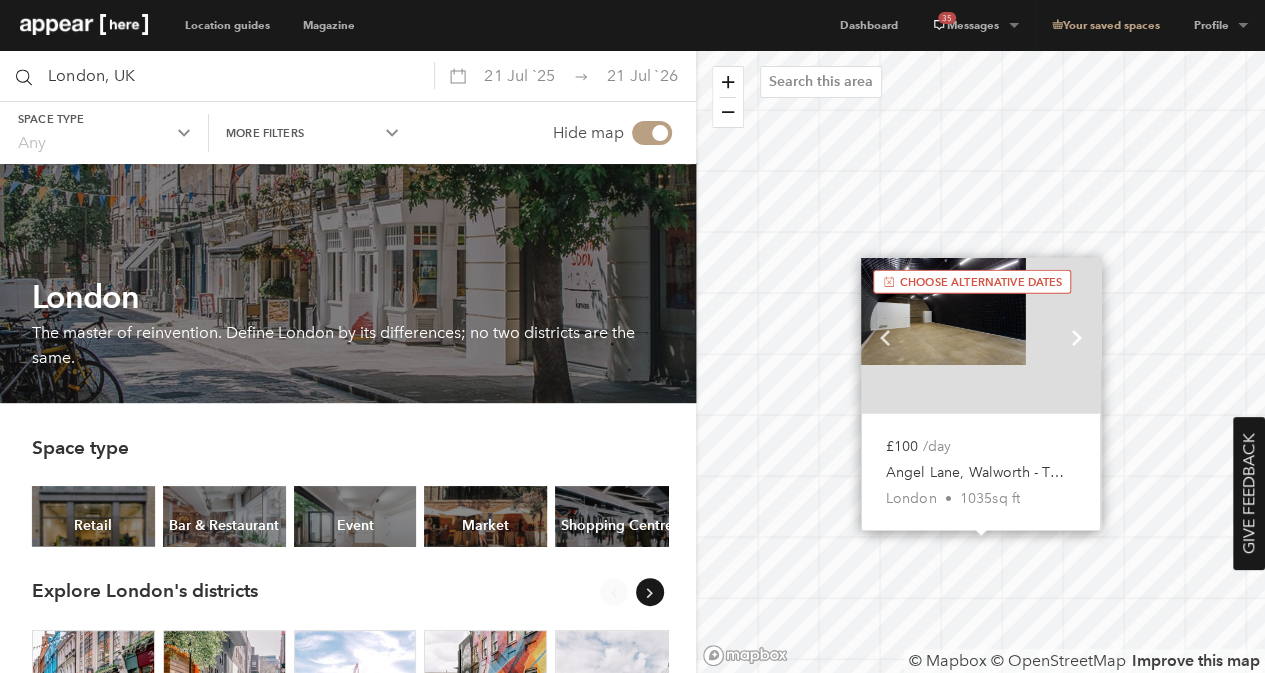 click on "Chevron-up Show next slide" at bounding box center [1077, 336] 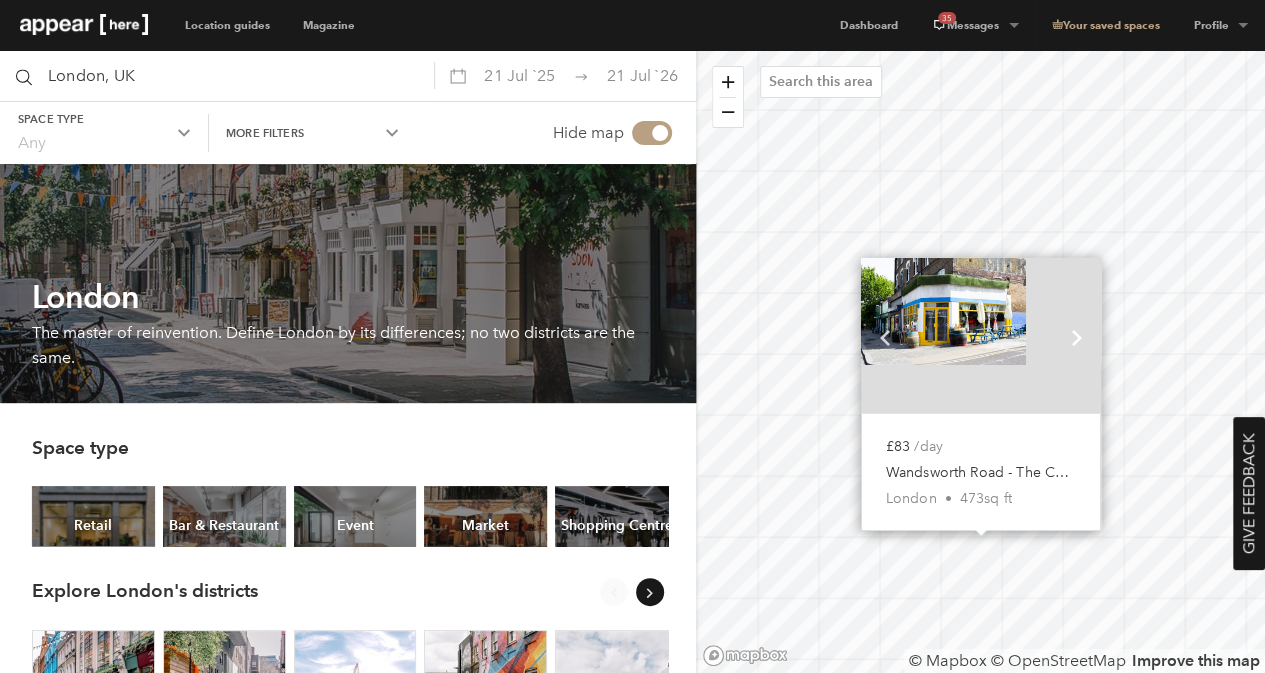 click on "Chevron-up" at bounding box center (1077, 337) 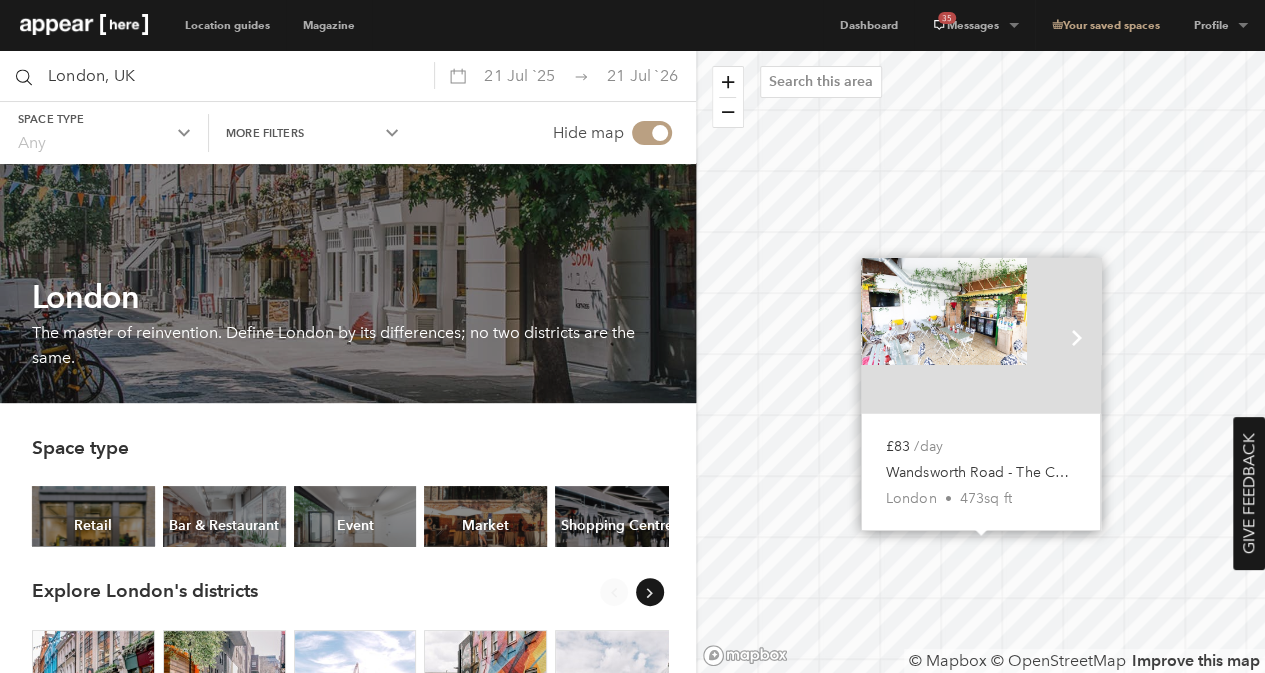 click on "Chevron-up" at bounding box center (1077, 337) 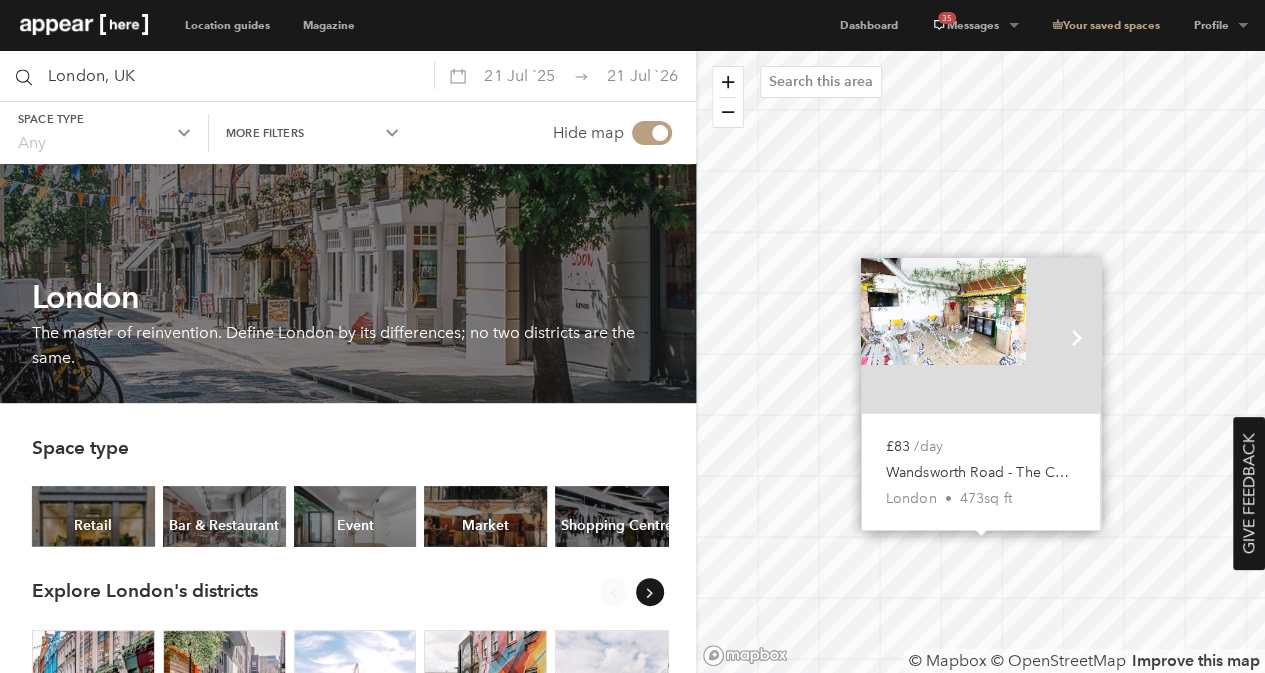 click on "Chevron-up" at bounding box center [1077, 337] 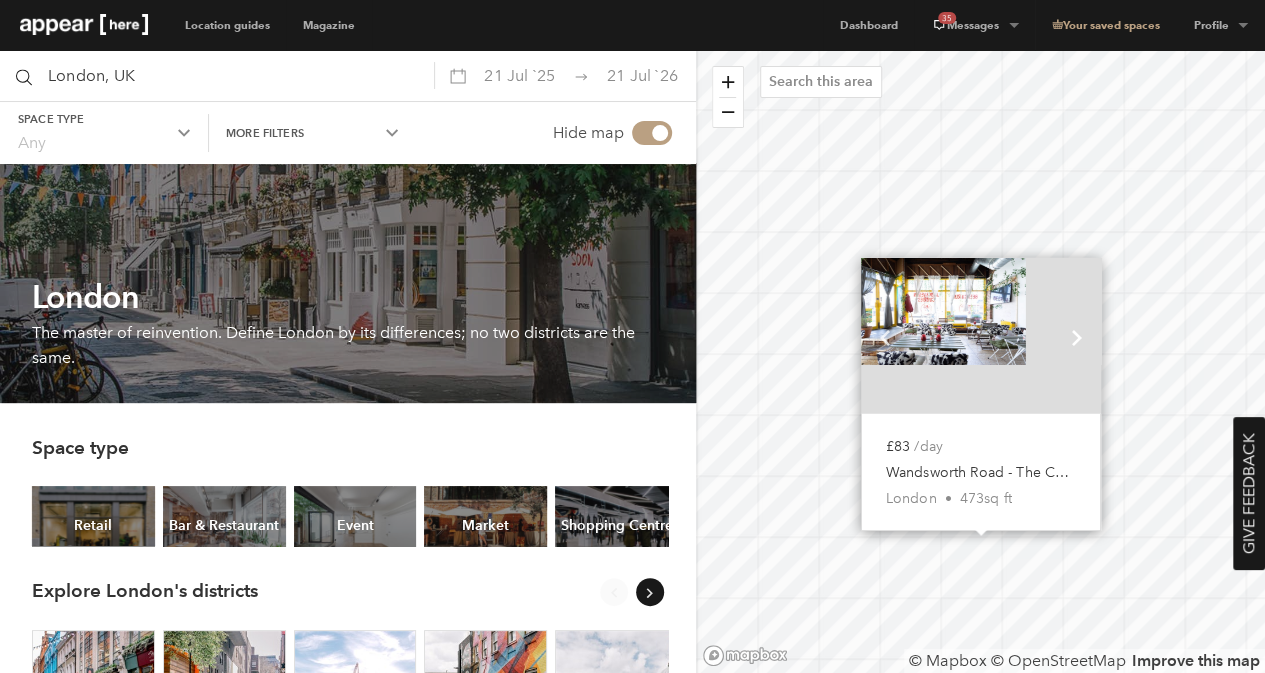 click on "Chevron-up" at bounding box center [1077, 337] 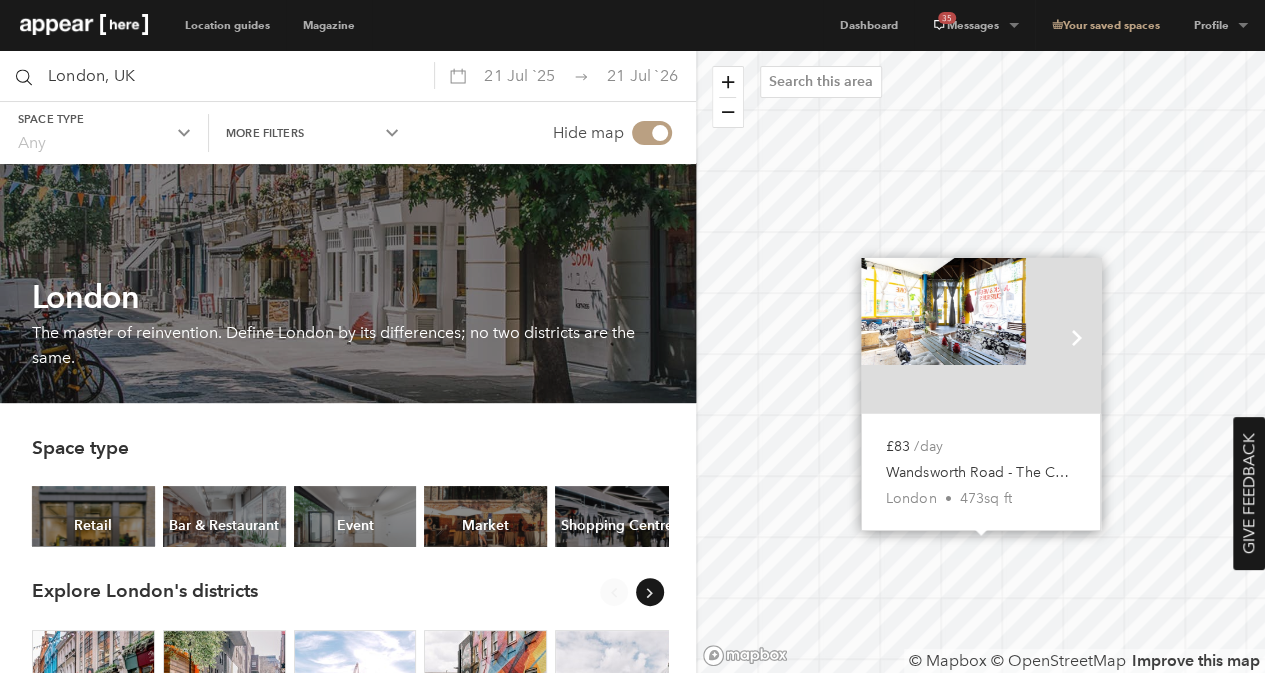 click on "Chevron-up" at bounding box center (1077, 337) 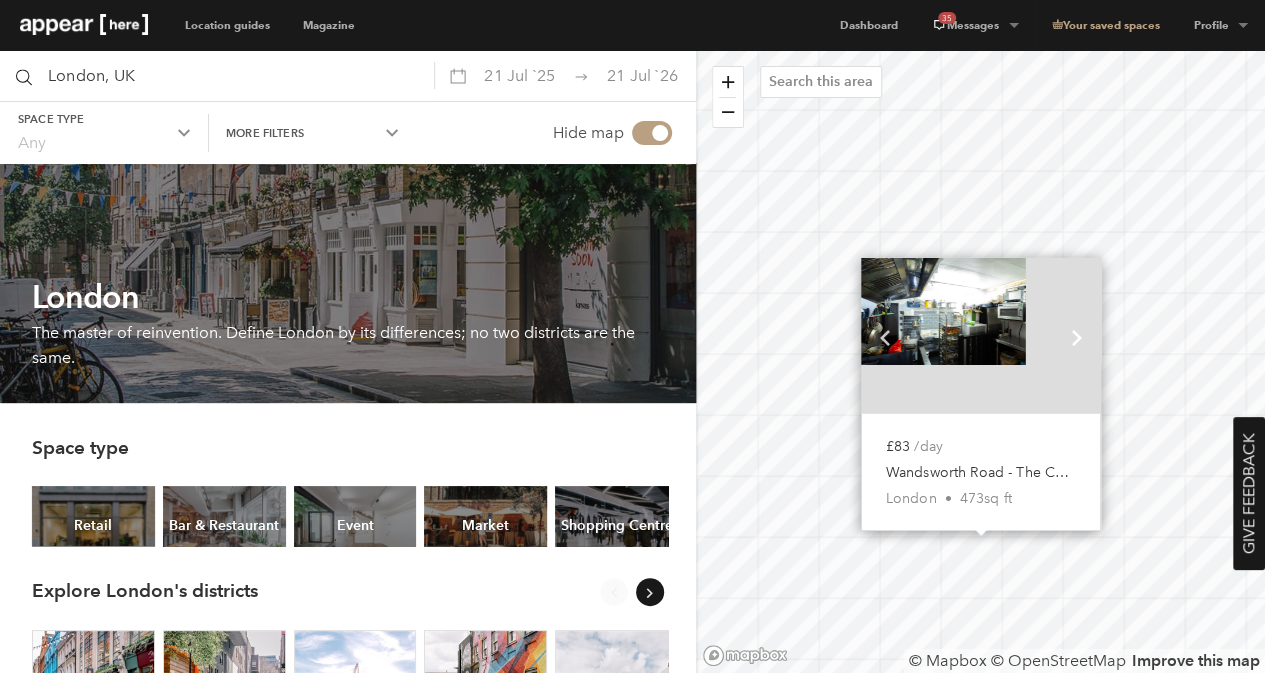 click on "Chevron-up" at bounding box center [1077, 337] 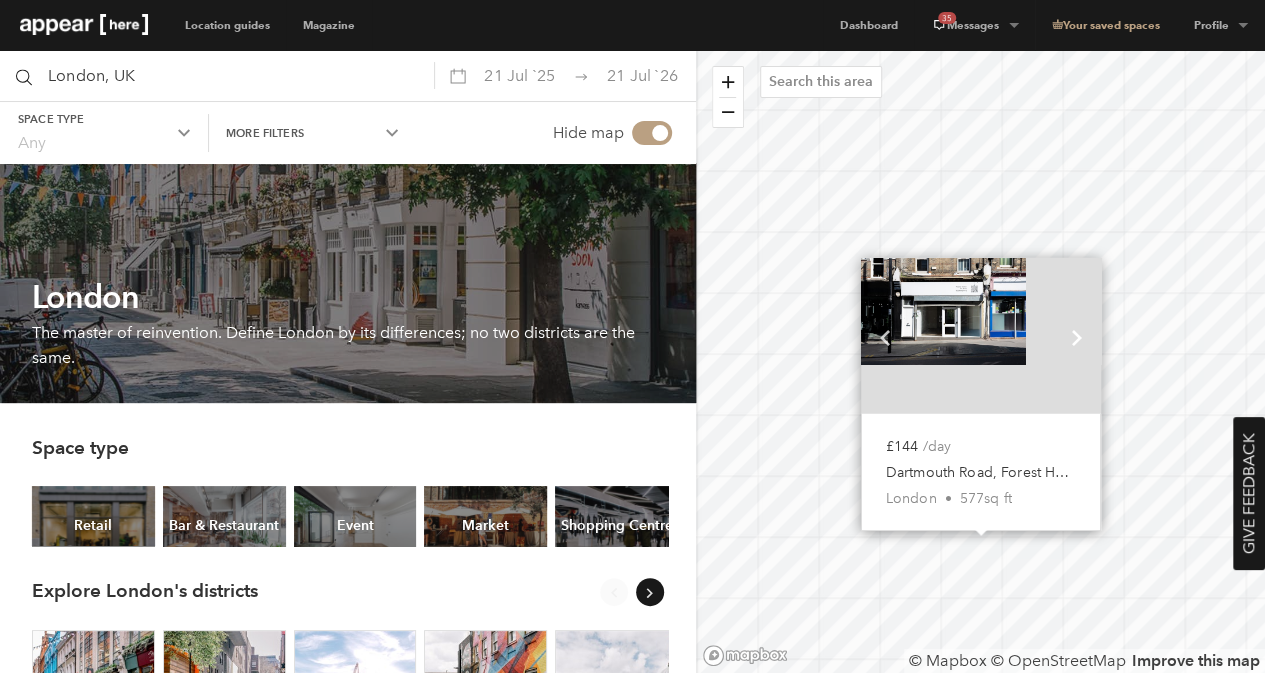 click on "Chevron-up" at bounding box center [1077, 335] 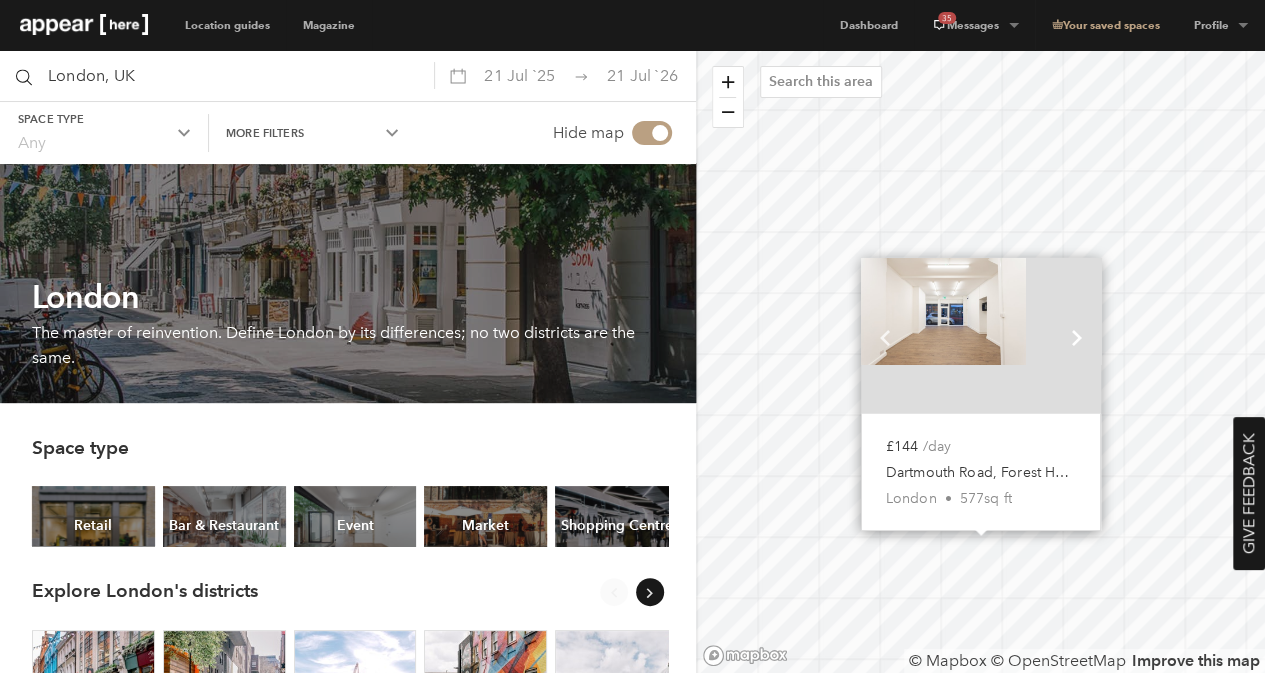 click on "Chevron-up" at bounding box center [1077, 335] 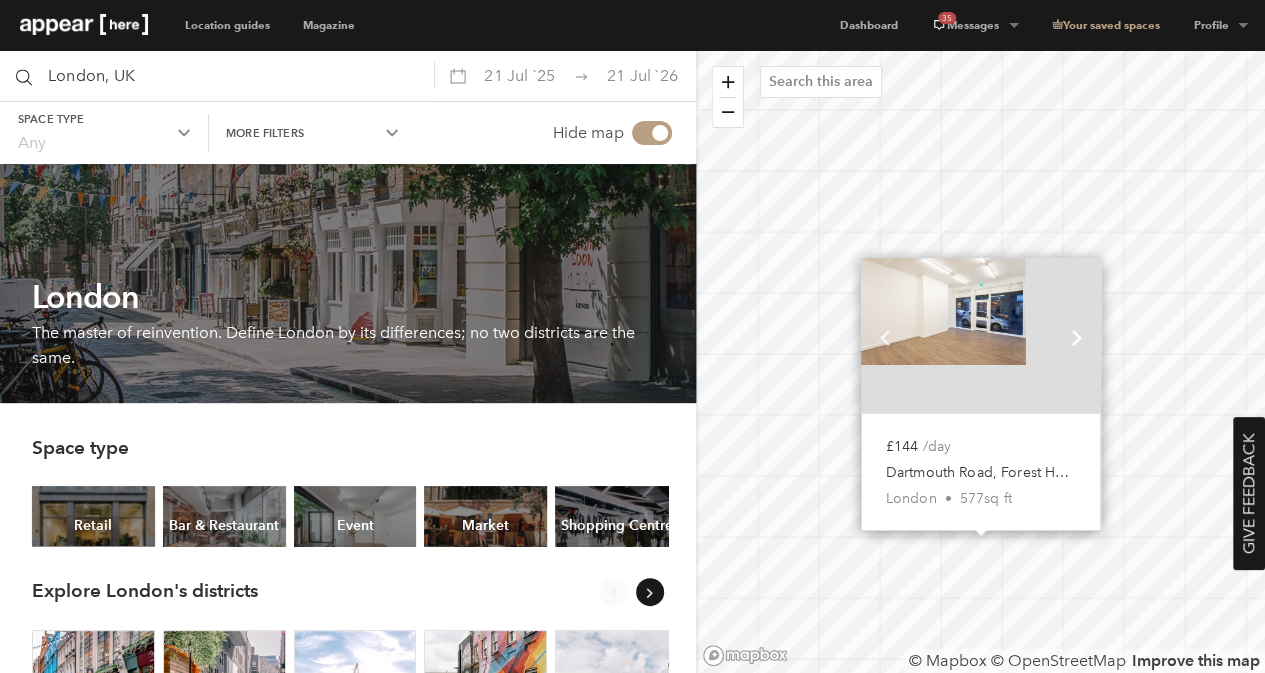 click on "Chevron-up" at bounding box center (1077, 335) 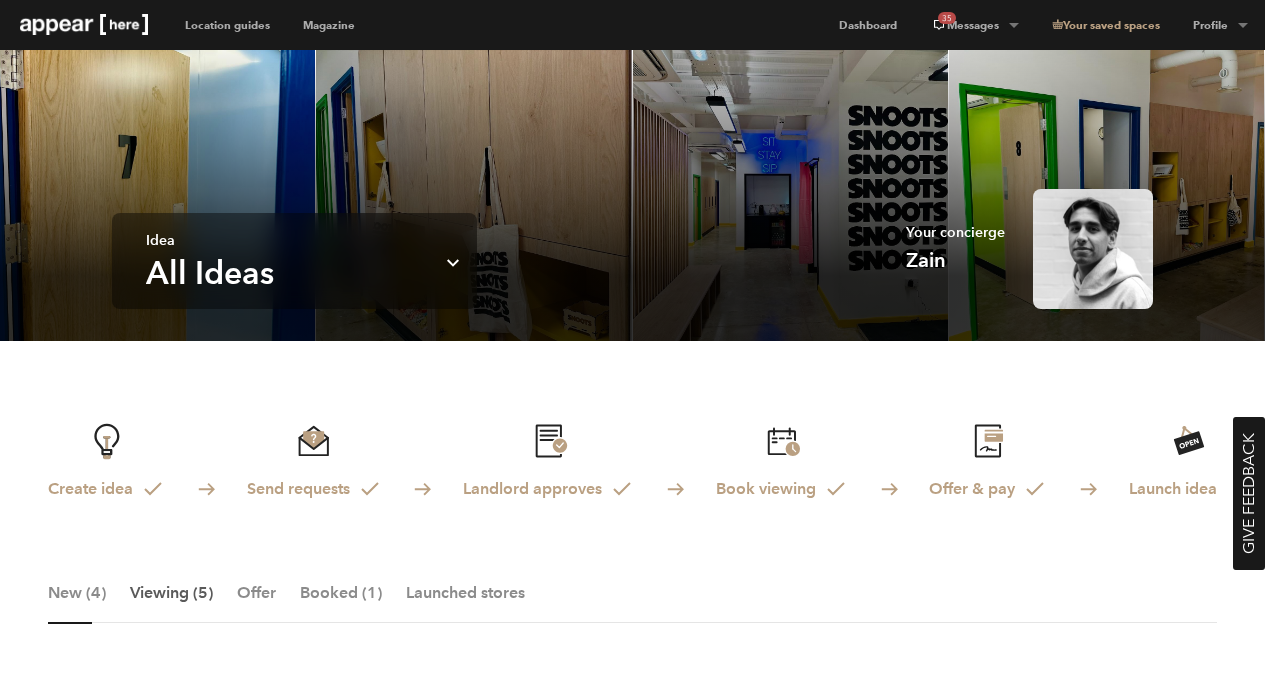 scroll, scrollTop: 0, scrollLeft: 0, axis: both 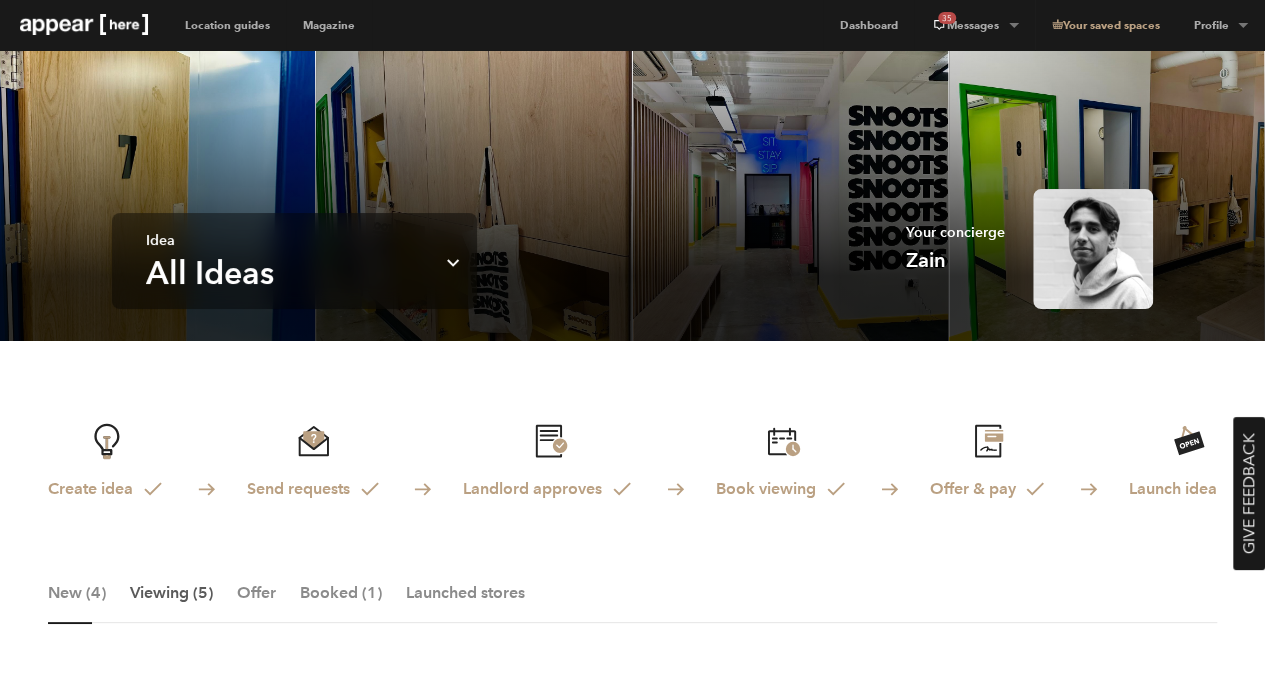 click on "Viewing   (5)" at bounding box center [171, 603] 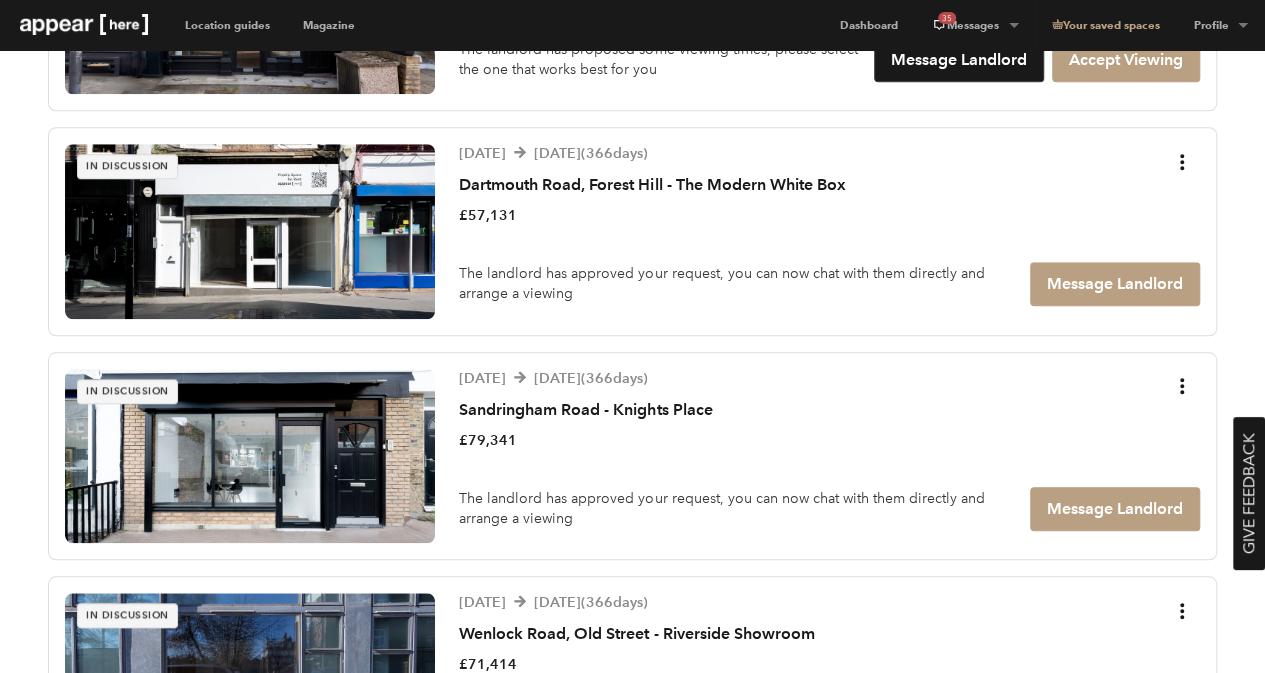 scroll, scrollTop: 1208, scrollLeft: 0, axis: vertical 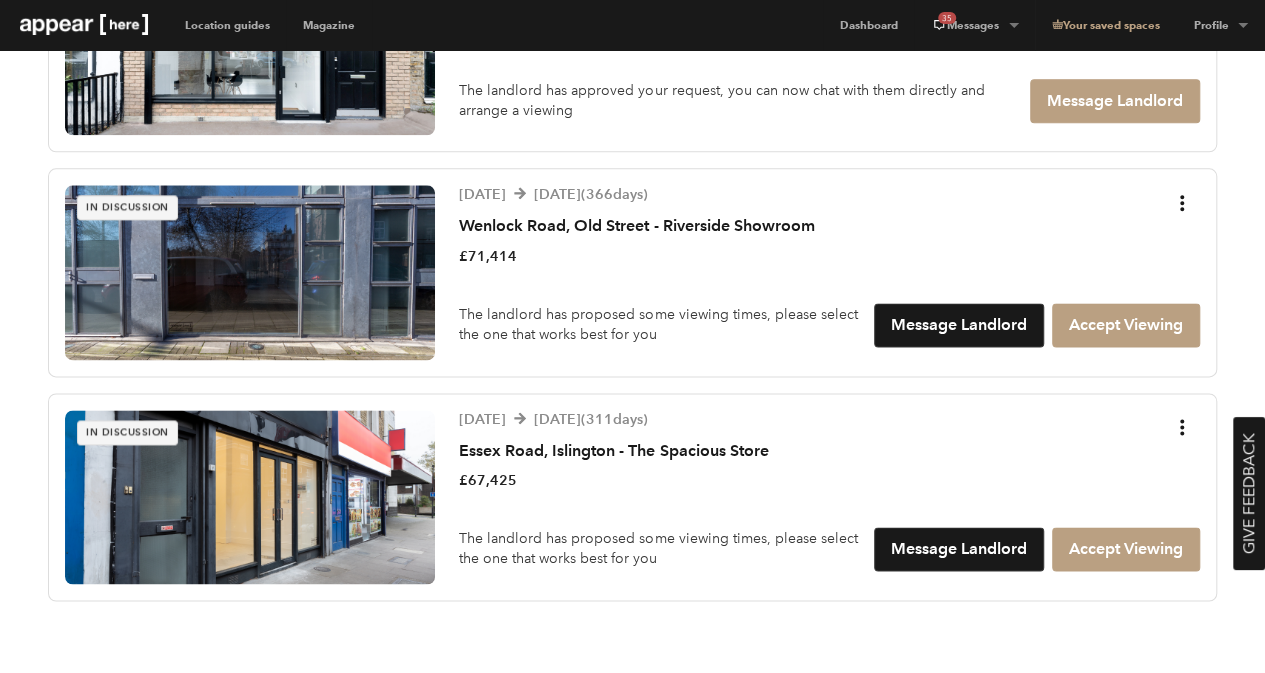 click on "Declined requests (11) Chevron-up" at bounding box center [632, 747] 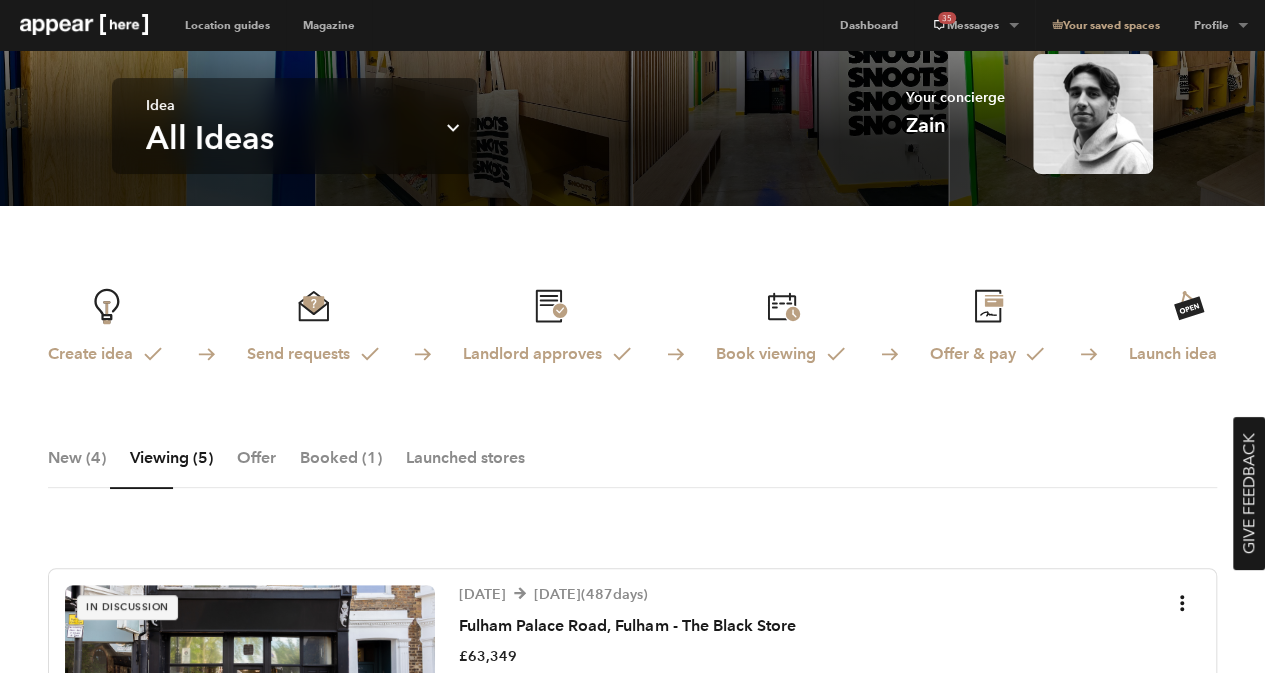 scroll, scrollTop: 108, scrollLeft: 0, axis: vertical 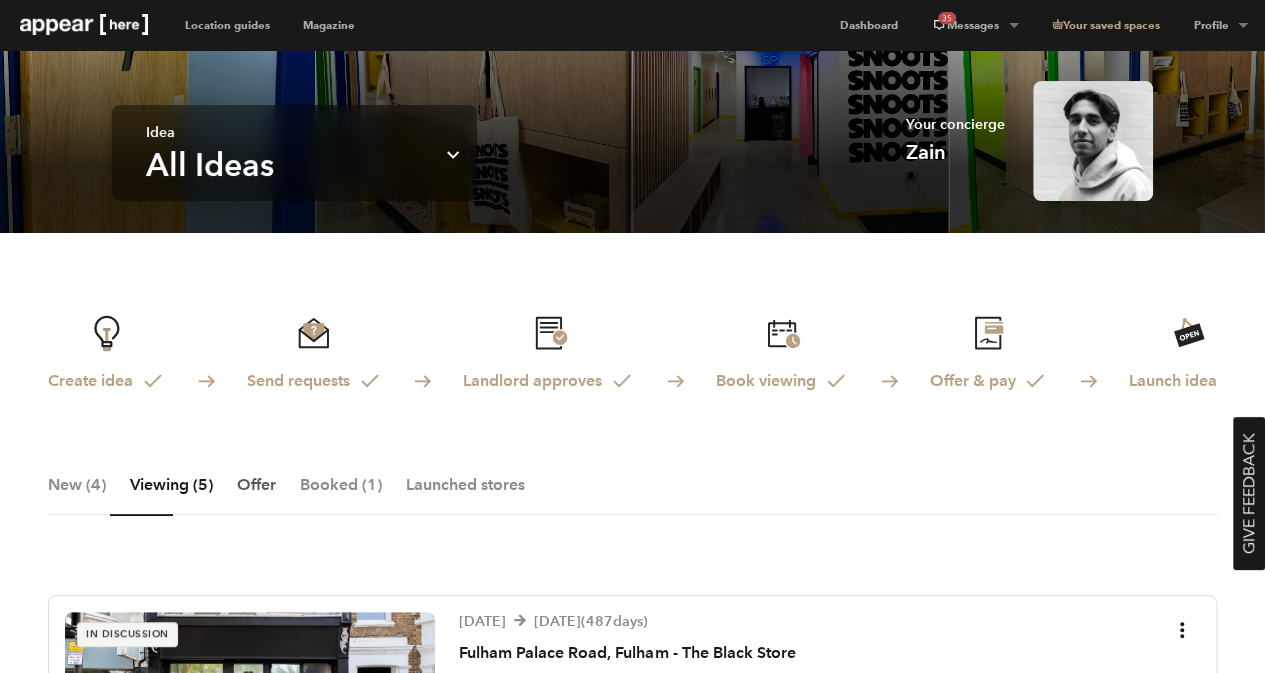click on "Offer" at bounding box center (256, 495) 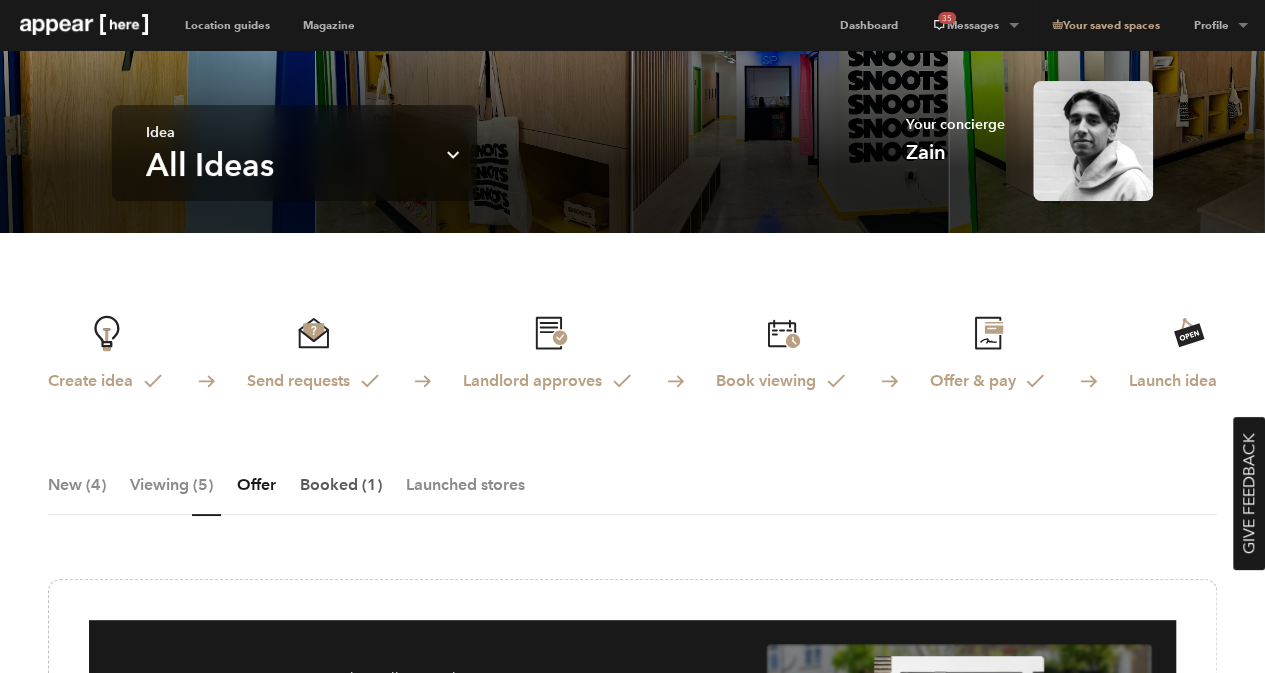 click on "Booked   (1)" at bounding box center [341, 495] 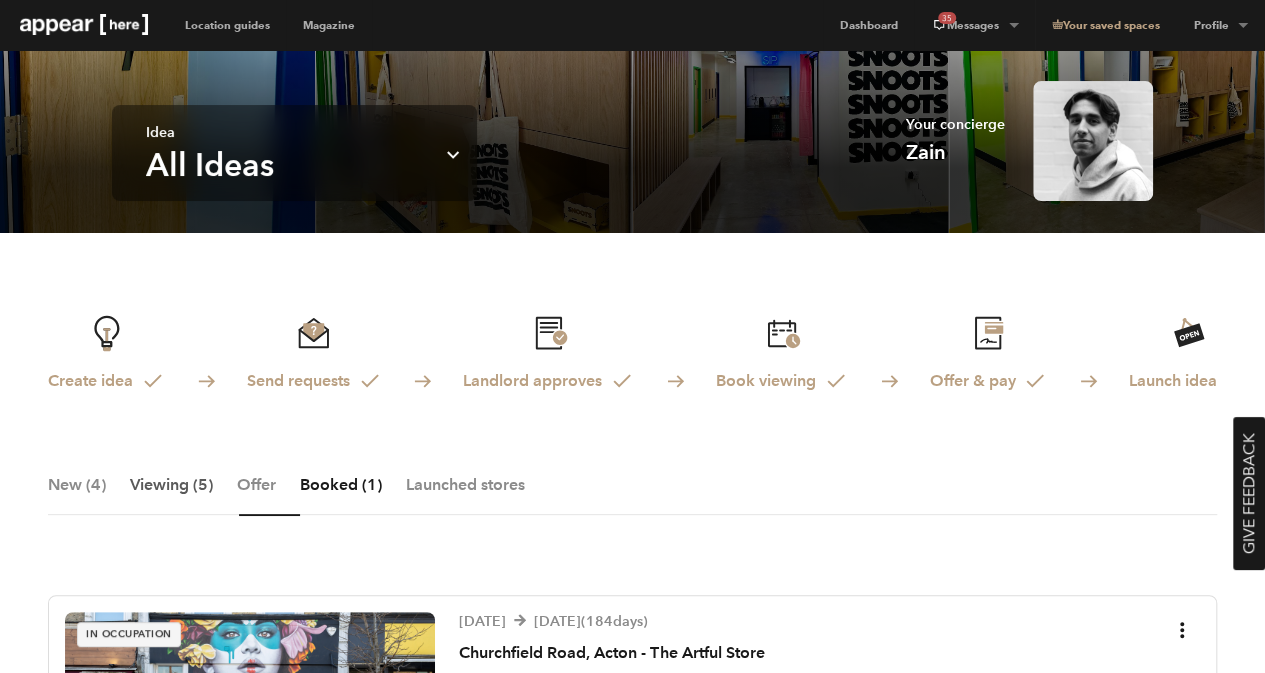 click on "Viewing   (5)" at bounding box center (171, 495) 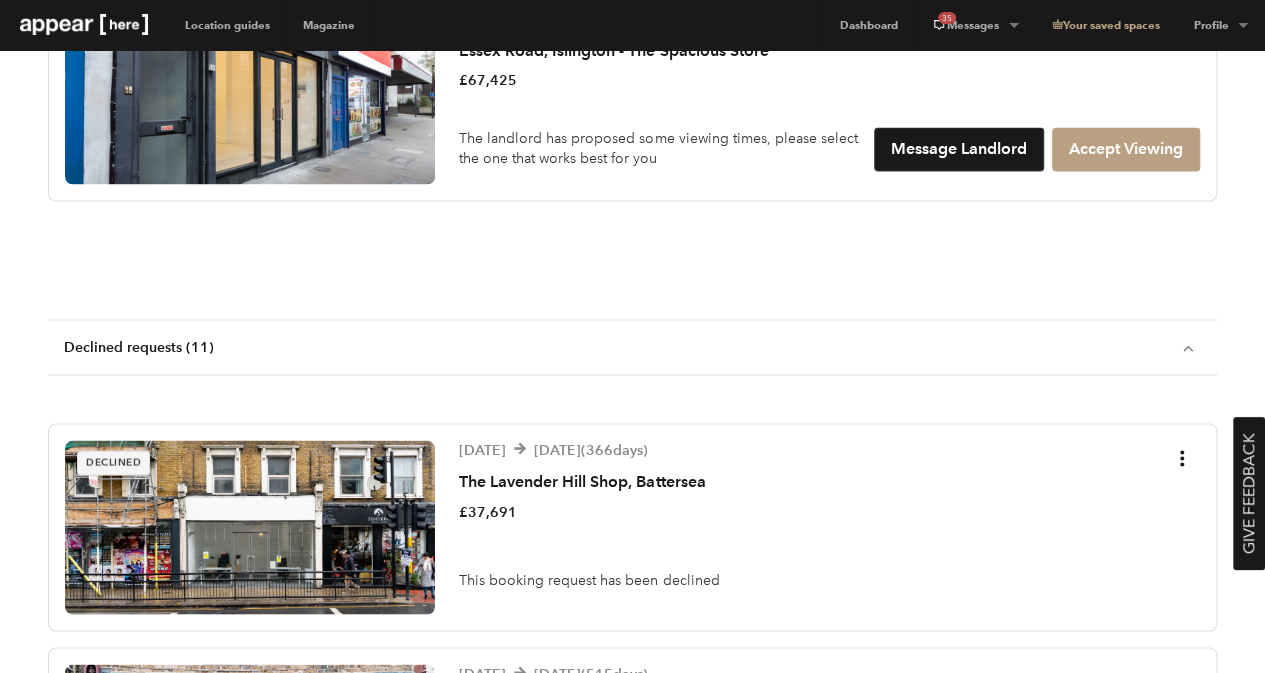 scroll, scrollTop: 2108, scrollLeft: 0, axis: vertical 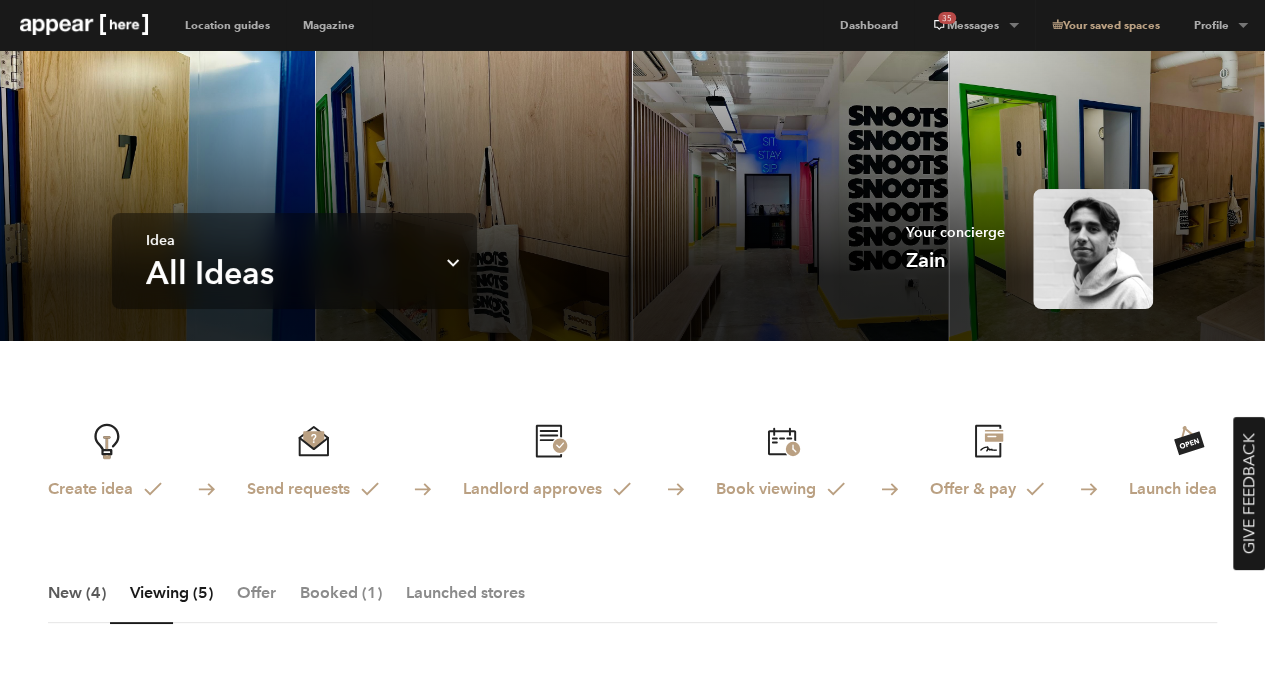 click on "New   (4)" at bounding box center (77, 603) 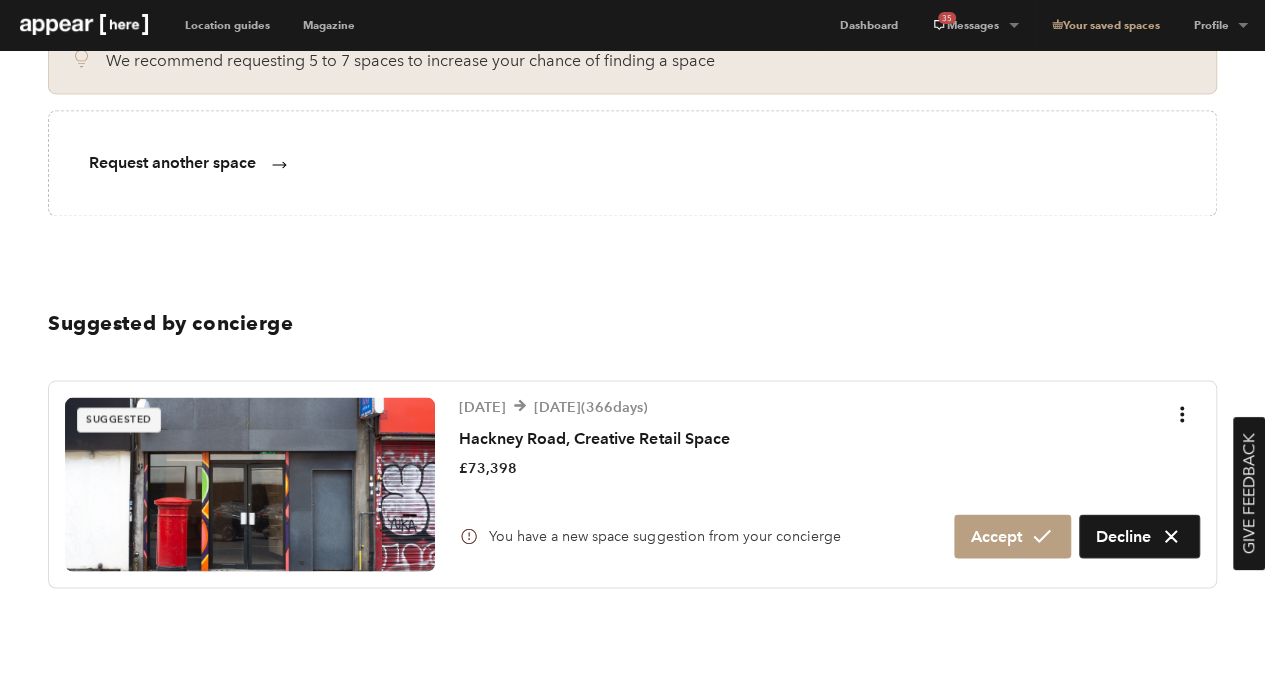scroll, scrollTop: 304, scrollLeft: 0, axis: vertical 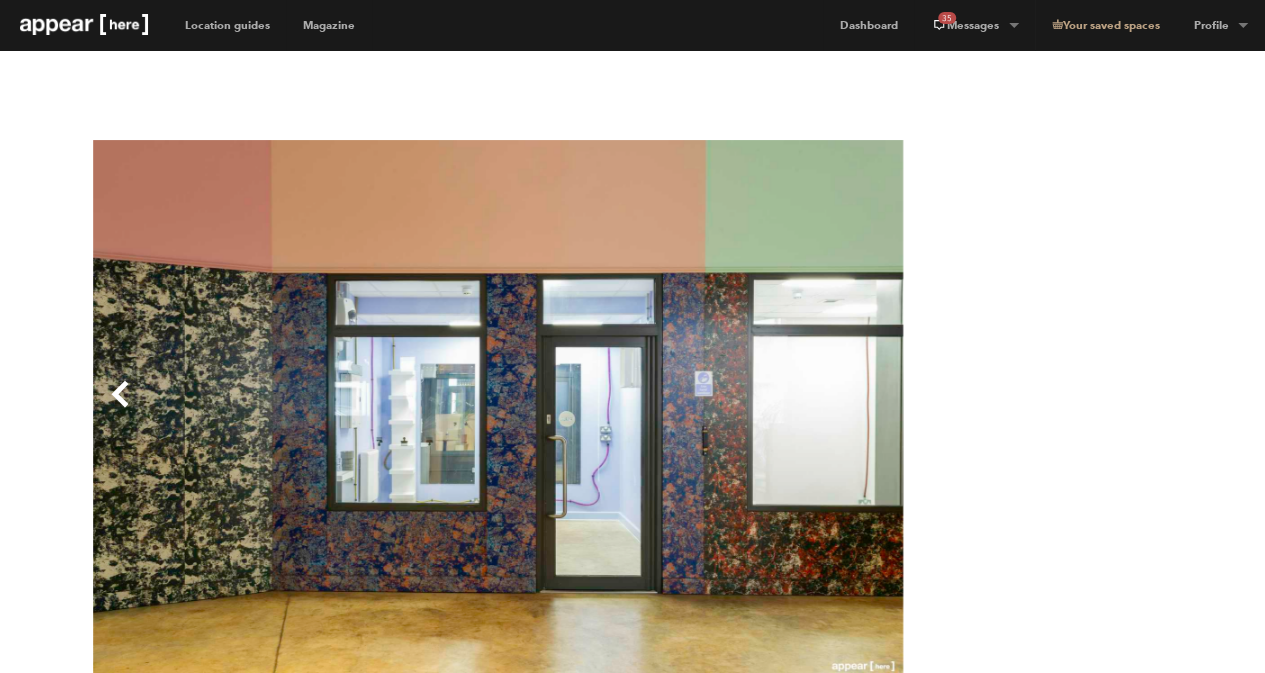 click on "Next" at bounding box center (903, 410) 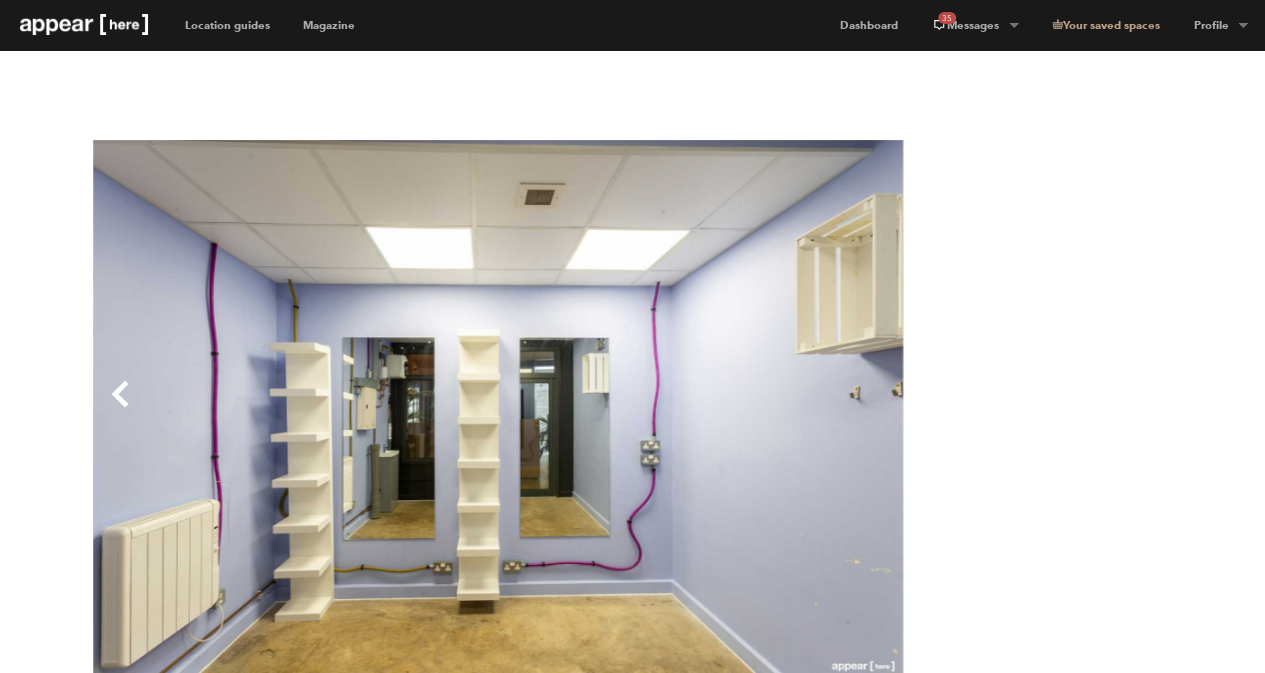 click on "Next" at bounding box center [903, 410] 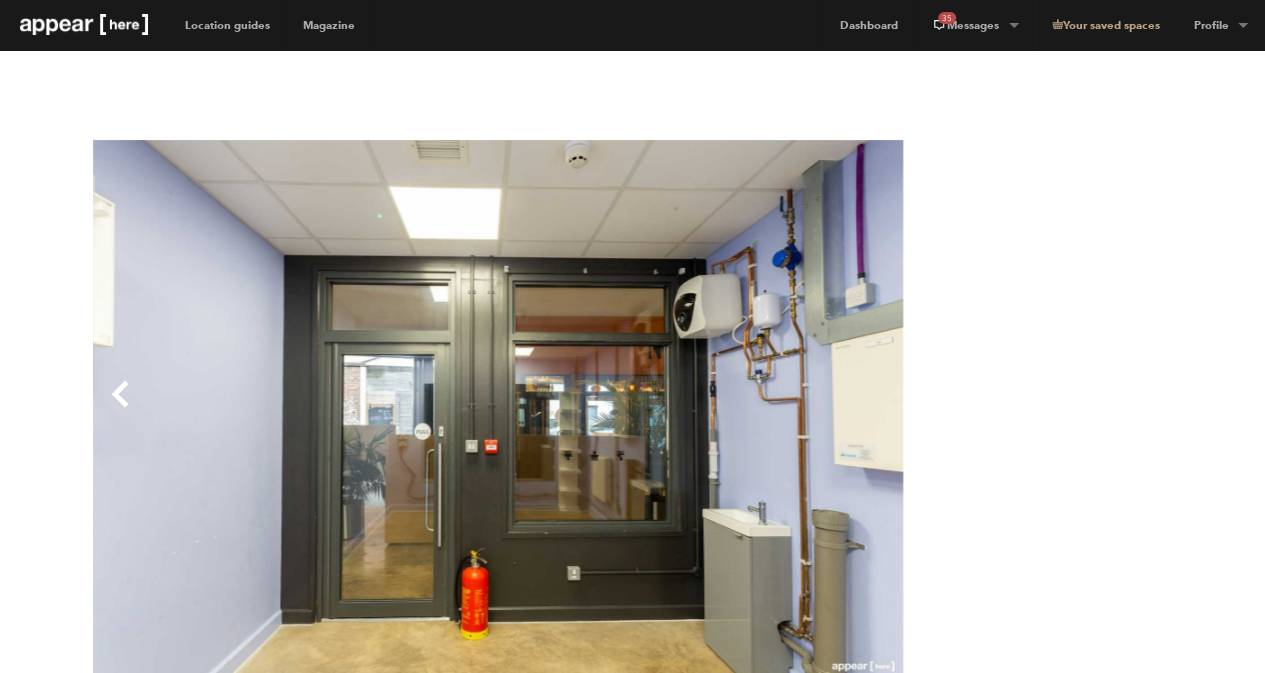 click on "Next" at bounding box center (903, 410) 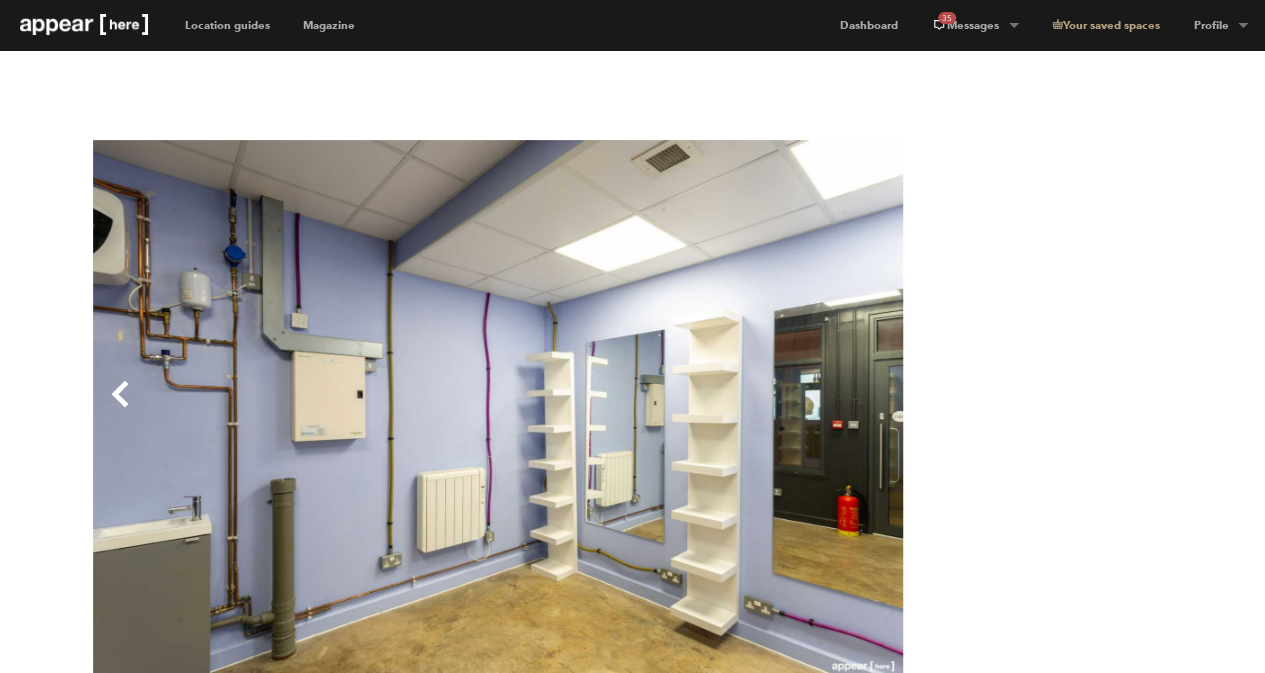 click on "Next" at bounding box center (903, 410) 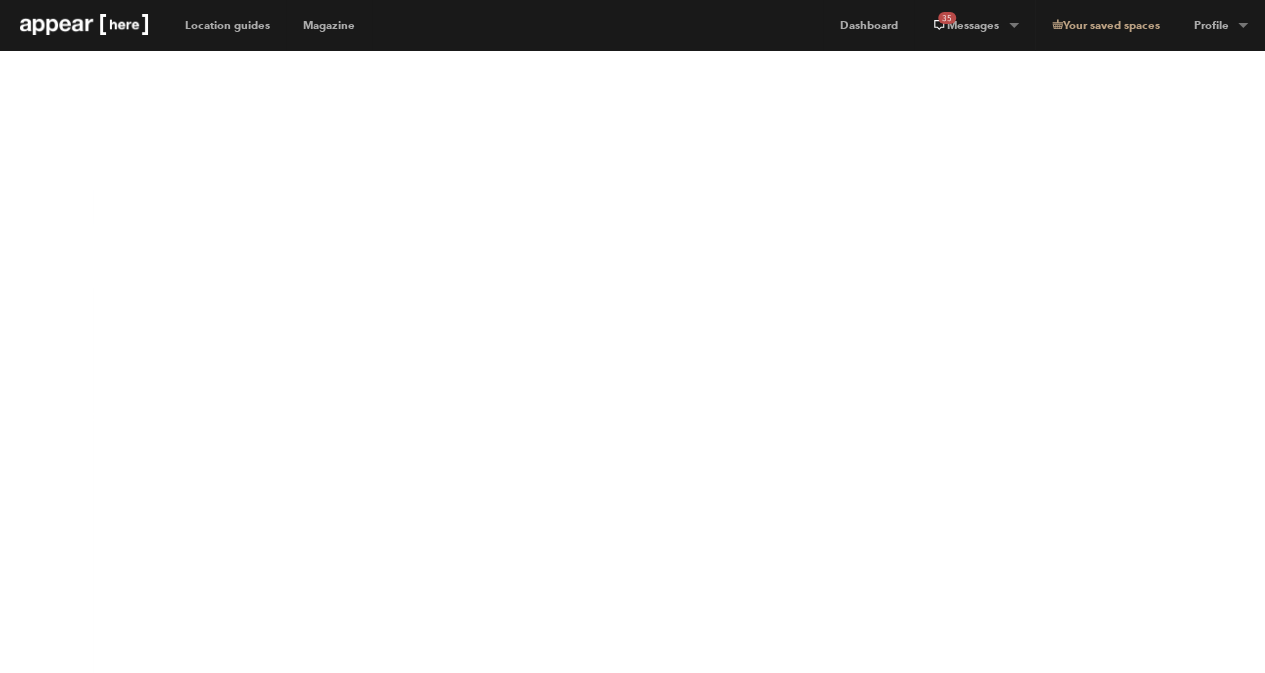 type 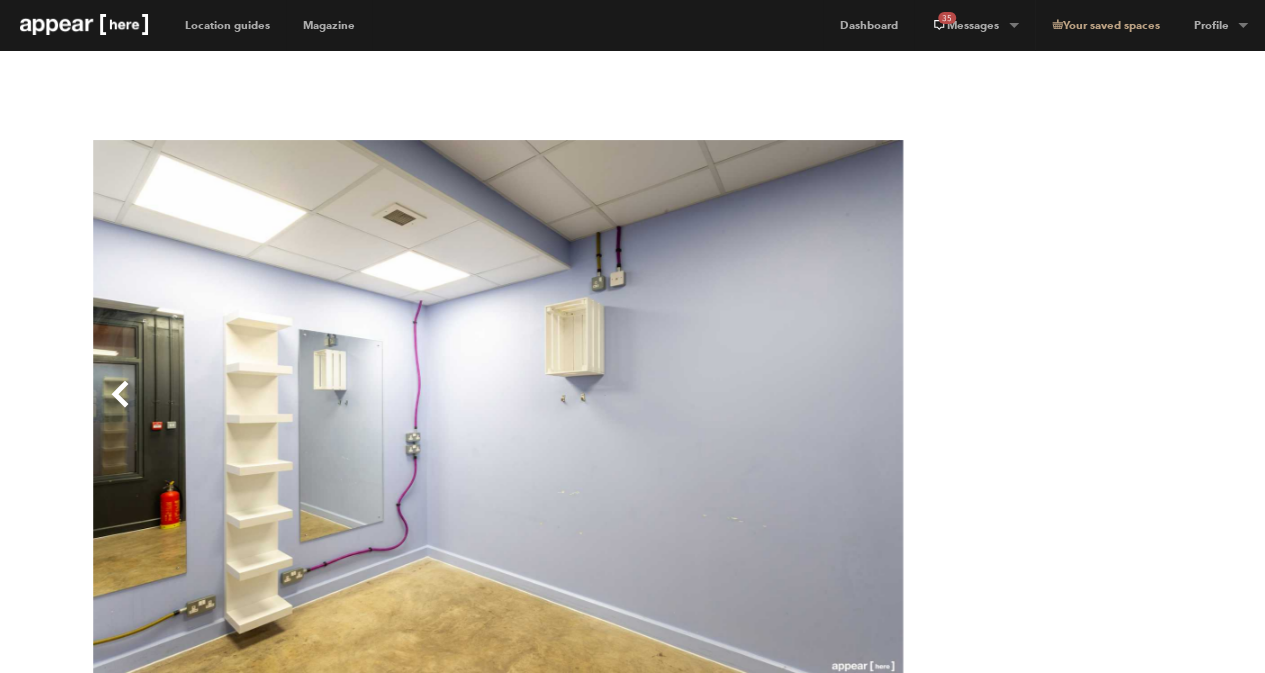 click on "Next" at bounding box center (903, 410) 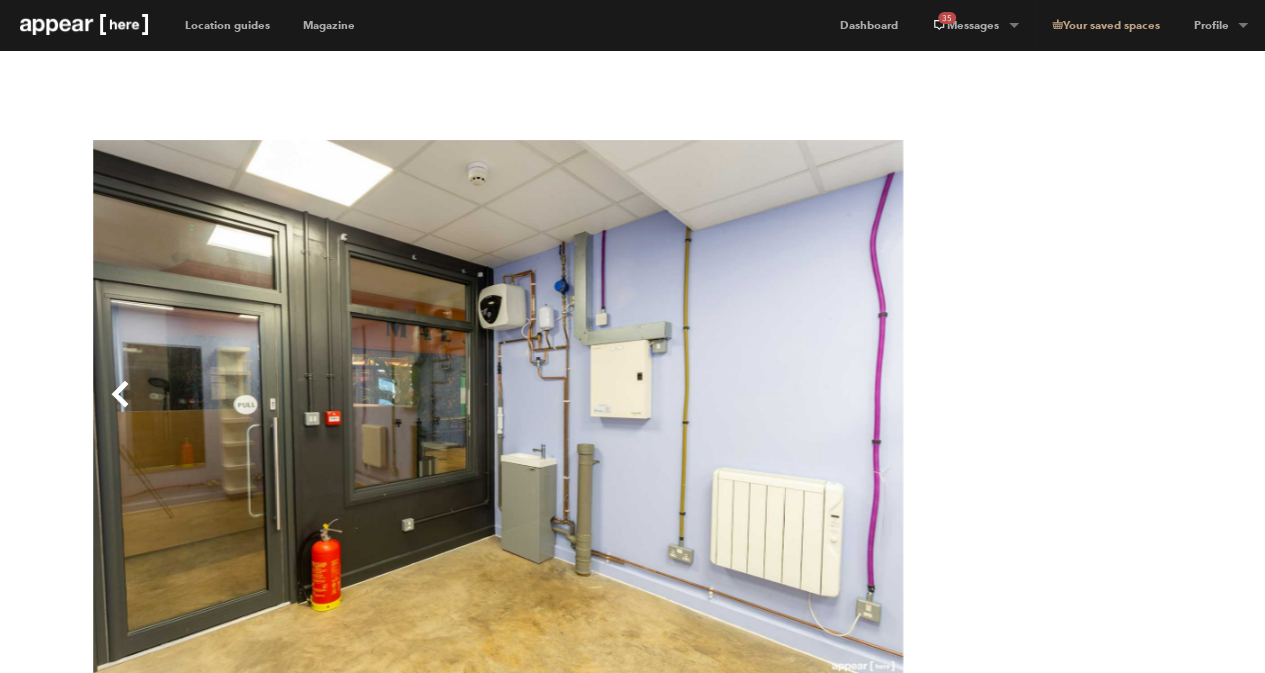 click on "Next" at bounding box center (903, 410) 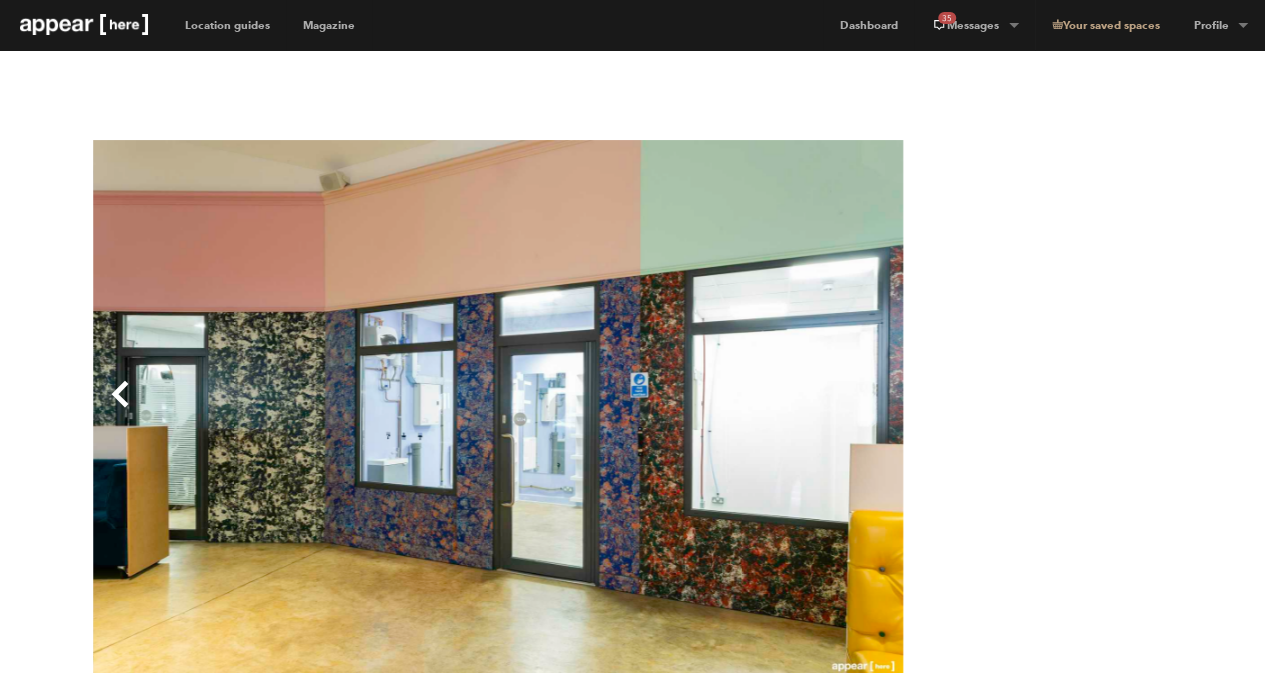click on "Next" at bounding box center (903, 410) 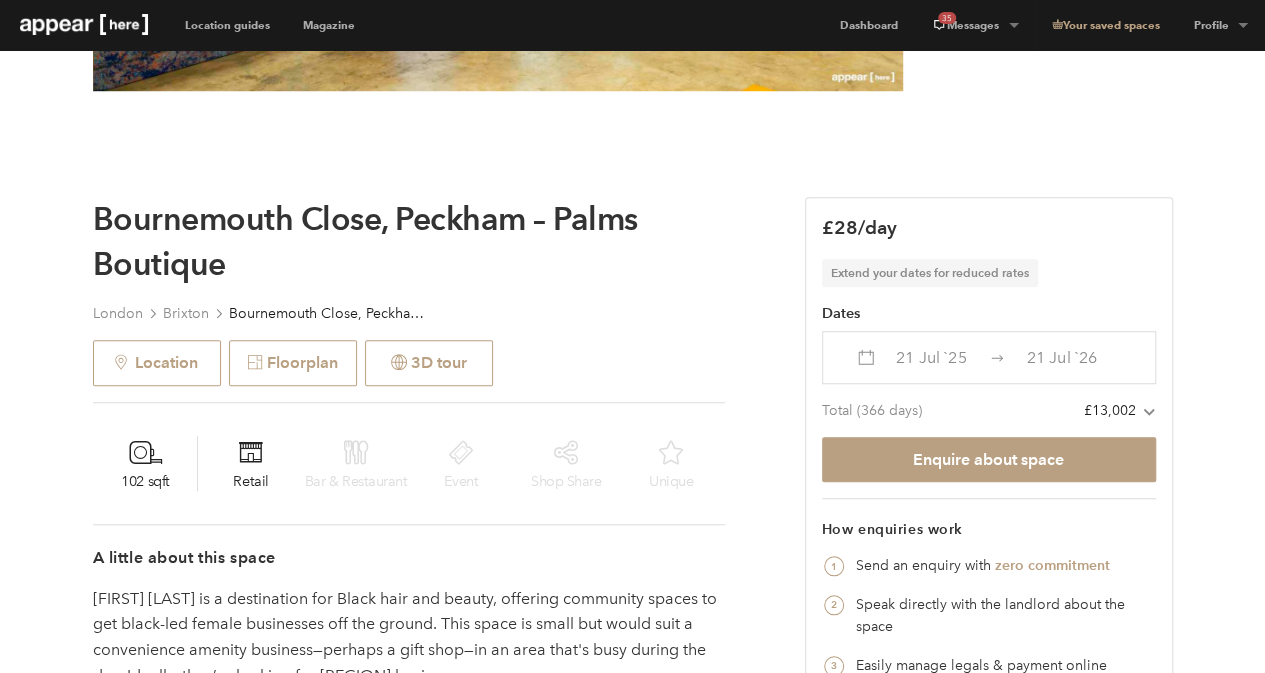 scroll, scrollTop: 600, scrollLeft: 0, axis: vertical 